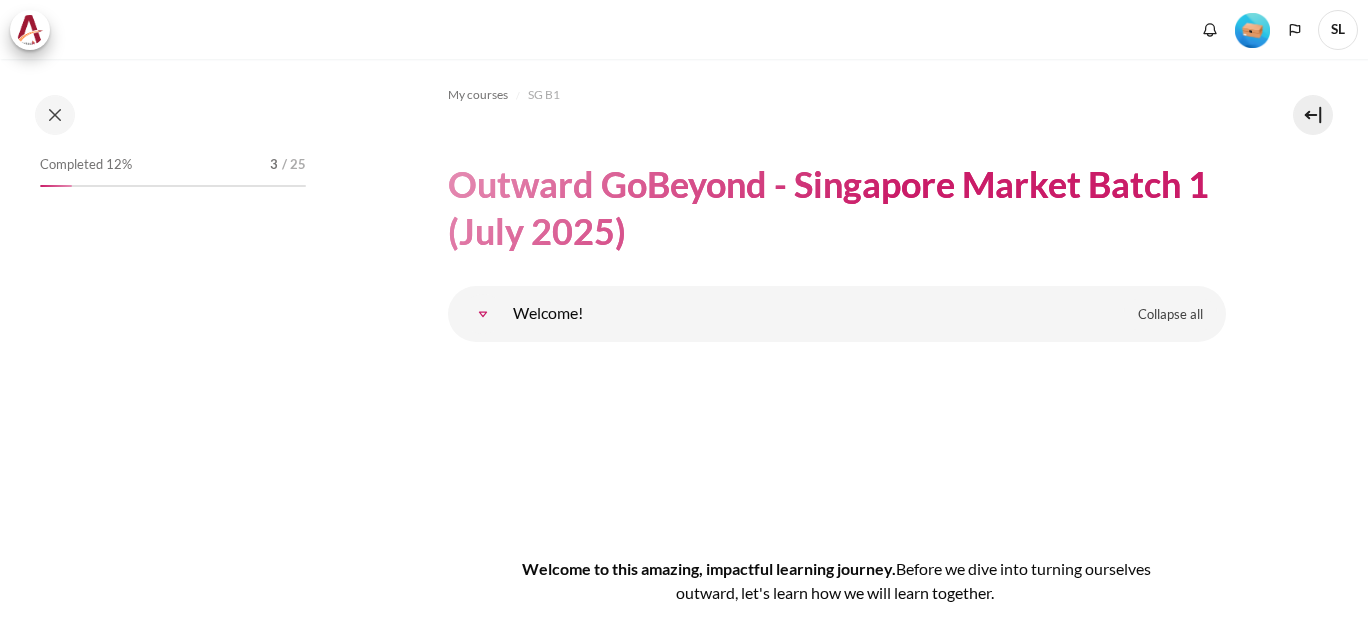 scroll, scrollTop: 0, scrollLeft: 0, axis: both 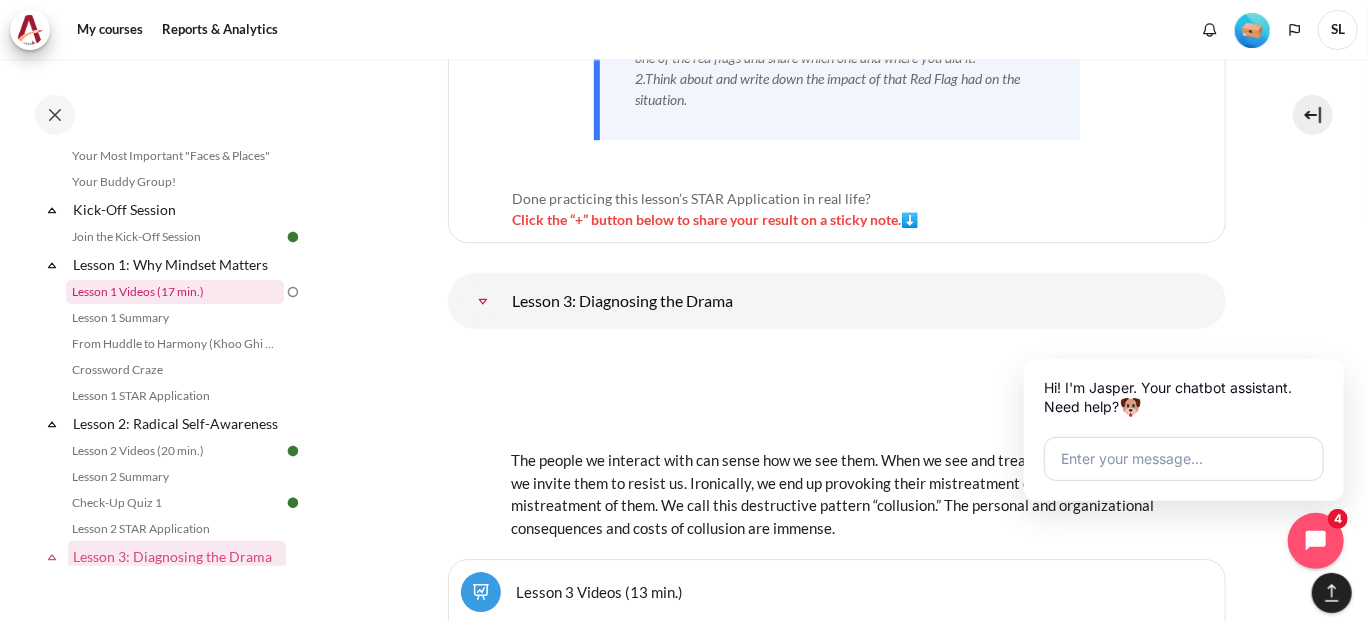 click on "Lesson 1 Videos (17 min.)" at bounding box center [175, 292] 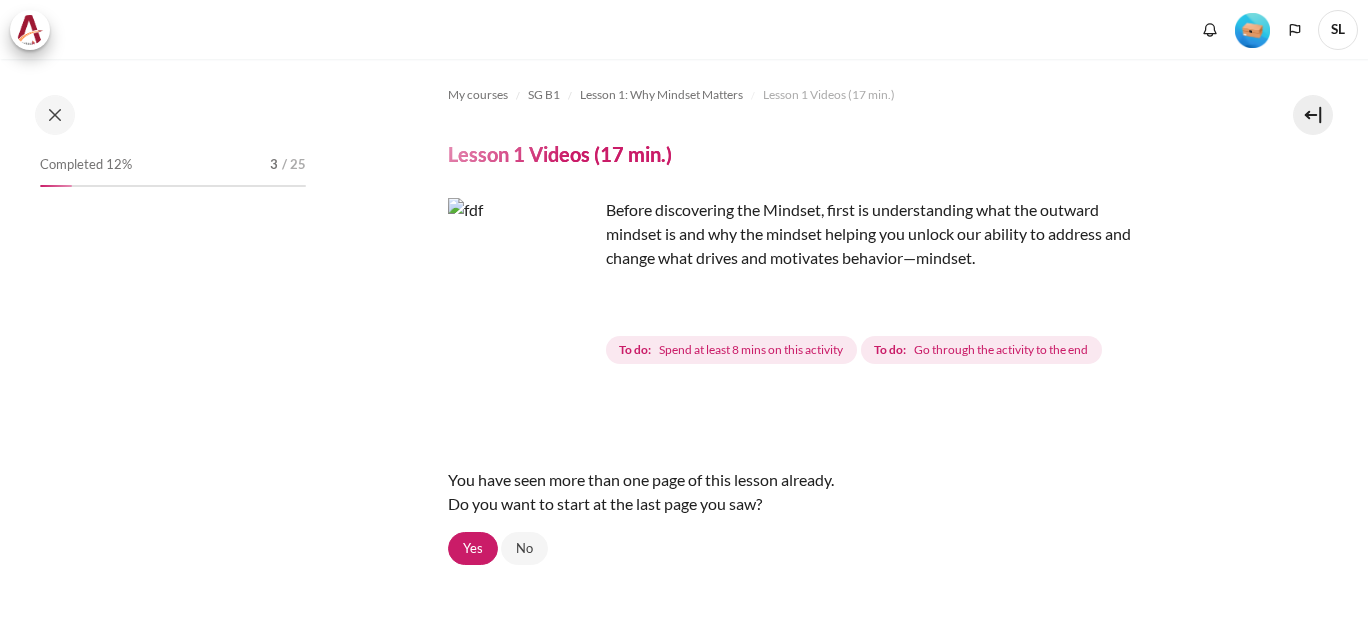 scroll, scrollTop: 0, scrollLeft: 0, axis: both 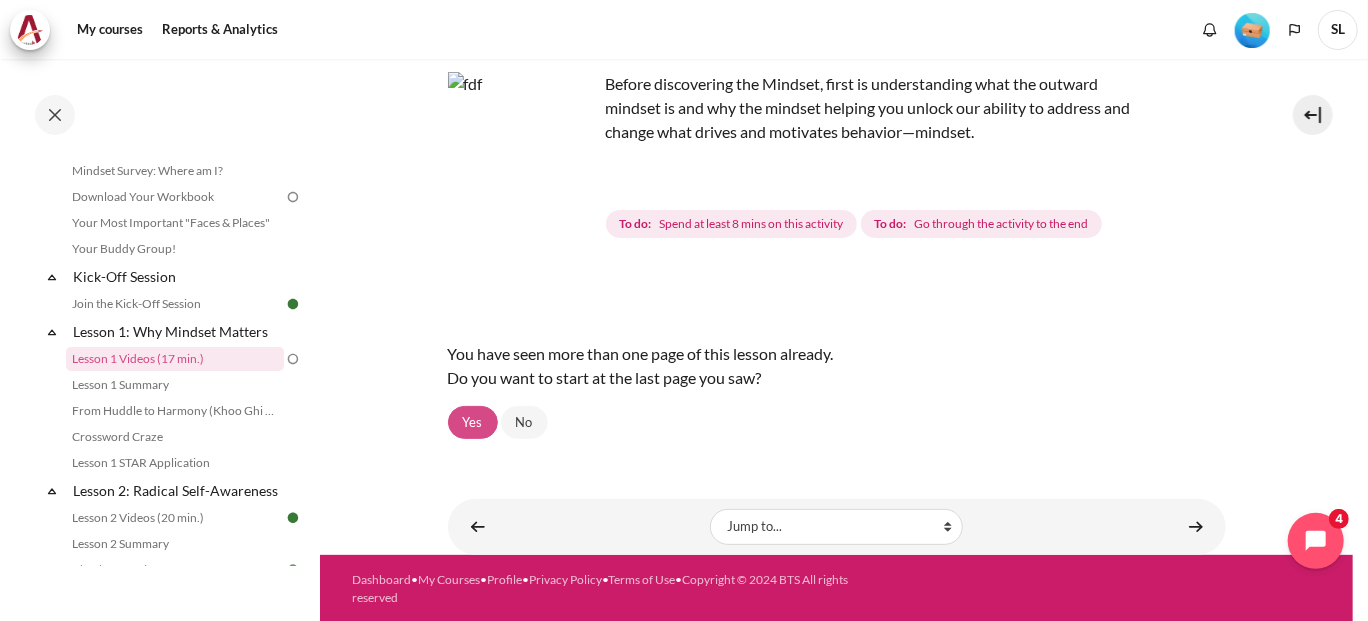 click on "Yes" at bounding box center (473, 423) 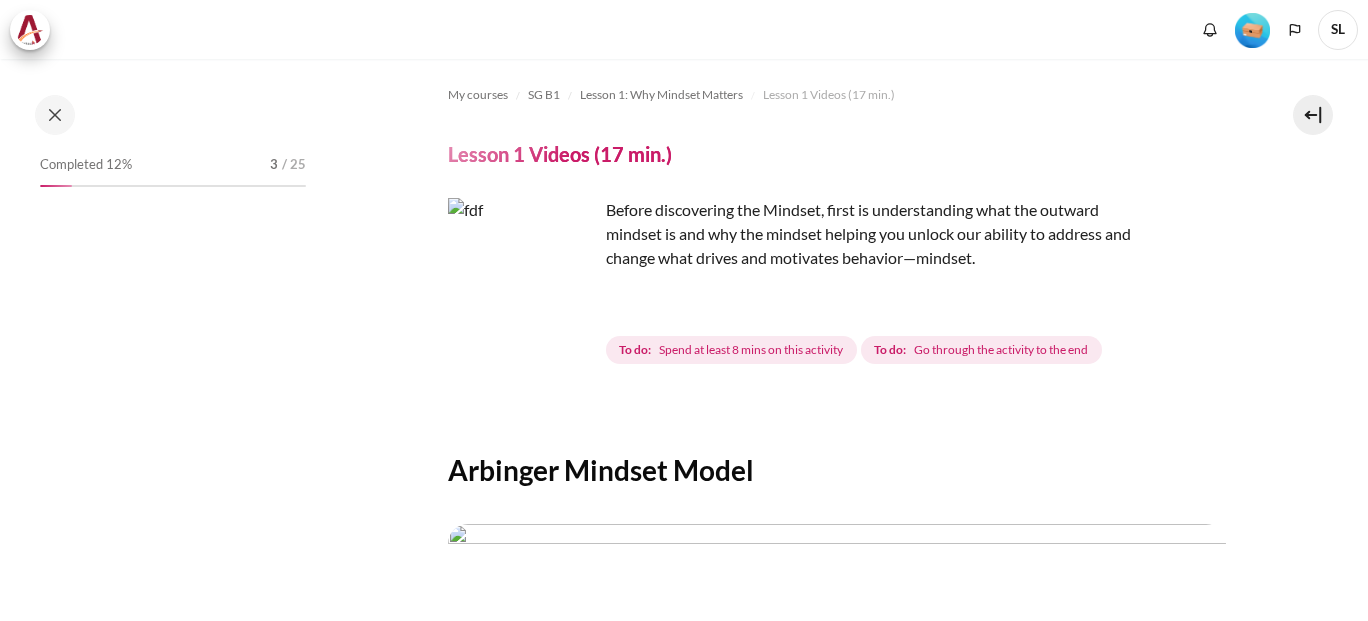 scroll, scrollTop: 0, scrollLeft: 0, axis: both 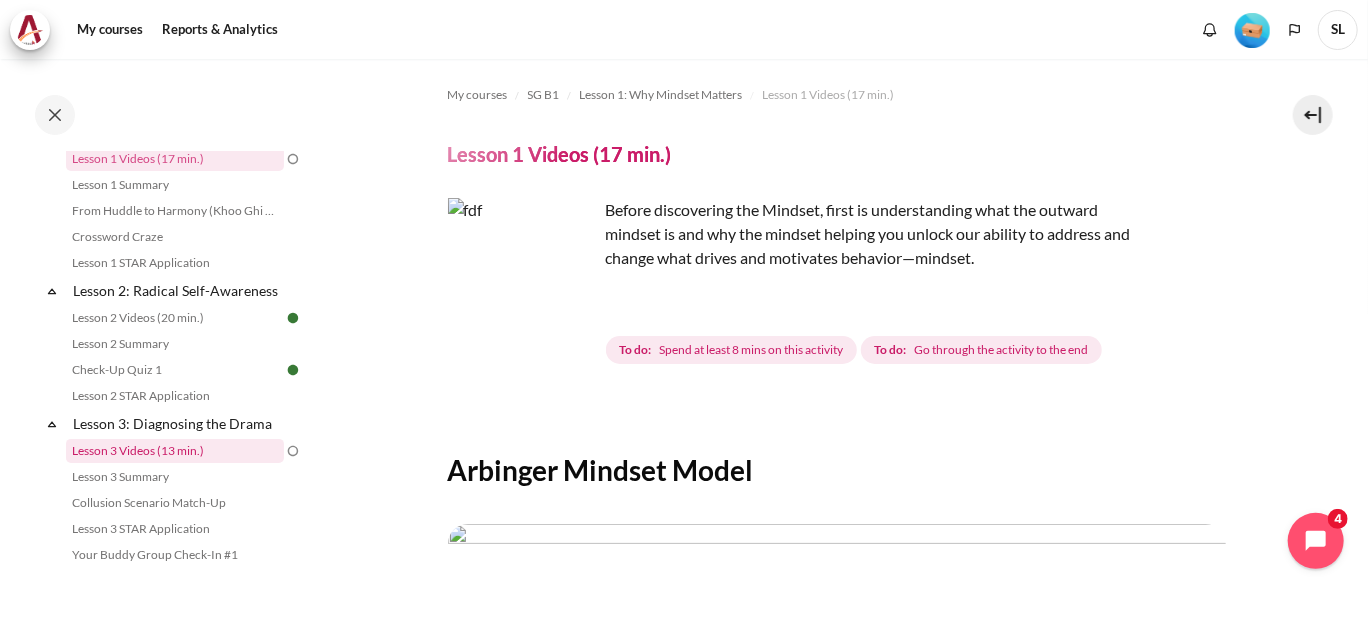 click on "Lesson 3 Videos (13 min.)" at bounding box center (175, 451) 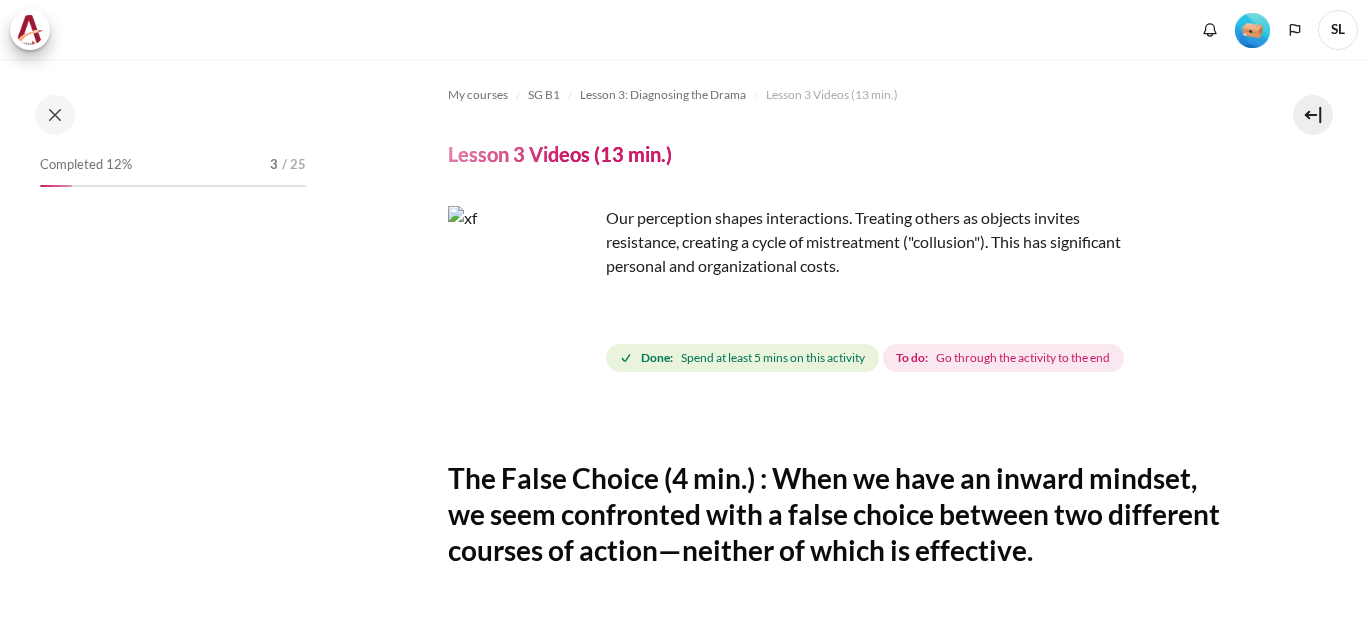 scroll, scrollTop: 0, scrollLeft: 0, axis: both 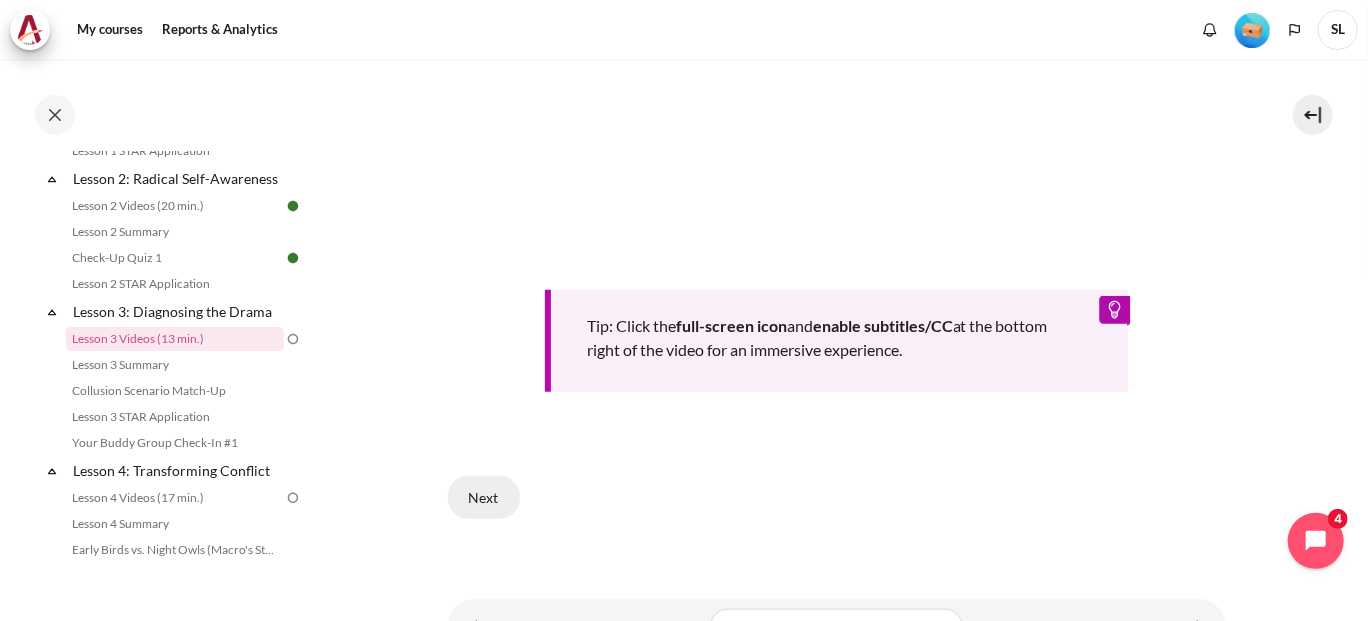 click on "Next" at bounding box center (484, 497) 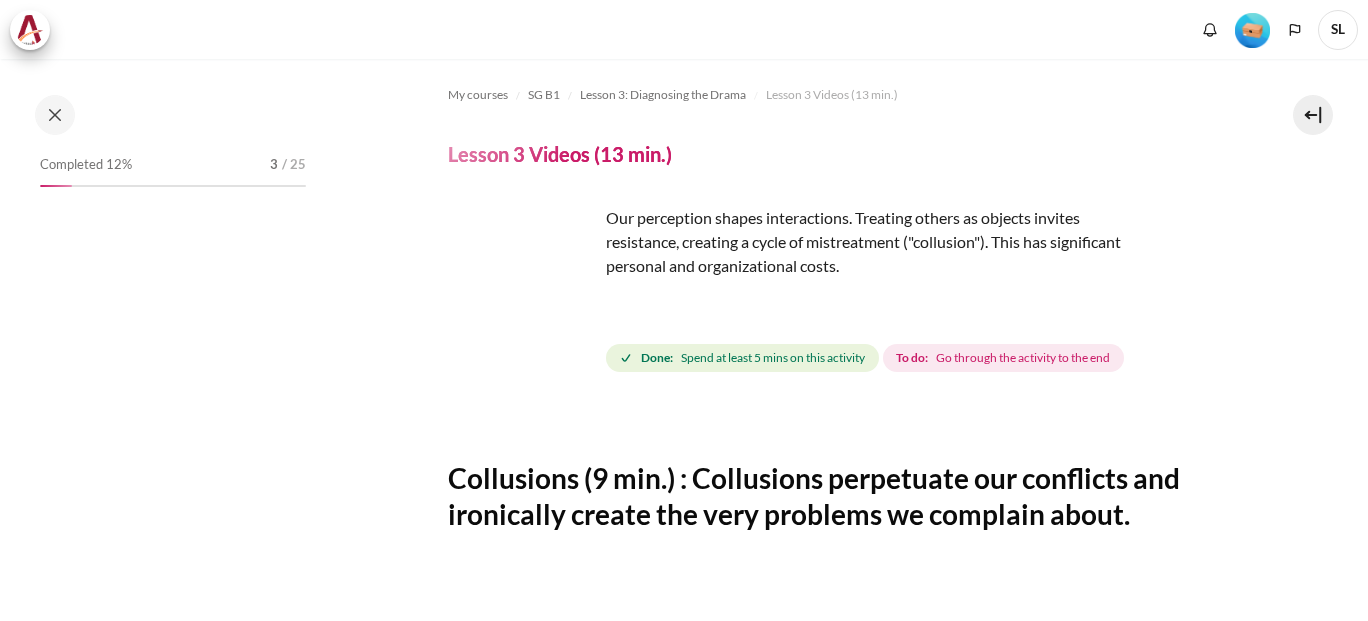 scroll, scrollTop: 0, scrollLeft: 0, axis: both 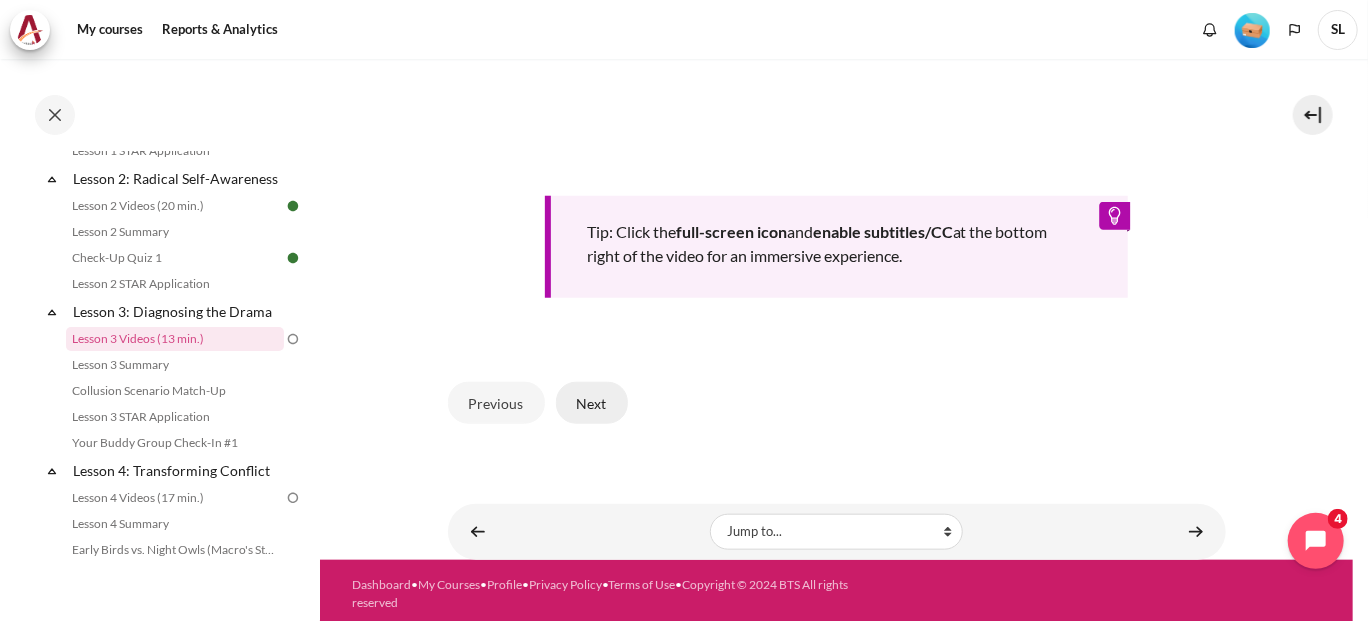 click on "Next" at bounding box center (592, 403) 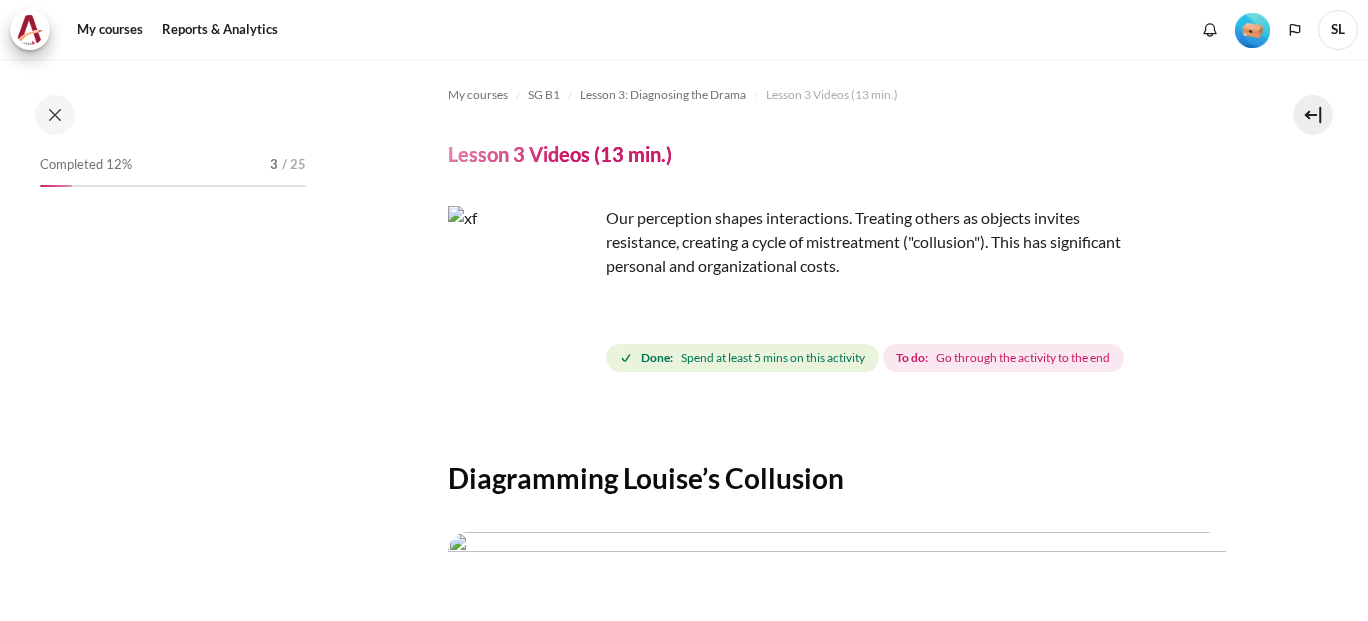scroll, scrollTop: 0, scrollLeft: 0, axis: both 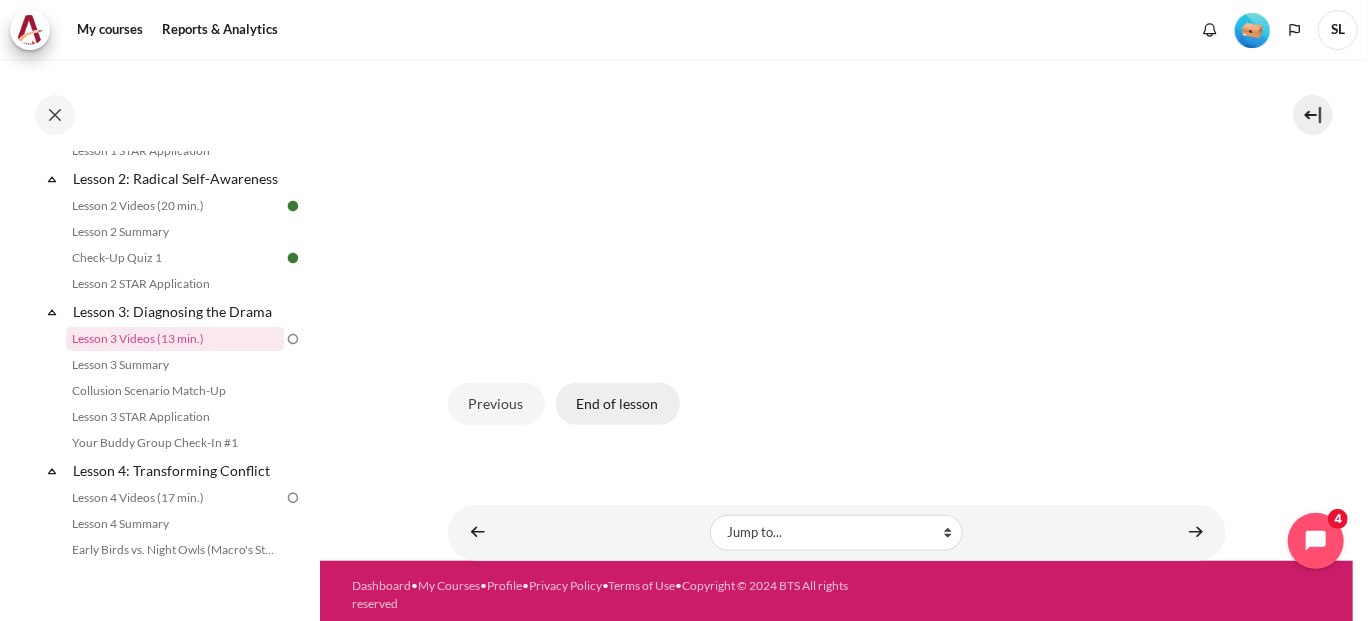 click on "End of lesson" at bounding box center [618, 404] 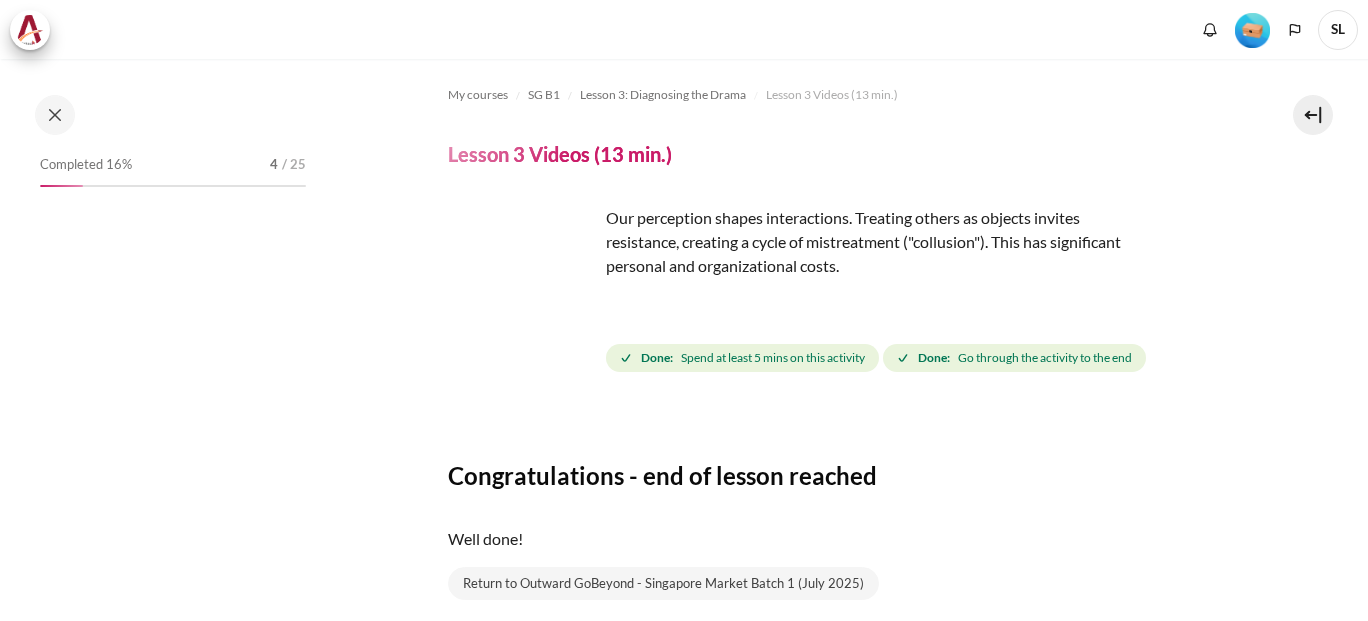 scroll, scrollTop: 0, scrollLeft: 0, axis: both 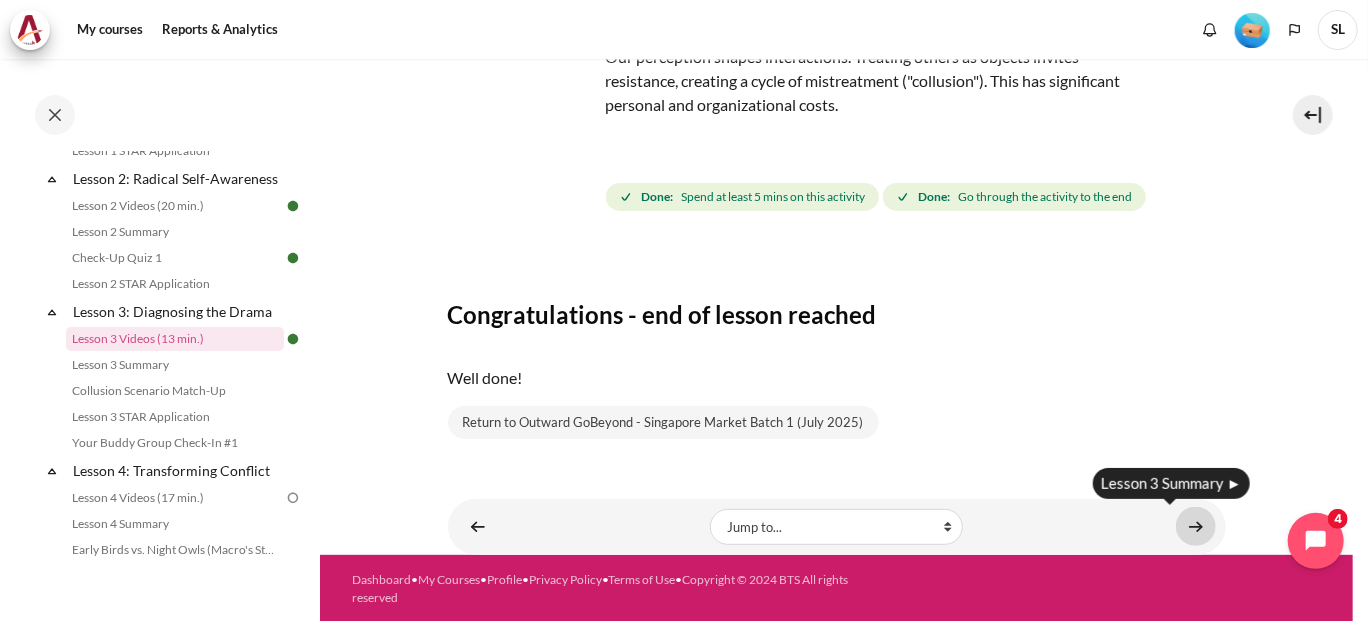 click at bounding box center [1196, 526] 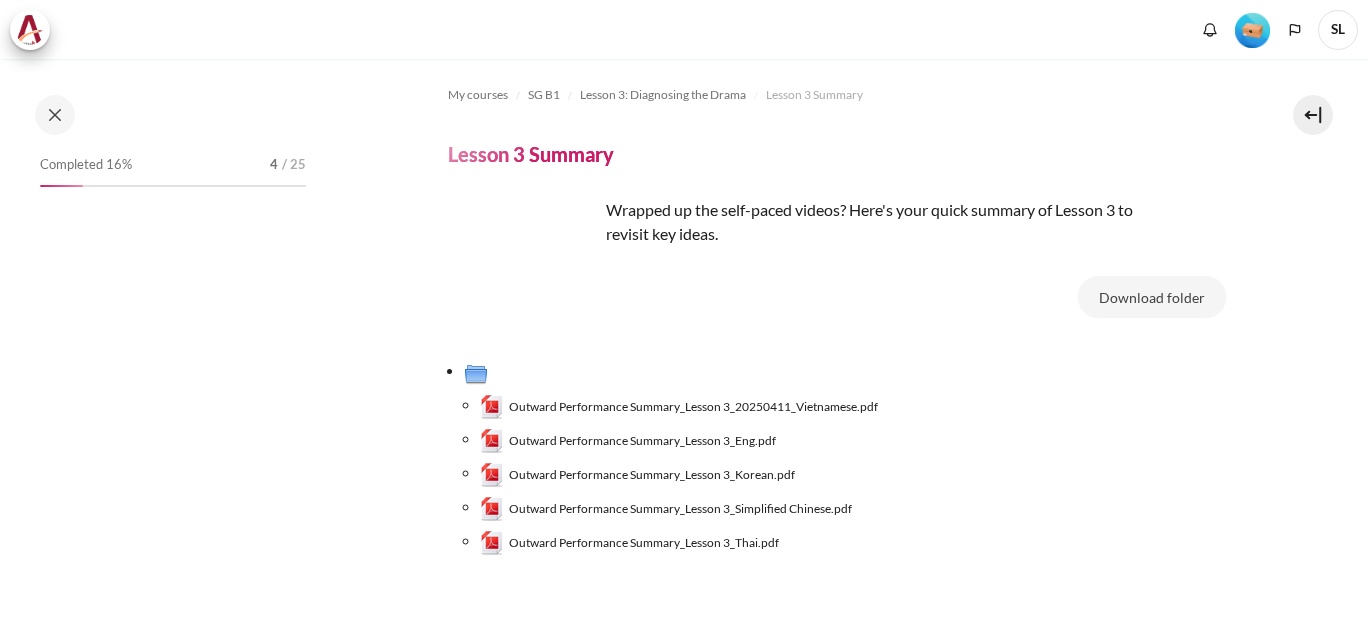 scroll, scrollTop: 0, scrollLeft: 0, axis: both 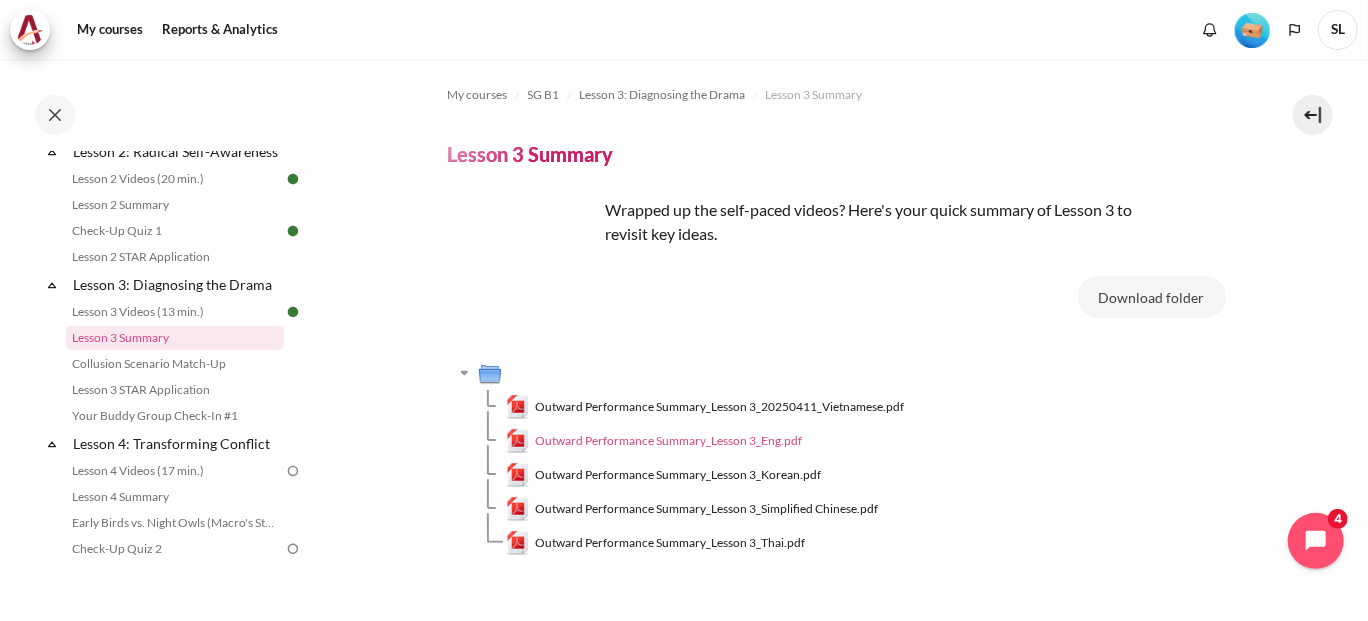 click on "Outward Performance Summary_Lesson 3_Eng.pdf" at bounding box center (668, 441) 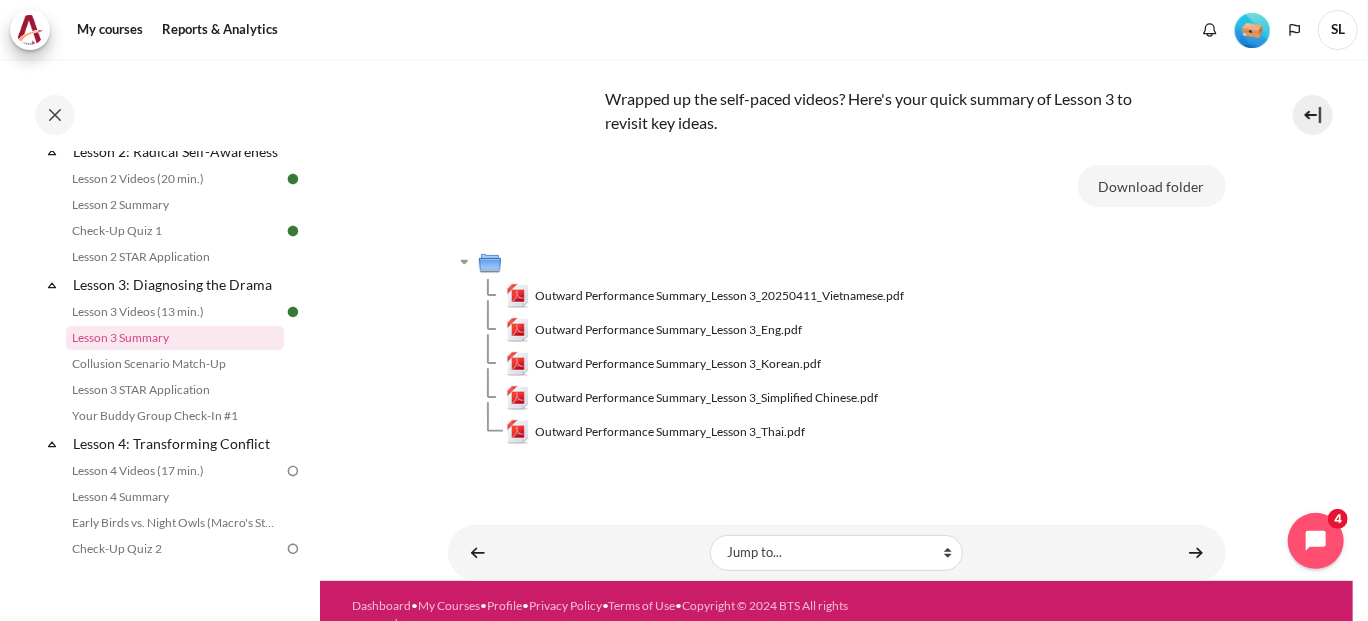 scroll, scrollTop: 138, scrollLeft: 0, axis: vertical 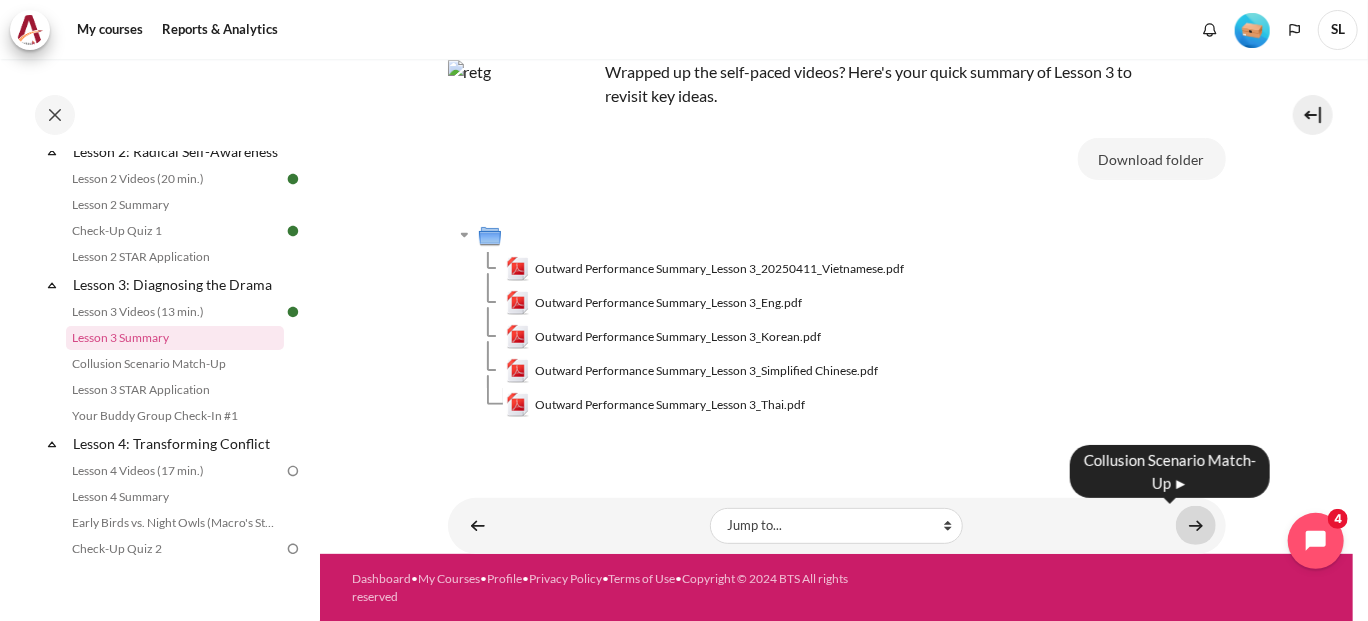 click at bounding box center [1196, 525] 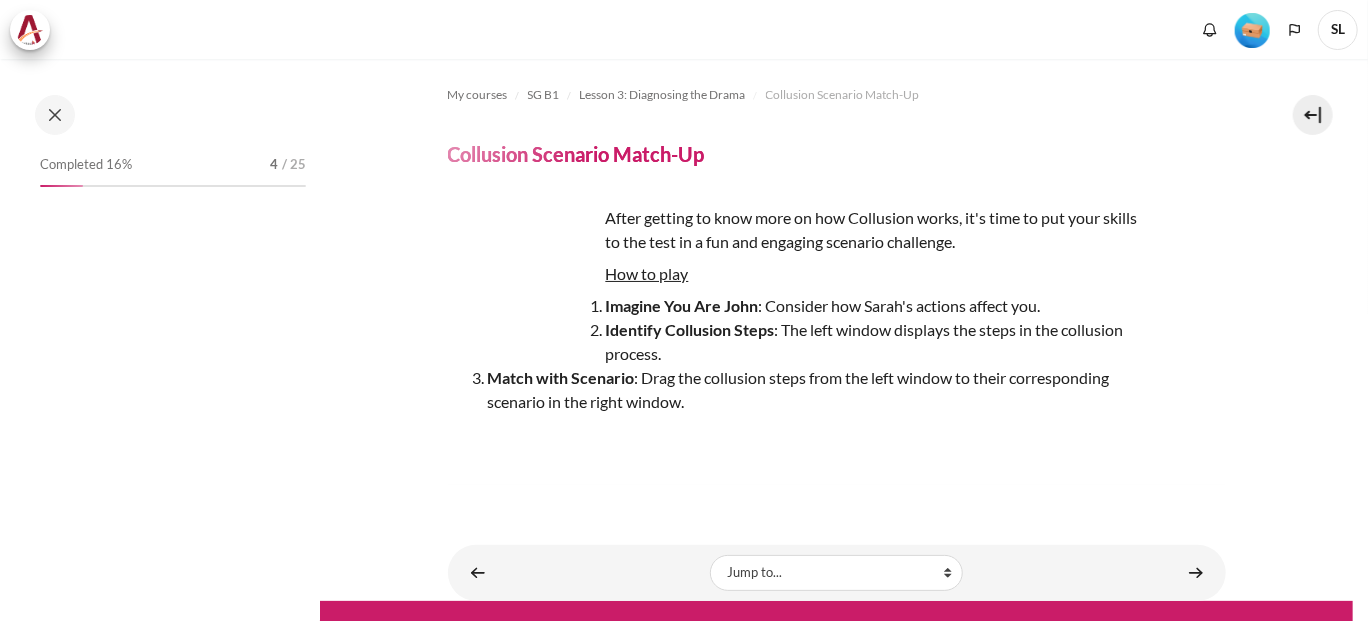 scroll, scrollTop: 0, scrollLeft: 0, axis: both 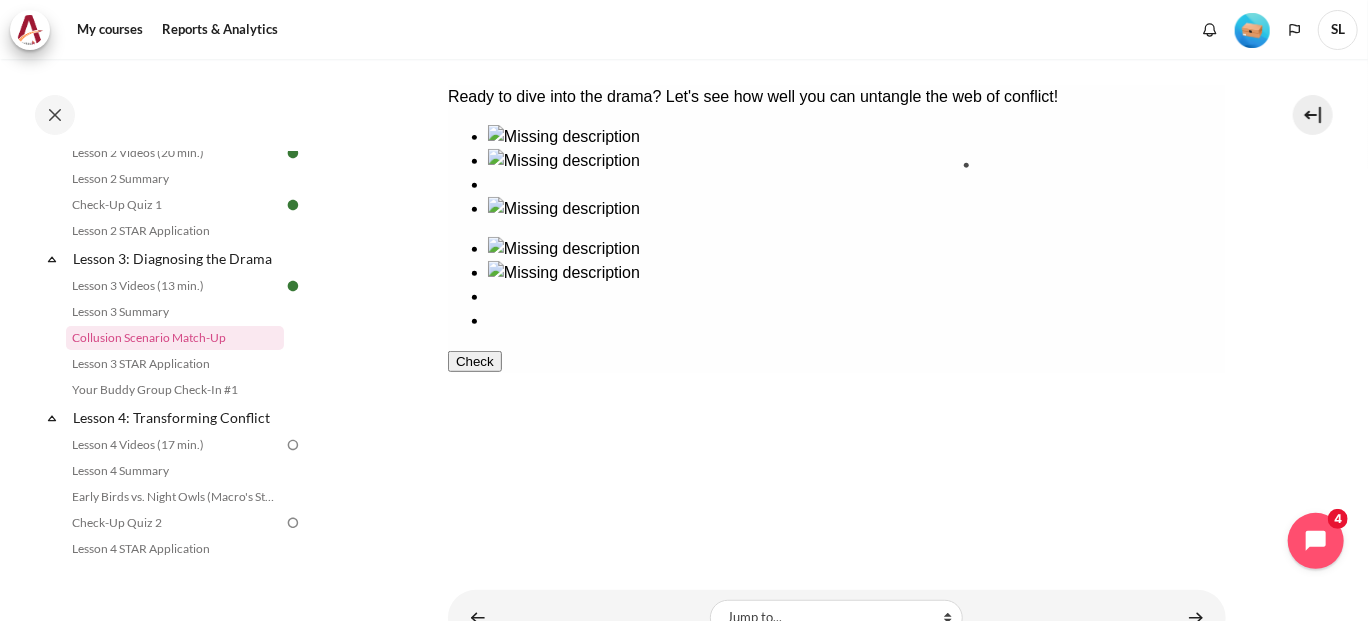 drag, startPoint x: 509, startPoint y: 360, endPoint x: 1023, endPoint y: 222, distance: 532.20294 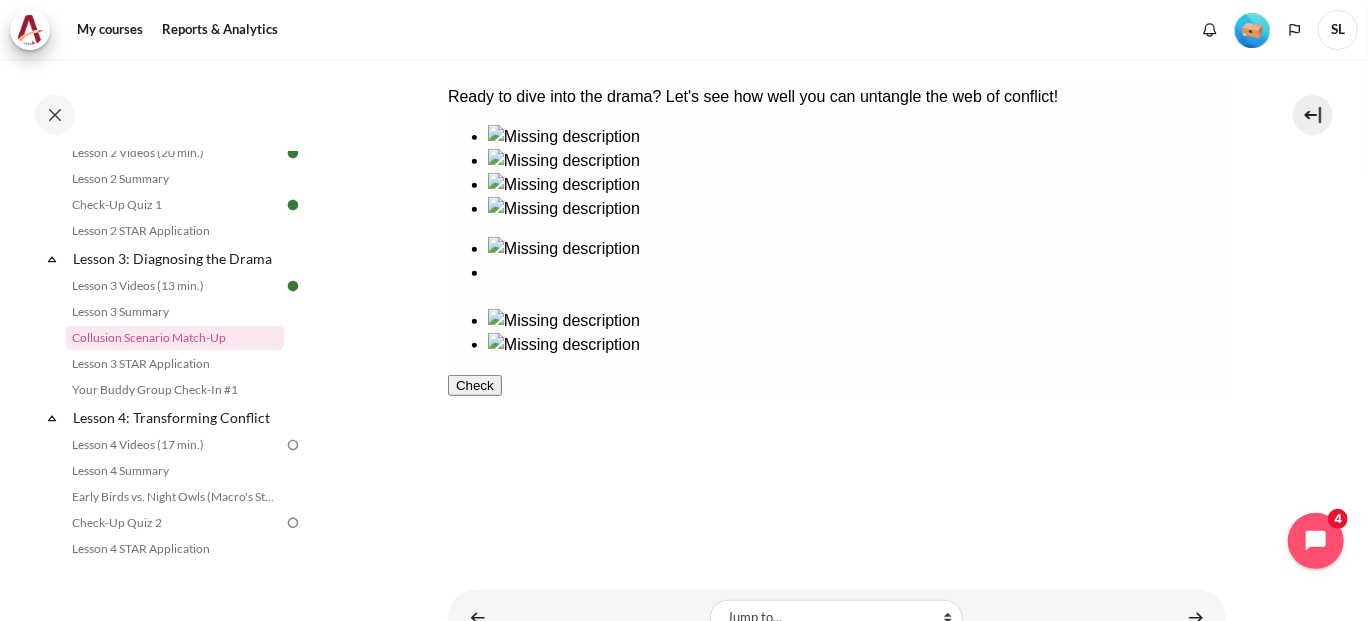 drag, startPoint x: 1025, startPoint y: 199, endPoint x: 1025, endPoint y: 355, distance: 156 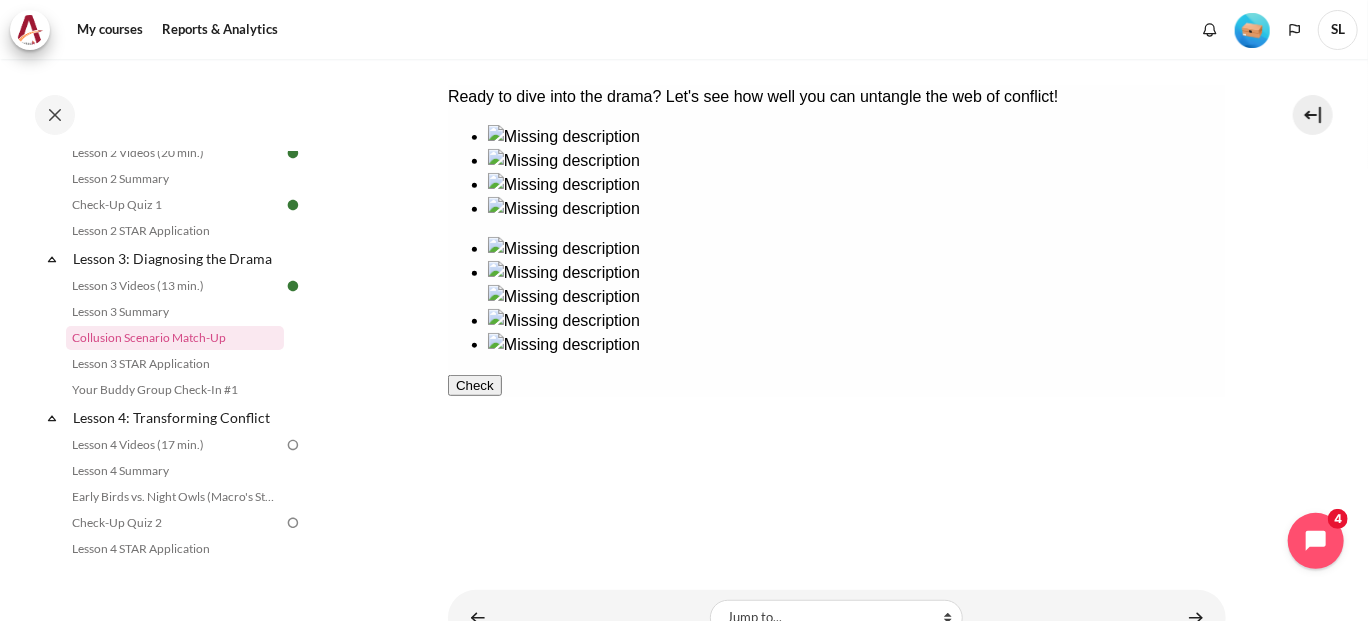 click at bounding box center (836, 296) 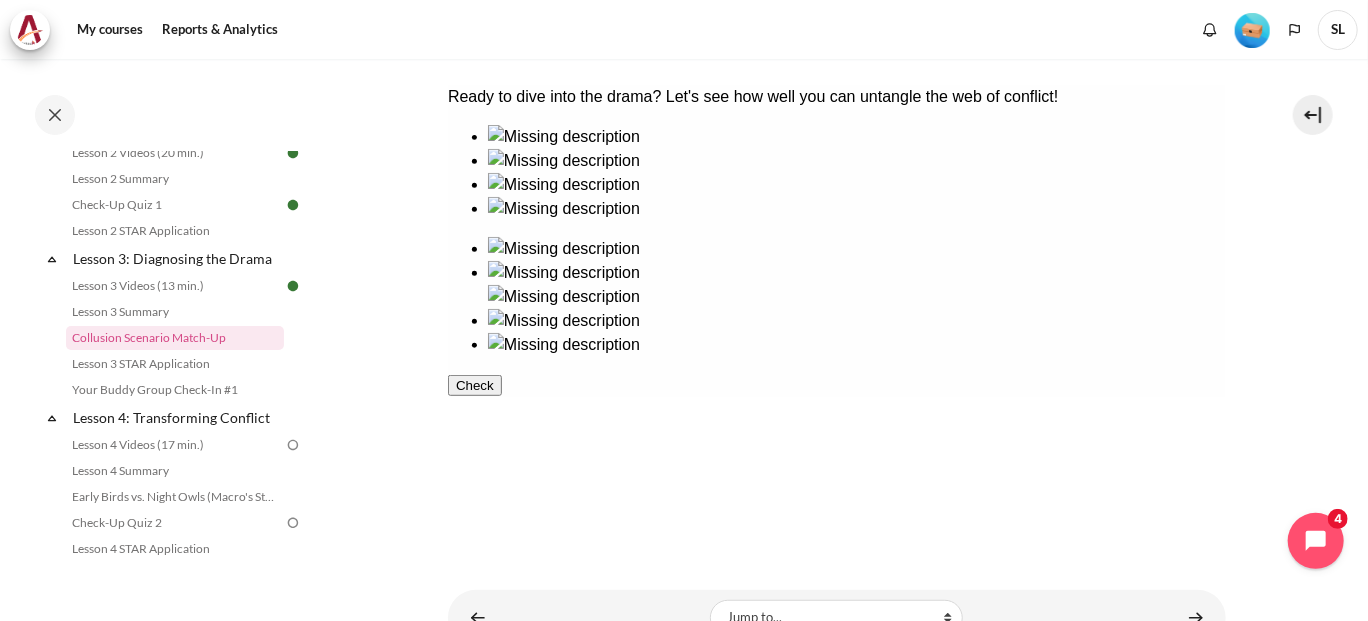 click at bounding box center (856, 172) 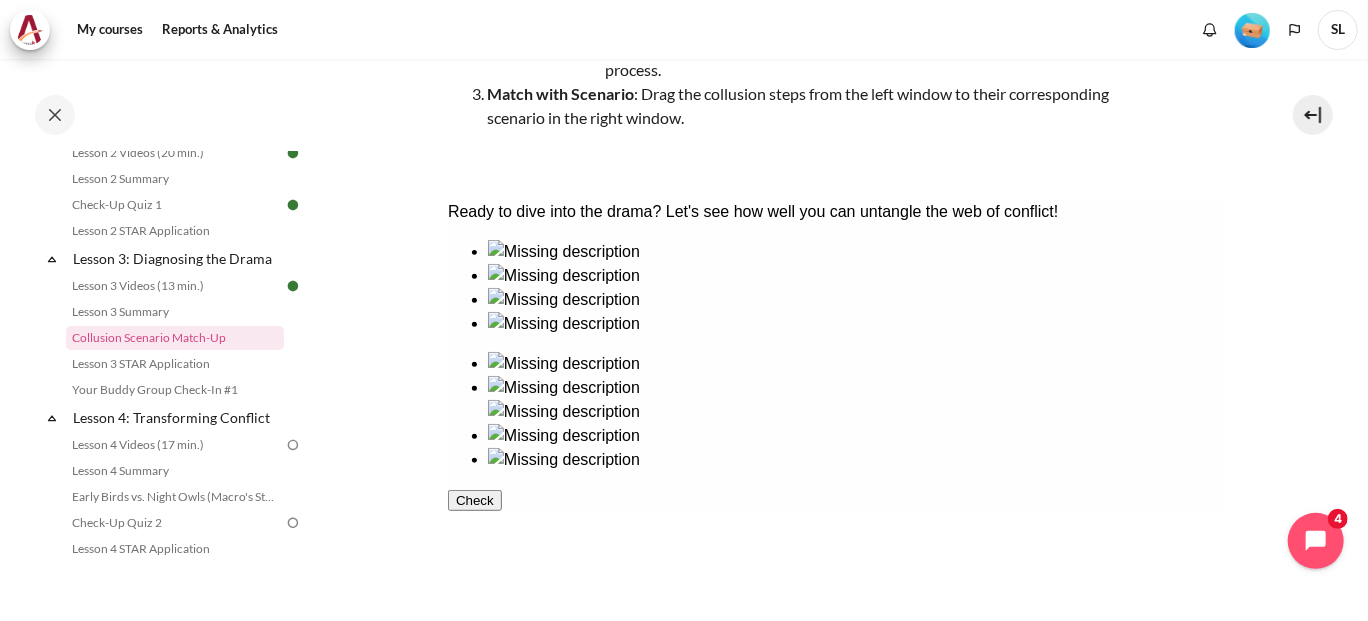 scroll, scrollTop: 300, scrollLeft: 0, axis: vertical 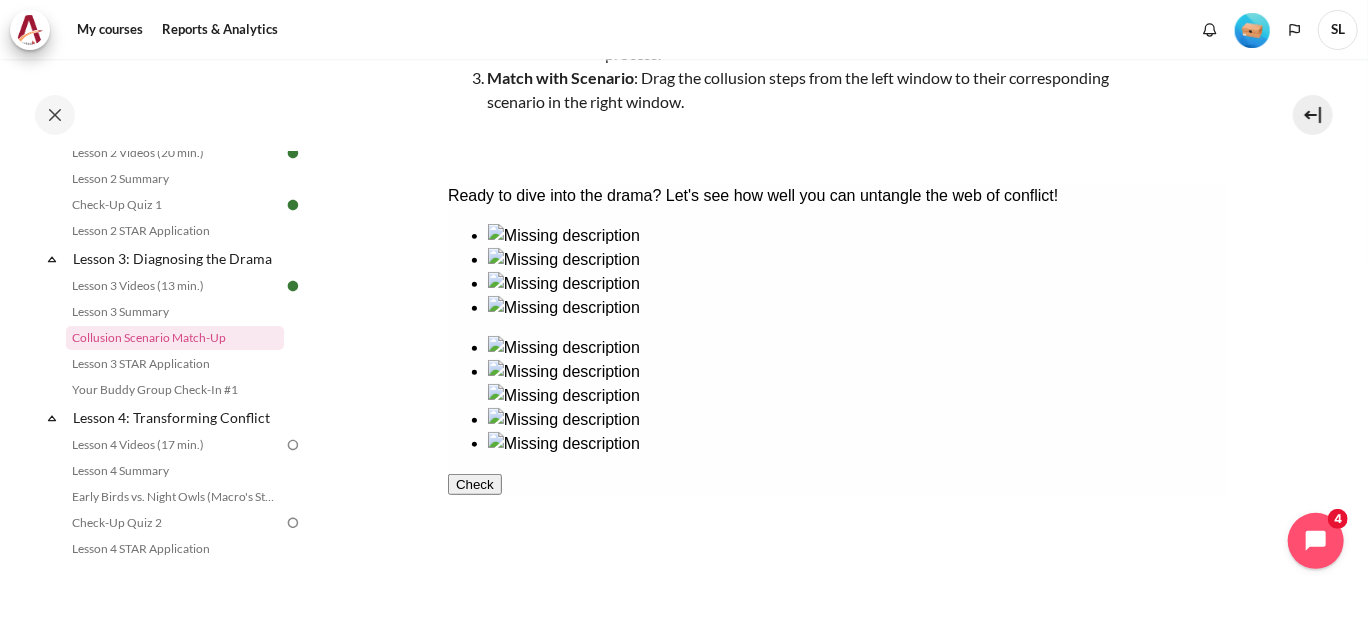 click at bounding box center (836, 395) 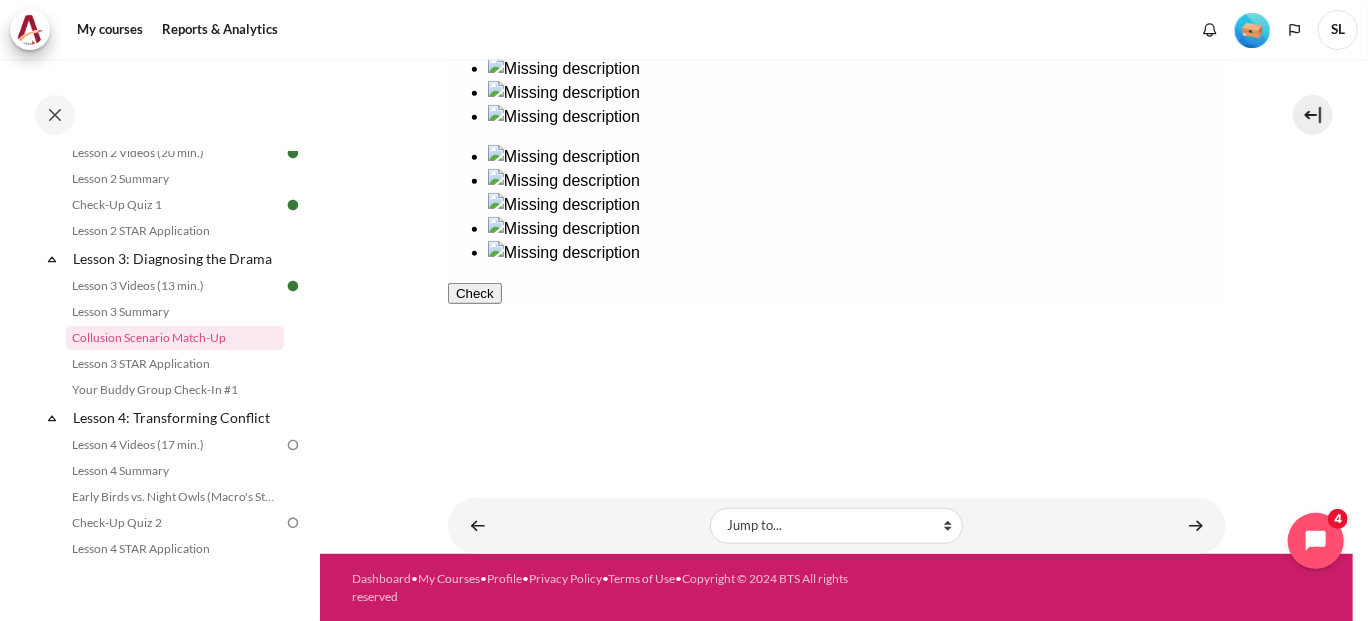 click at bounding box center [836, 81] 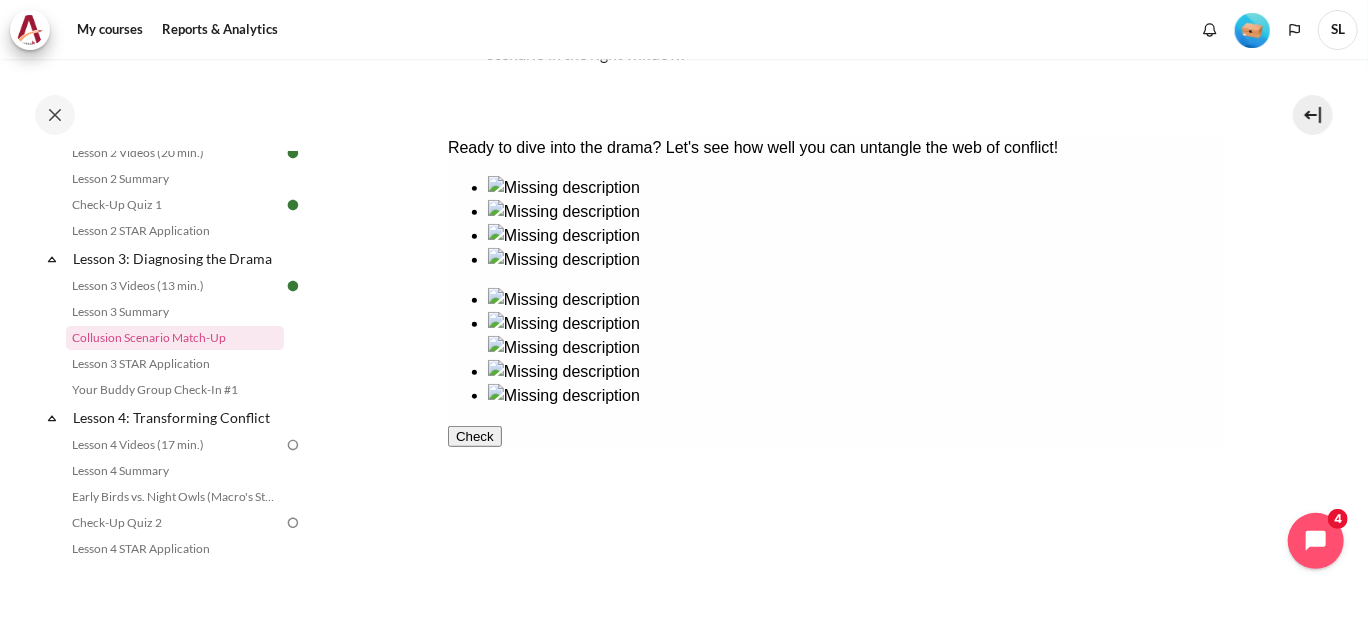 scroll, scrollTop: 391, scrollLeft: 0, axis: vertical 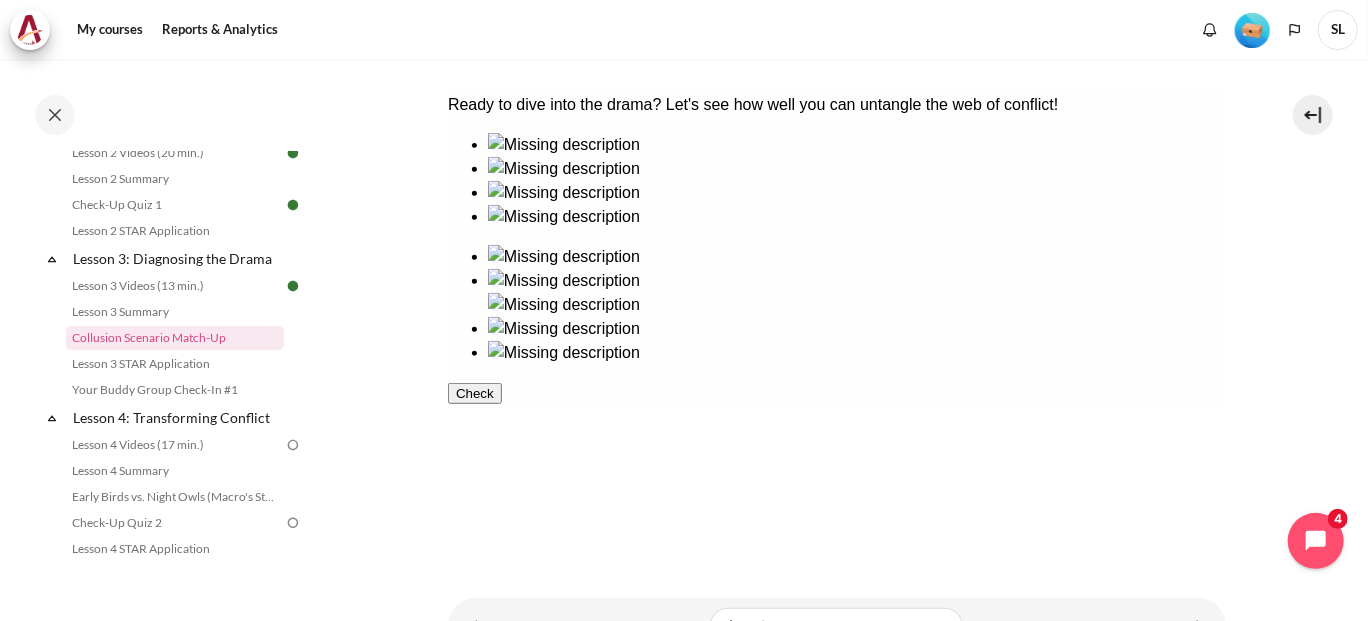 click at bounding box center (836, 304) 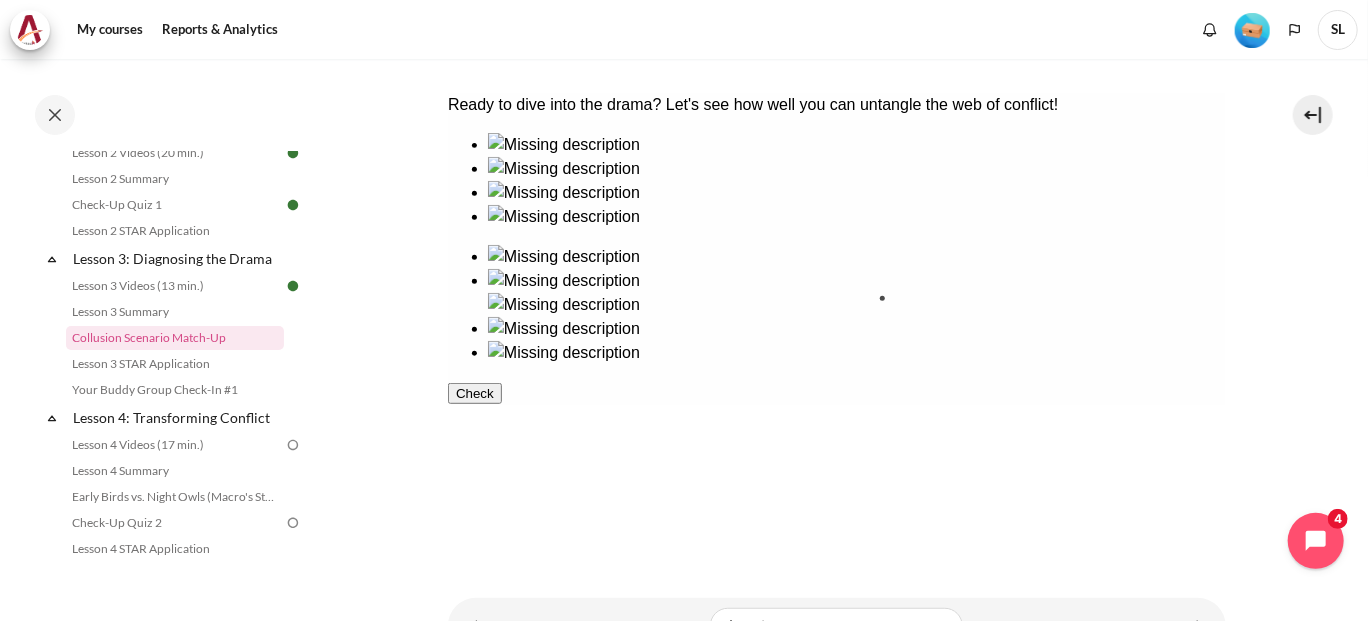 drag, startPoint x: 681, startPoint y: 218, endPoint x: 1024, endPoint y: 345, distance: 365.75674 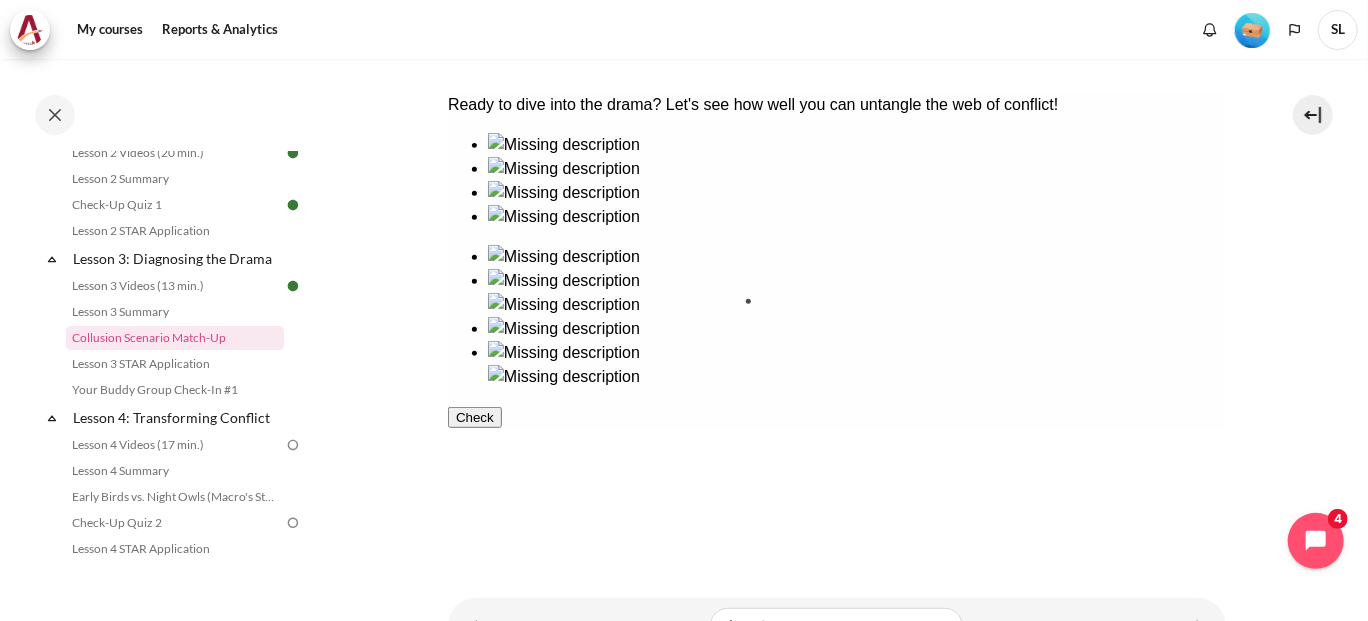 drag, startPoint x: 644, startPoint y: 364, endPoint x: 843, endPoint y: 354, distance: 199.2511 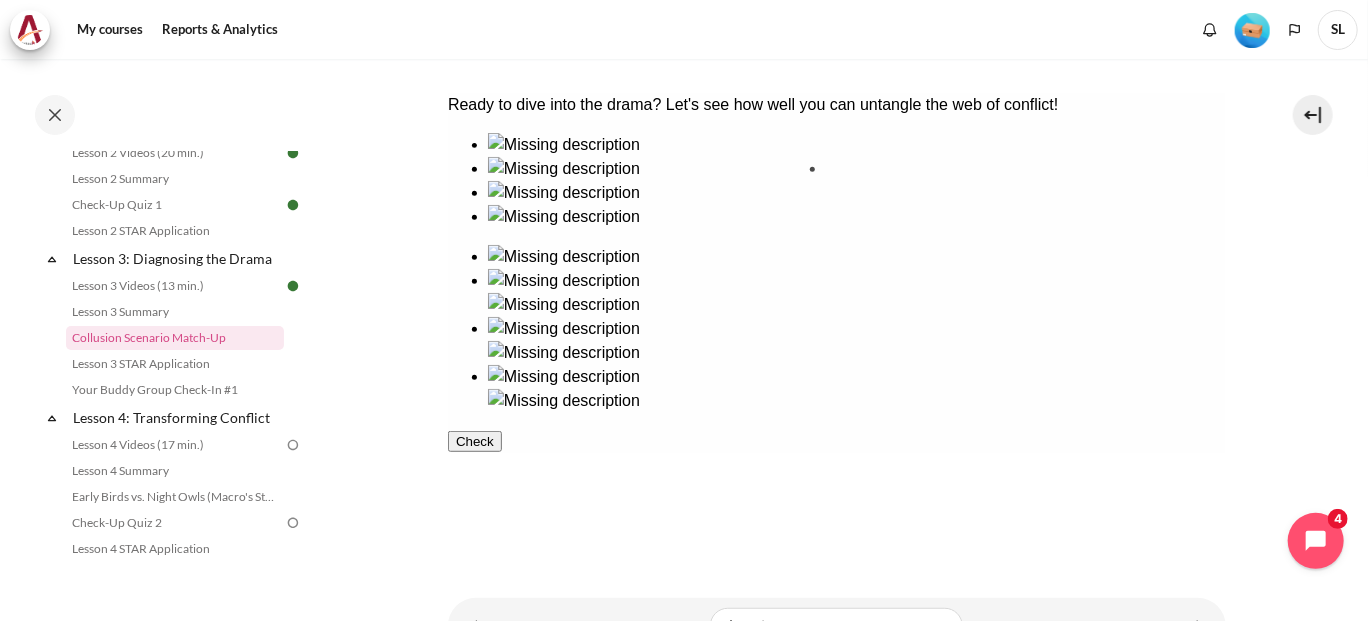 drag, startPoint x: 526, startPoint y: 239, endPoint x: 888, endPoint y: 230, distance: 362.11185 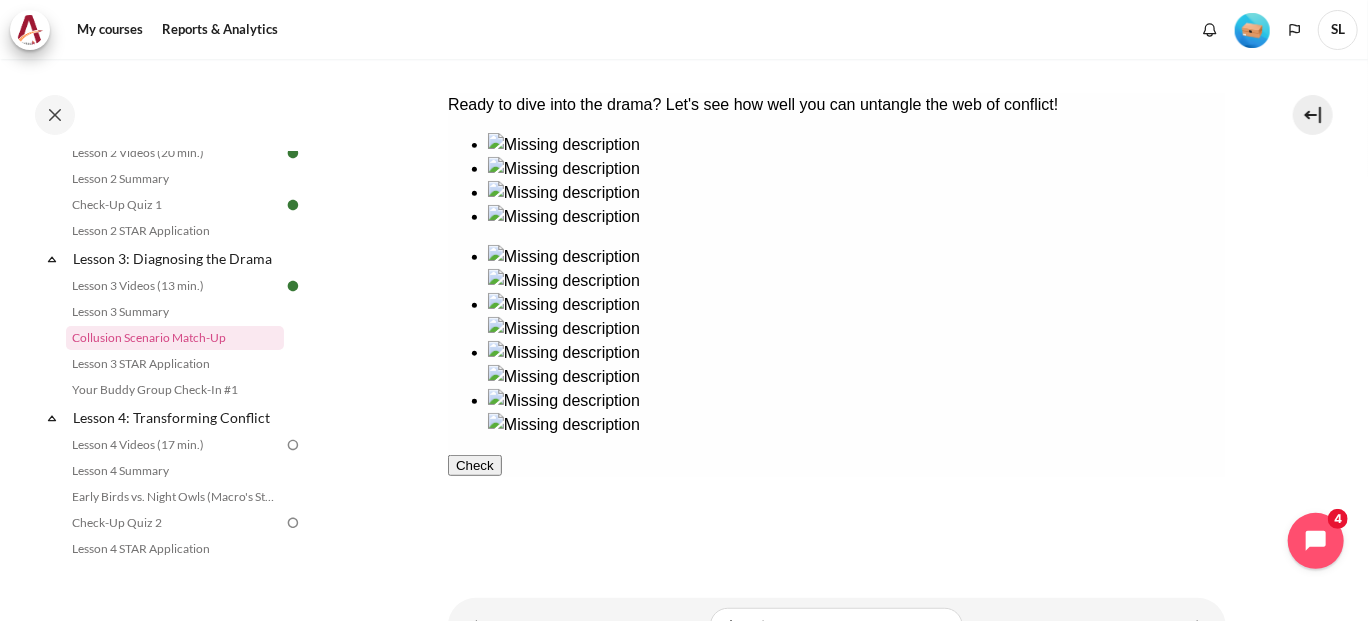 click on "Check" at bounding box center [474, 464] 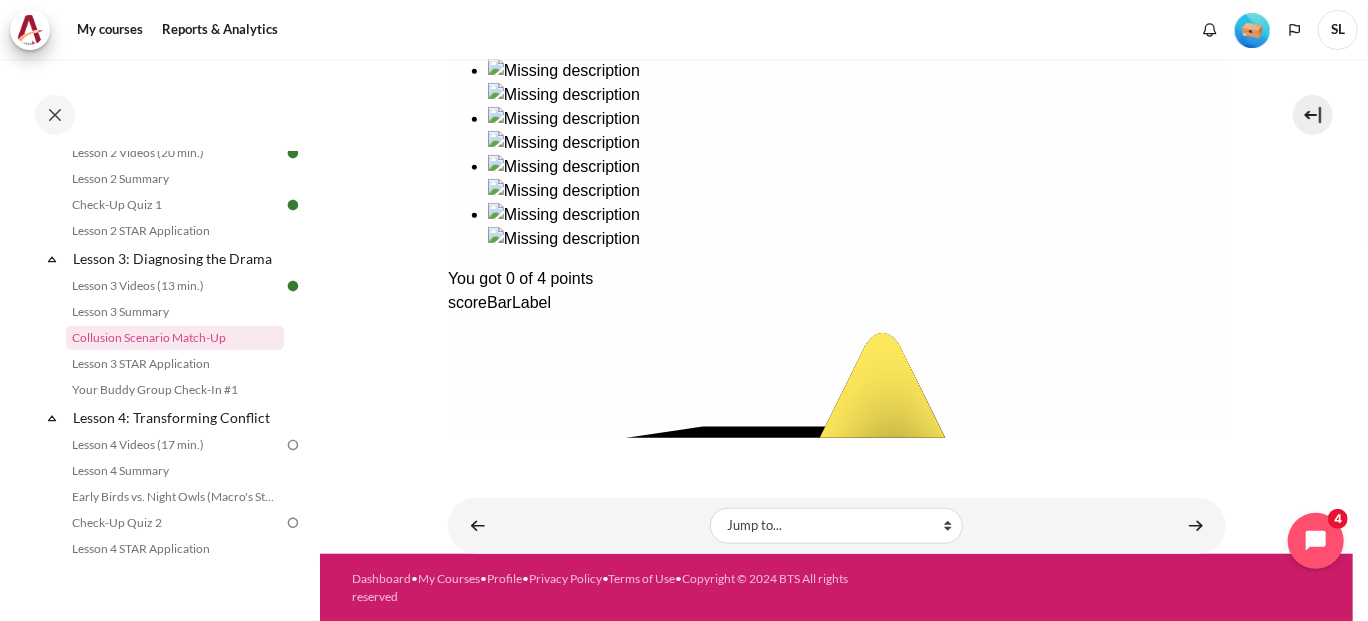 scroll, scrollTop: 477, scrollLeft: 0, axis: vertical 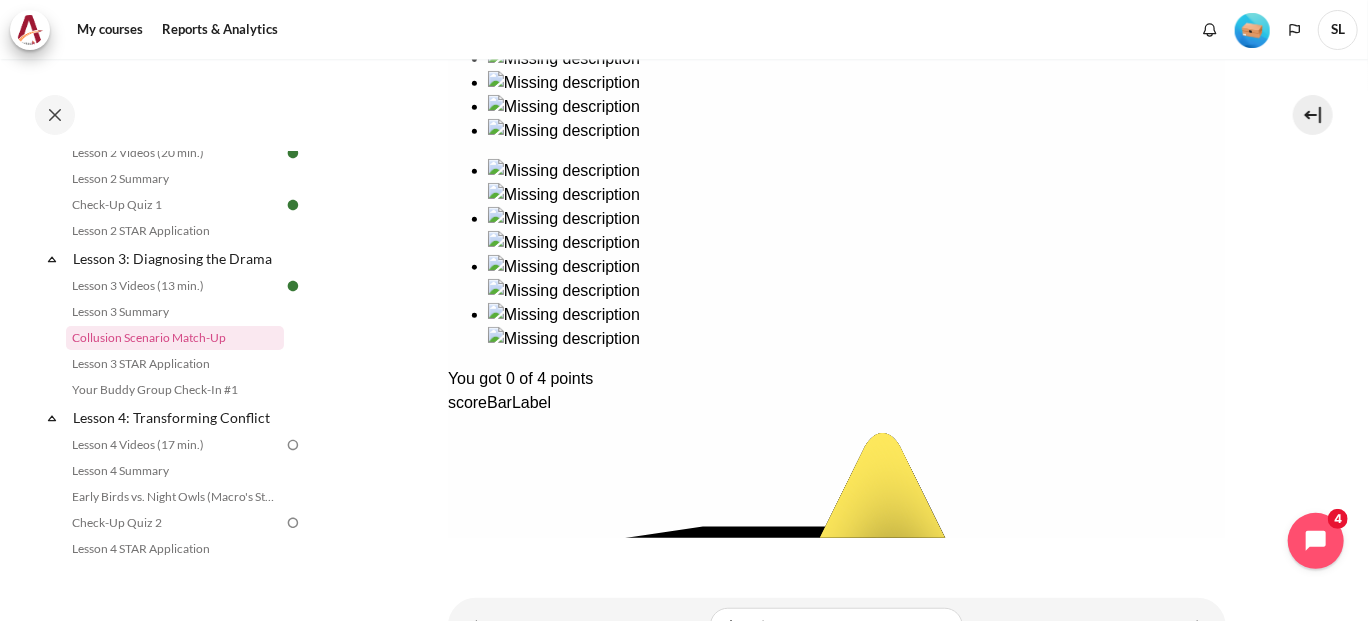 click at bounding box center [455, 1115] 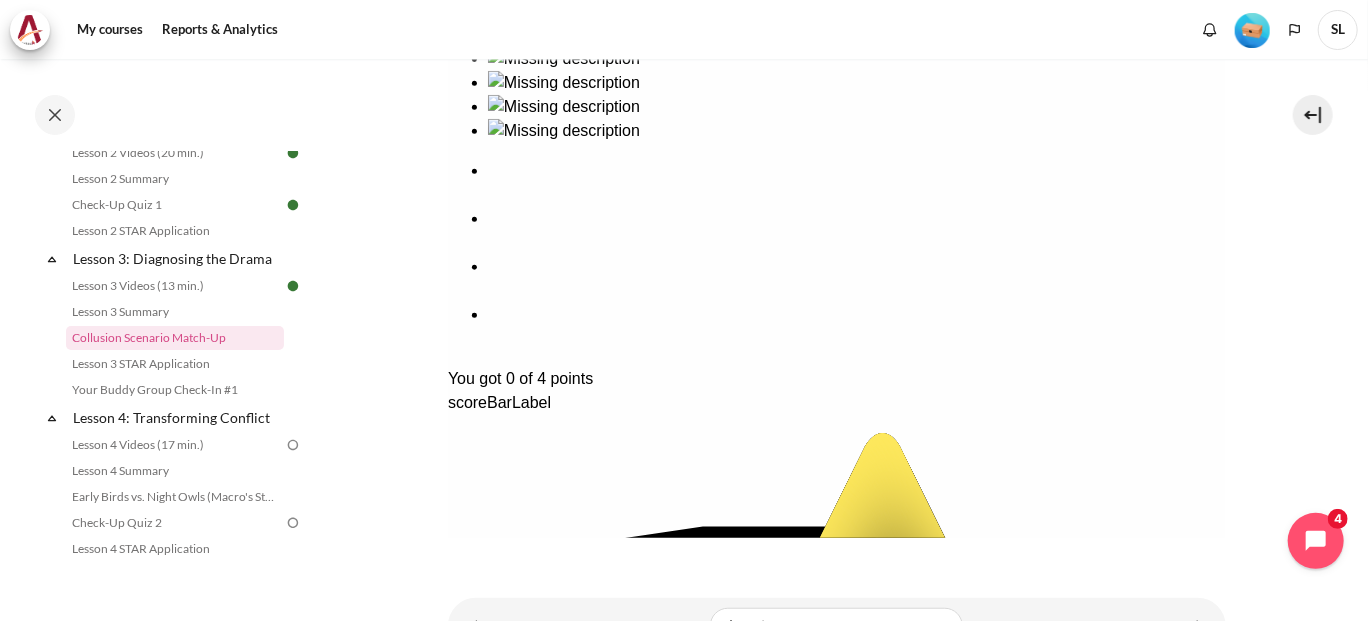 scroll, scrollTop: 0, scrollLeft: 0, axis: both 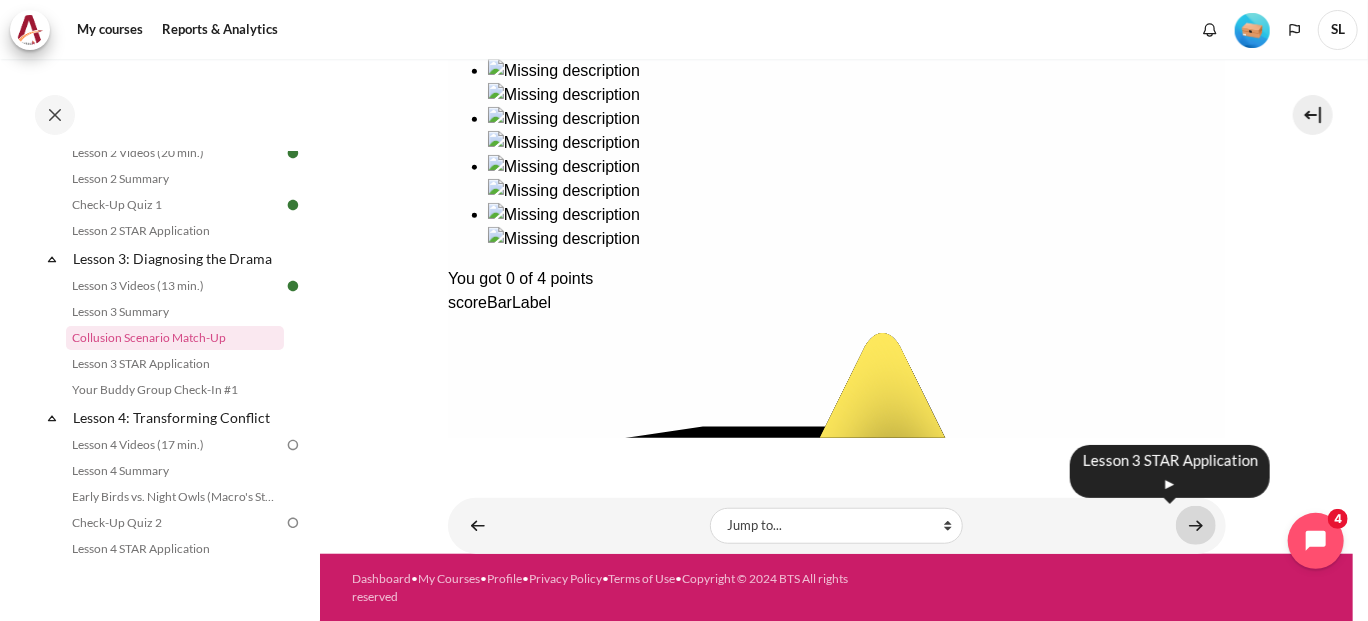 click at bounding box center (1196, 525) 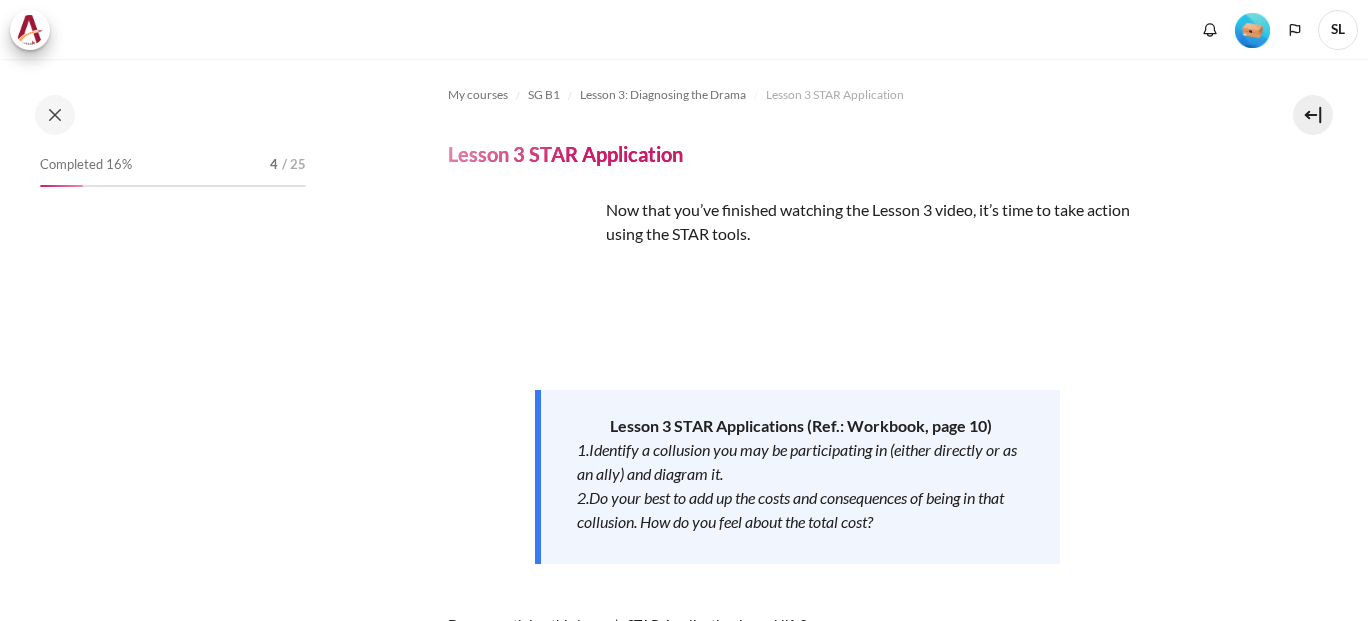 scroll, scrollTop: 0, scrollLeft: 0, axis: both 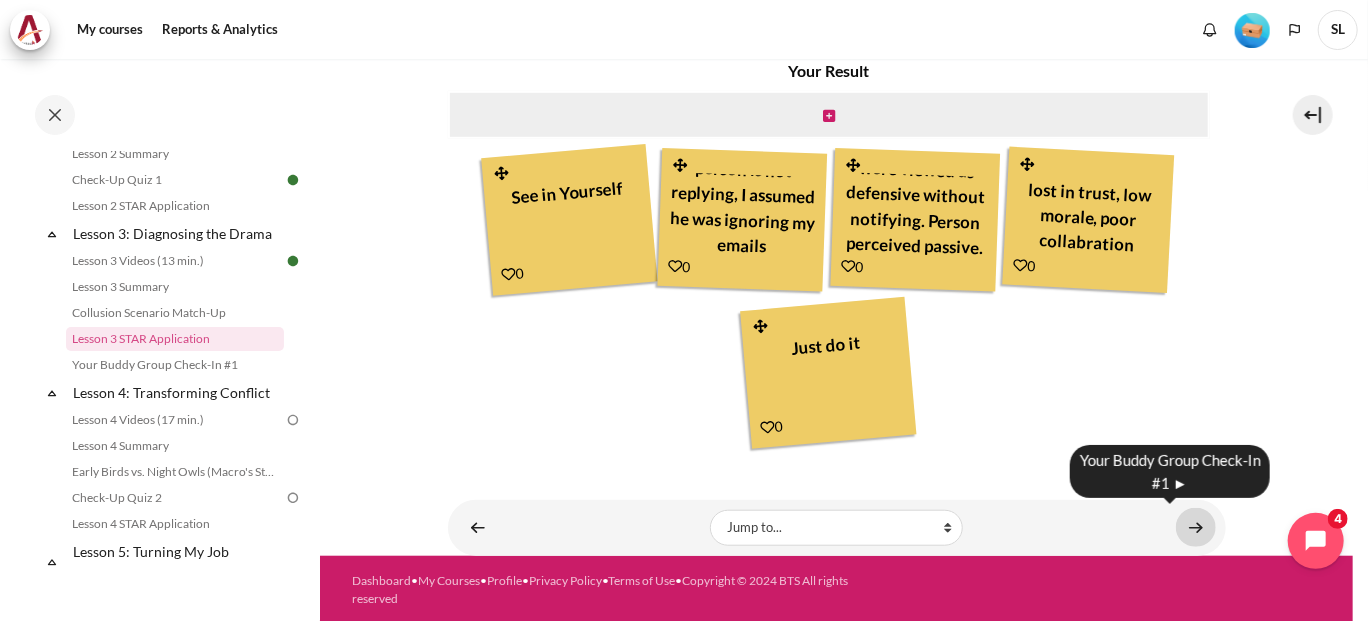 click at bounding box center [1196, 527] 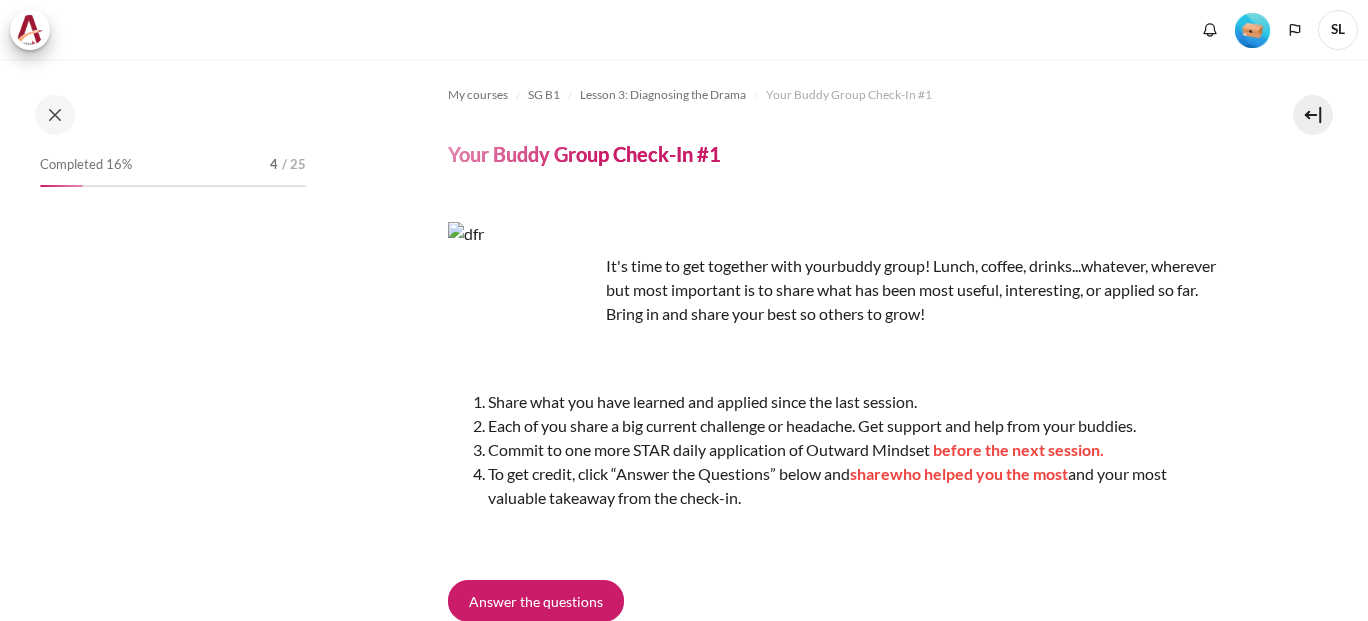 scroll, scrollTop: 0, scrollLeft: 0, axis: both 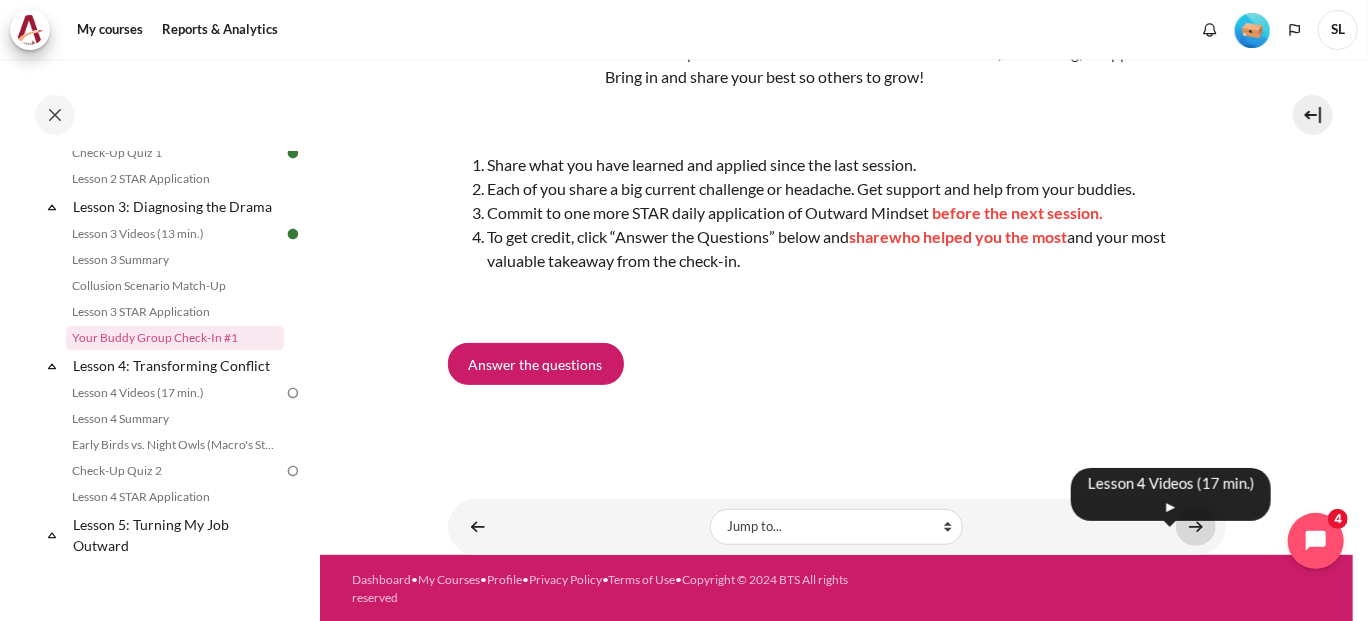 click at bounding box center (1196, 526) 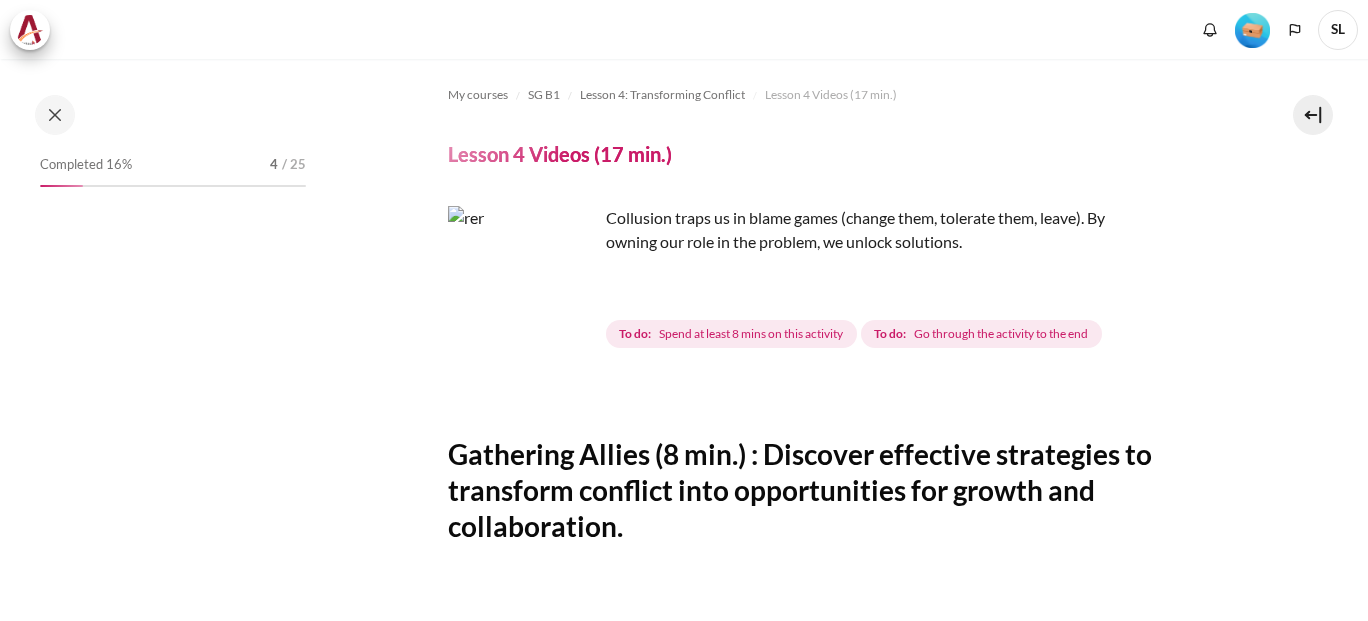 scroll, scrollTop: 0, scrollLeft: 0, axis: both 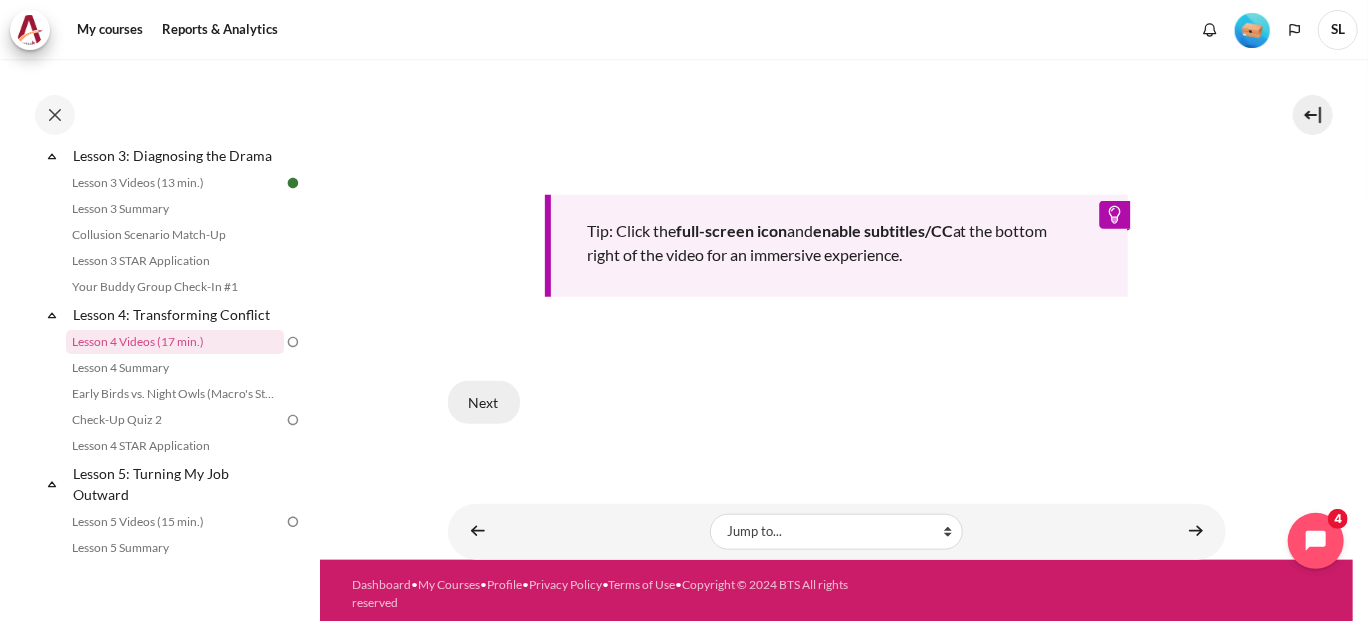 click on "Next" at bounding box center [484, 402] 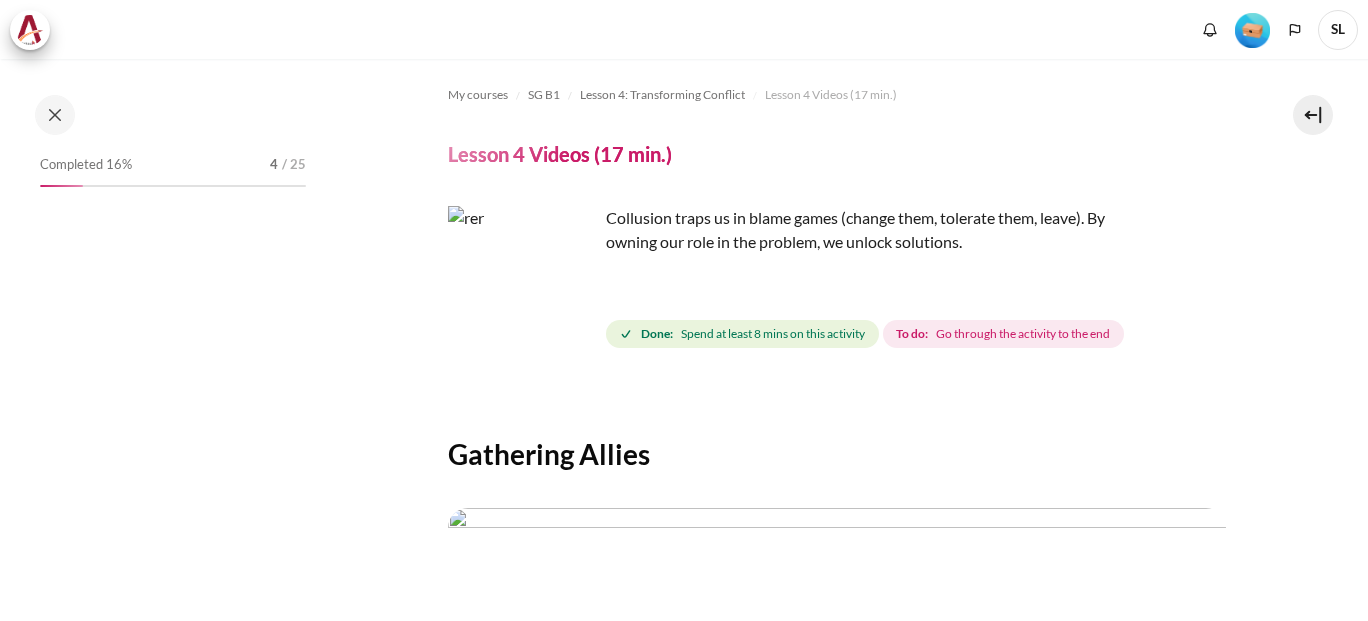 scroll, scrollTop: 0, scrollLeft: 0, axis: both 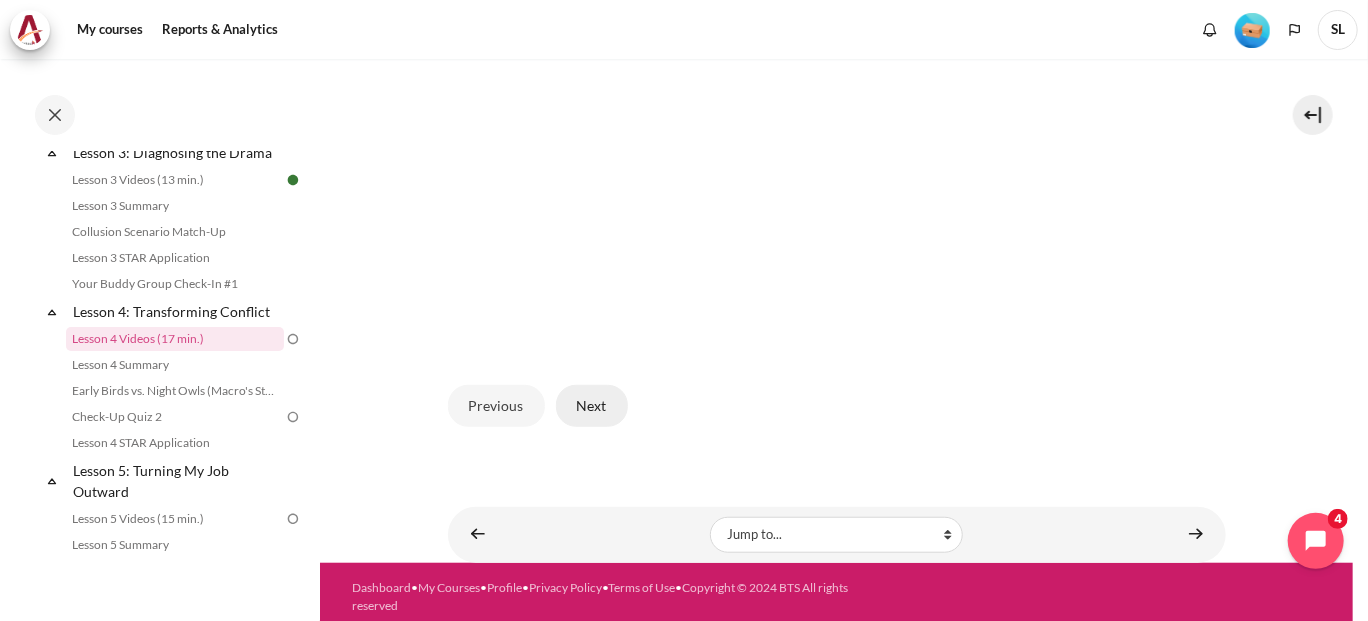click on "Next" at bounding box center (592, 406) 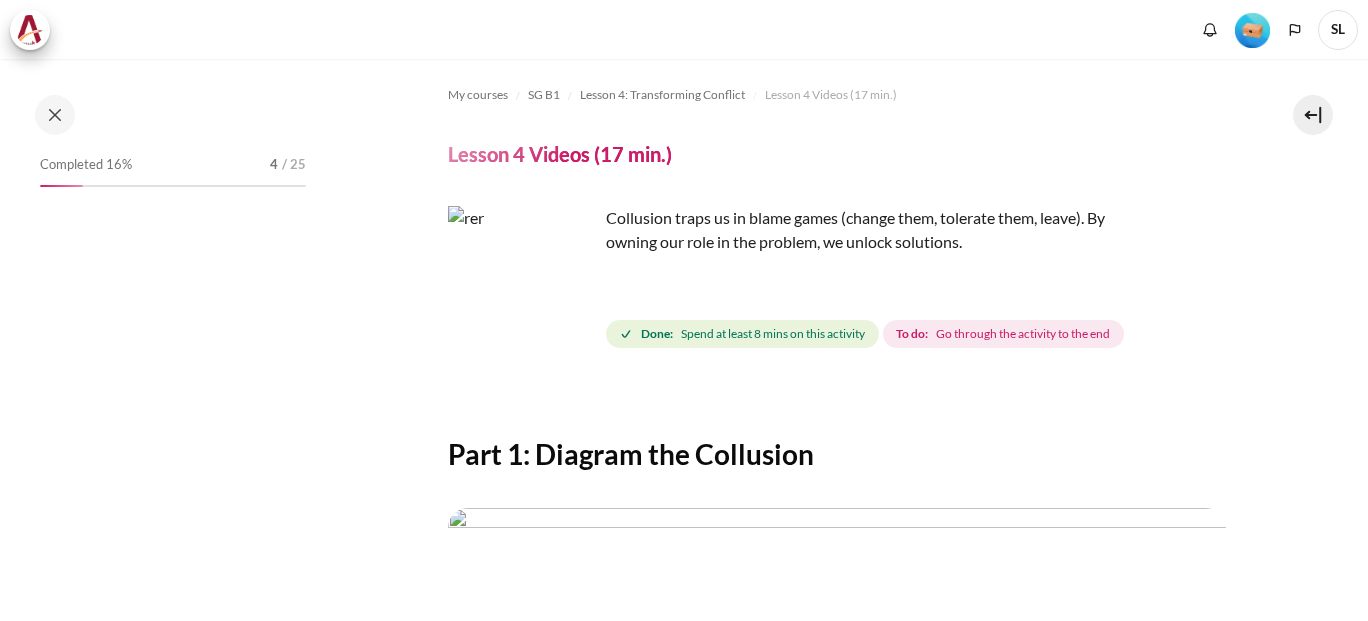 scroll, scrollTop: 0, scrollLeft: 0, axis: both 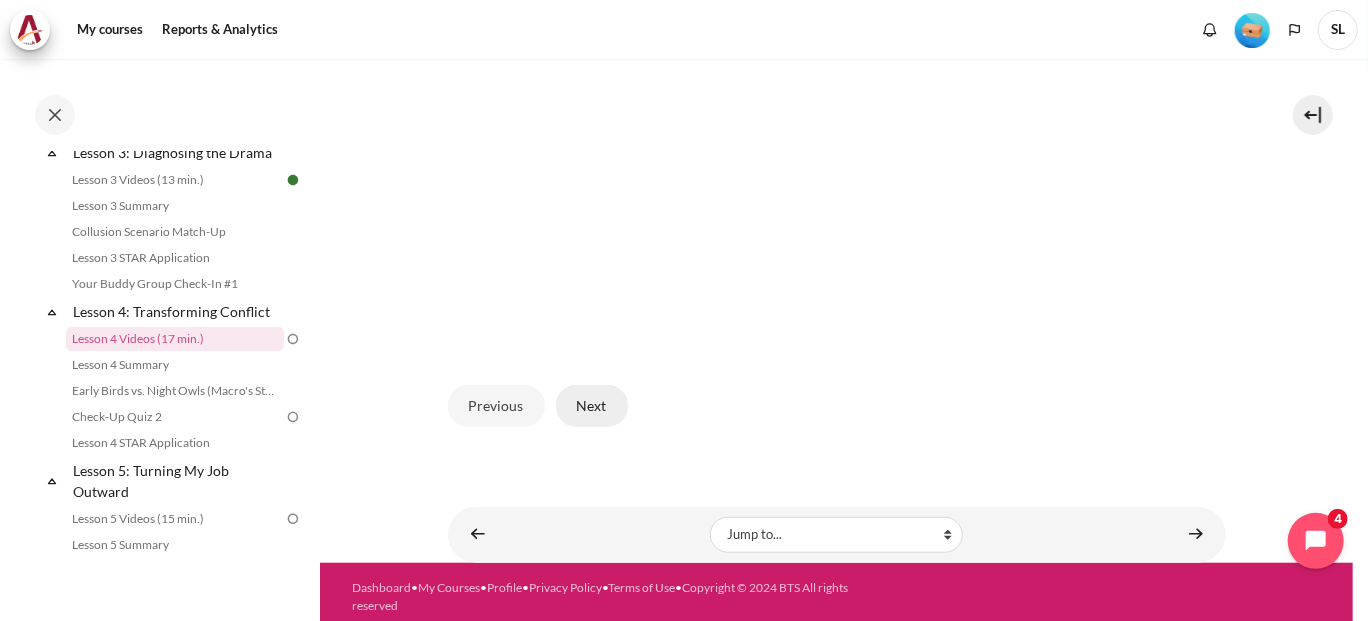 click on "Next" at bounding box center (592, 406) 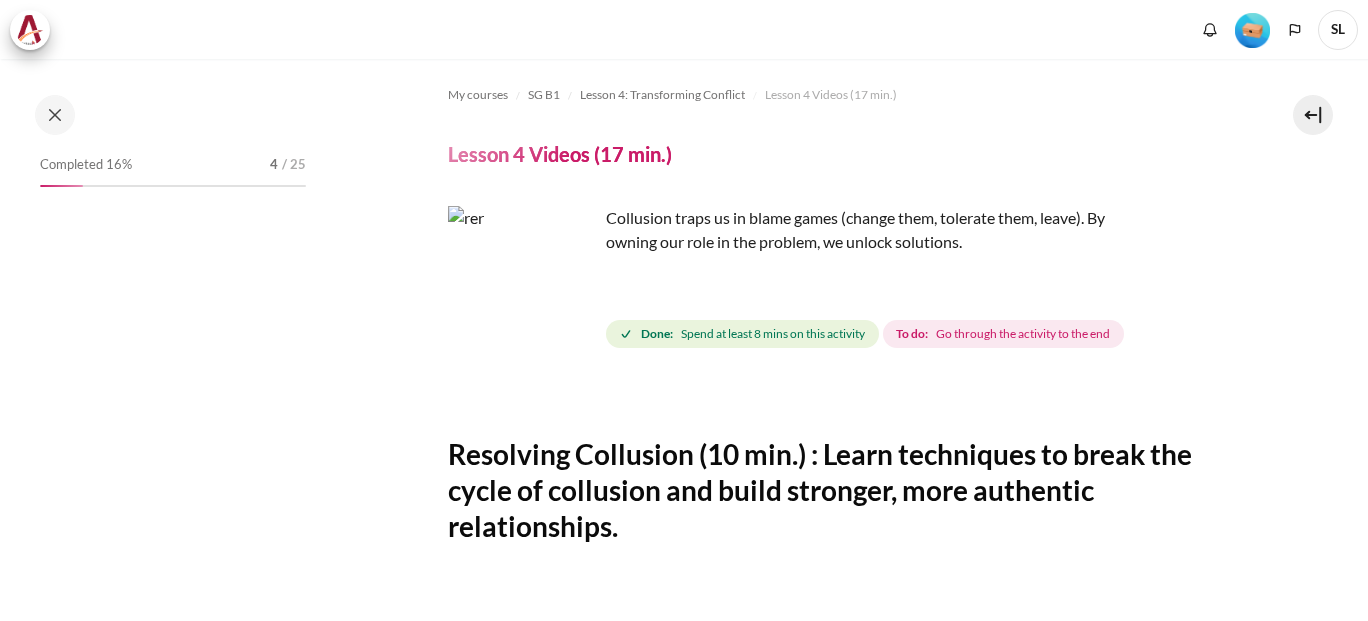 scroll, scrollTop: 0, scrollLeft: 0, axis: both 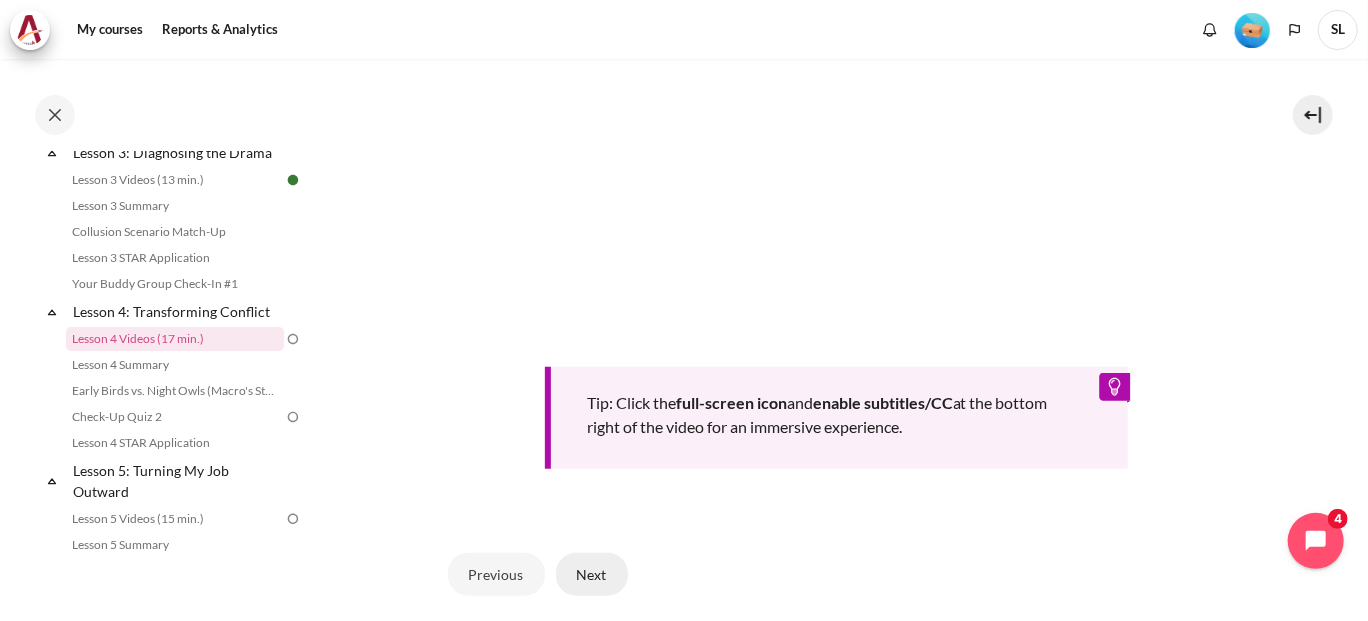 click on "Next" at bounding box center (592, 574) 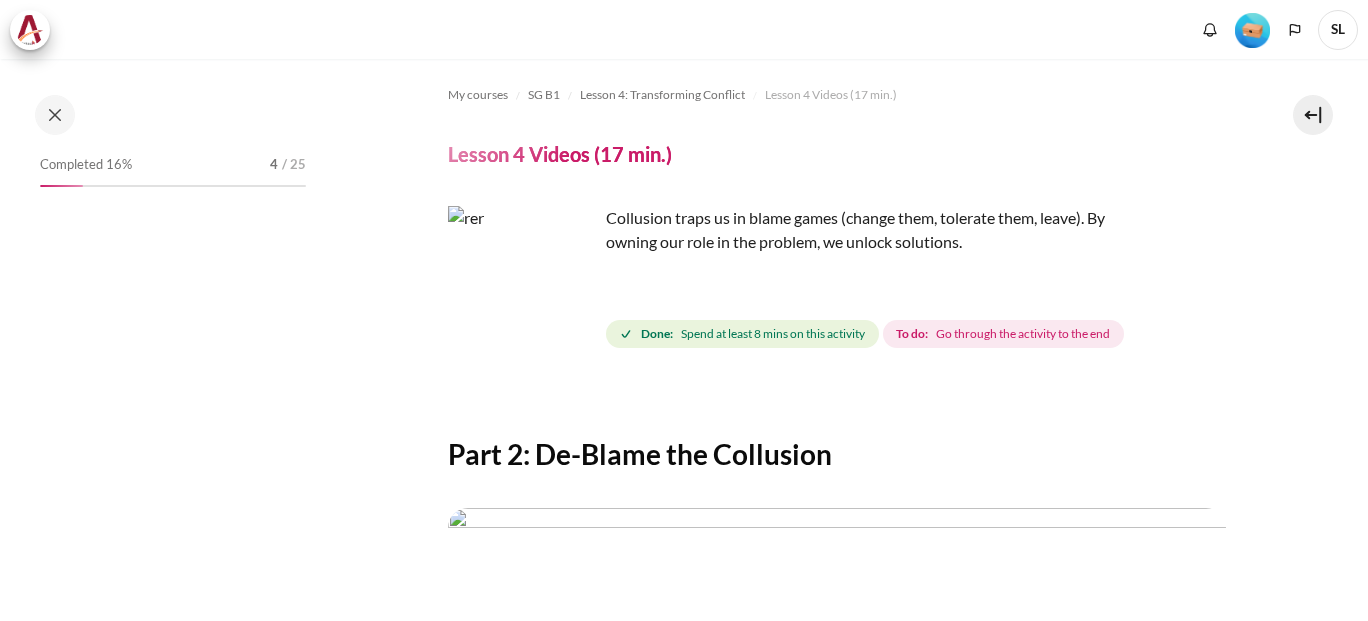 scroll, scrollTop: 0, scrollLeft: 0, axis: both 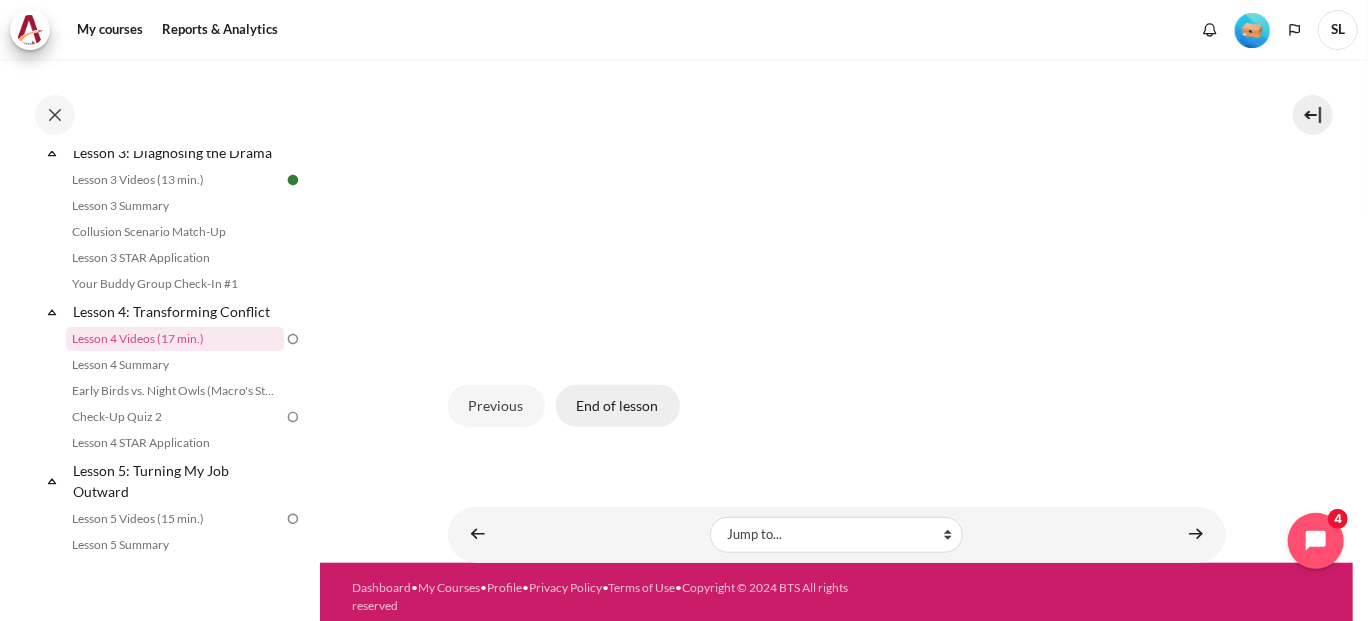 click on "End of lesson" at bounding box center (618, 406) 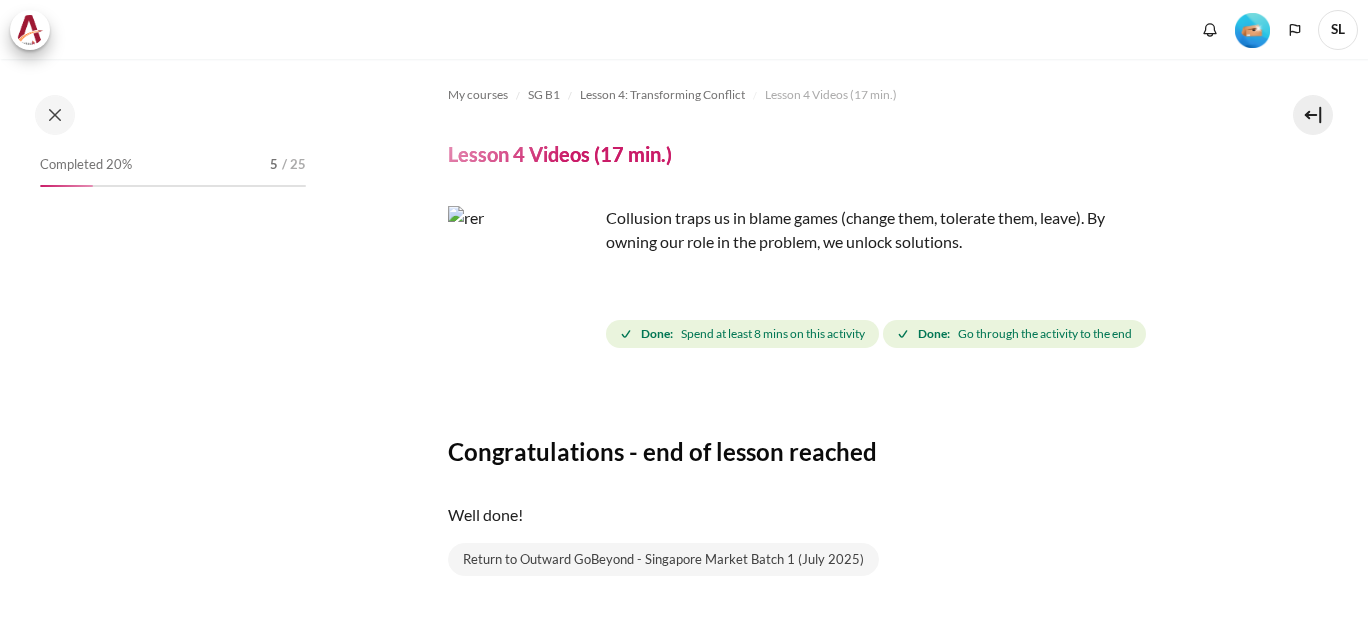scroll, scrollTop: 0, scrollLeft: 0, axis: both 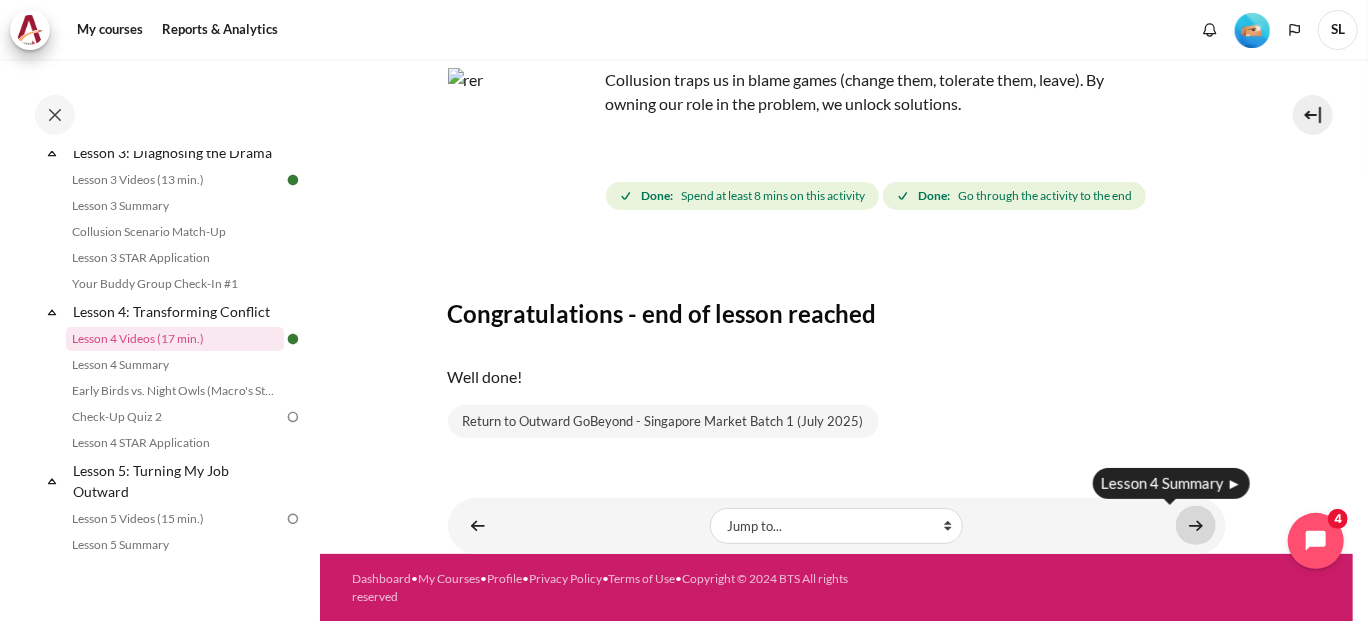 click at bounding box center (1196, 525) 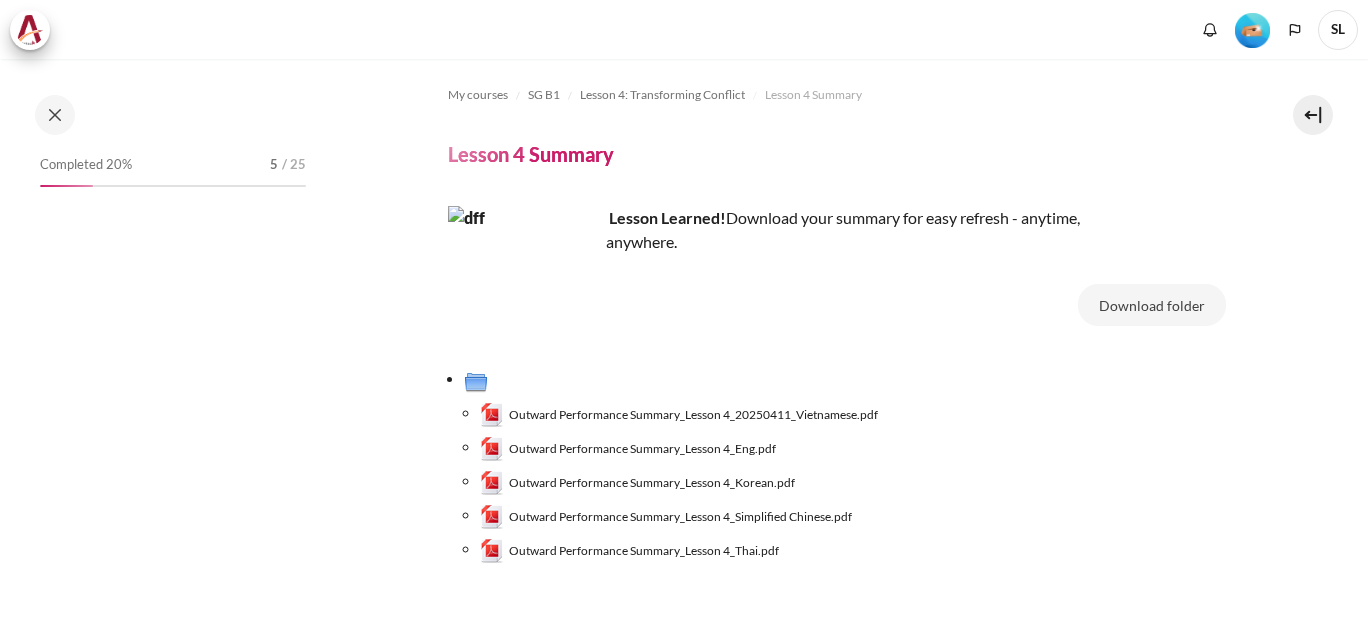 scroll, scrollTop: 0, scrollLeft: 0, axis: both 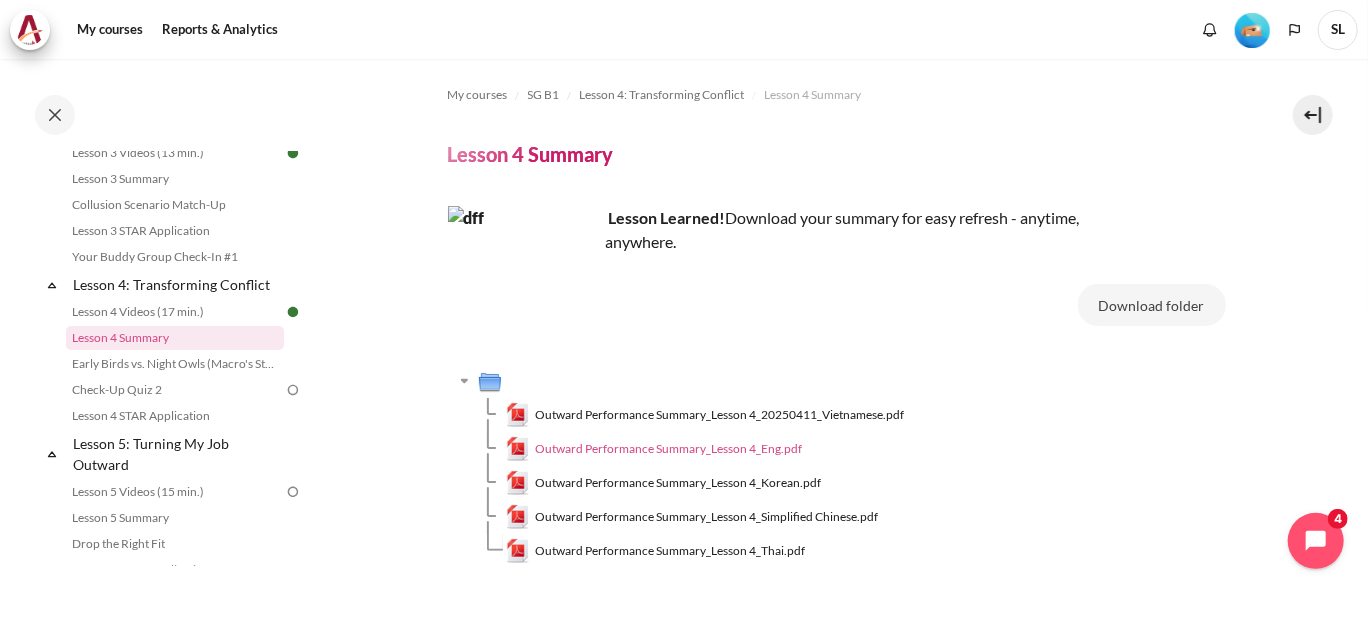 click on "Outward Performance Summary_Lesson 4_Eng.pdf" at bounding box center [668, 449] 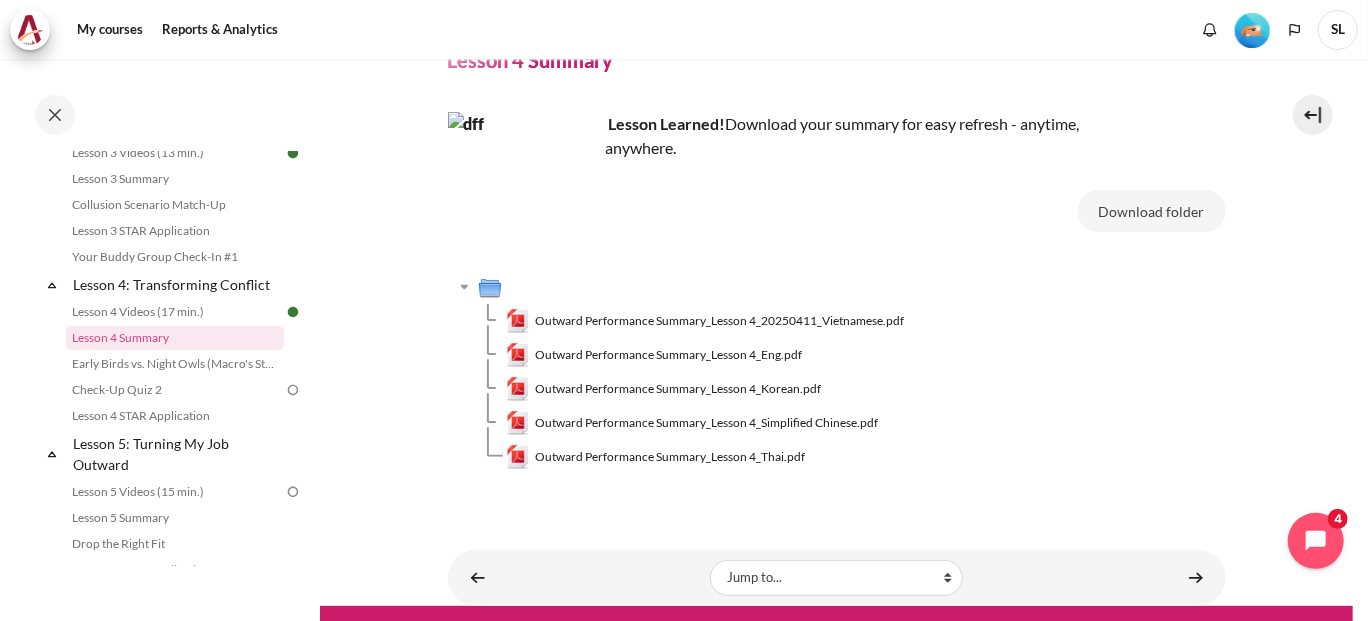 scroll, scrollTop: 146, scrollLeft: 0, axis: vertical 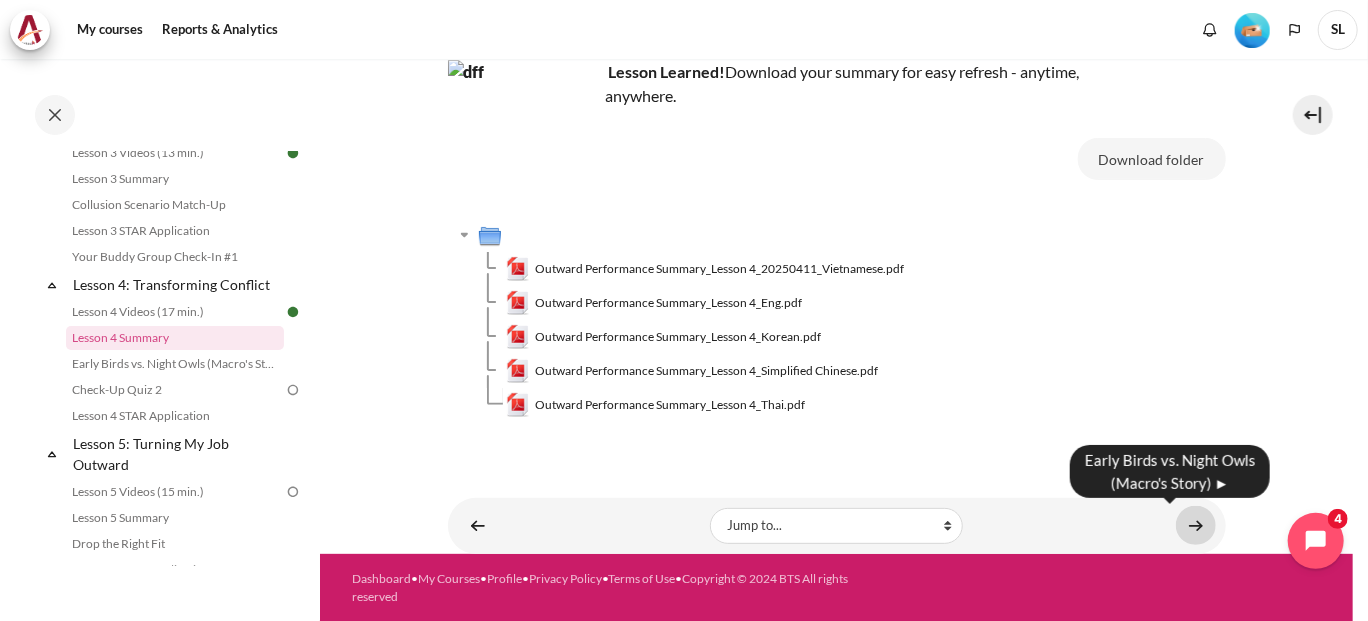 click at bounding box center [1196, 525] 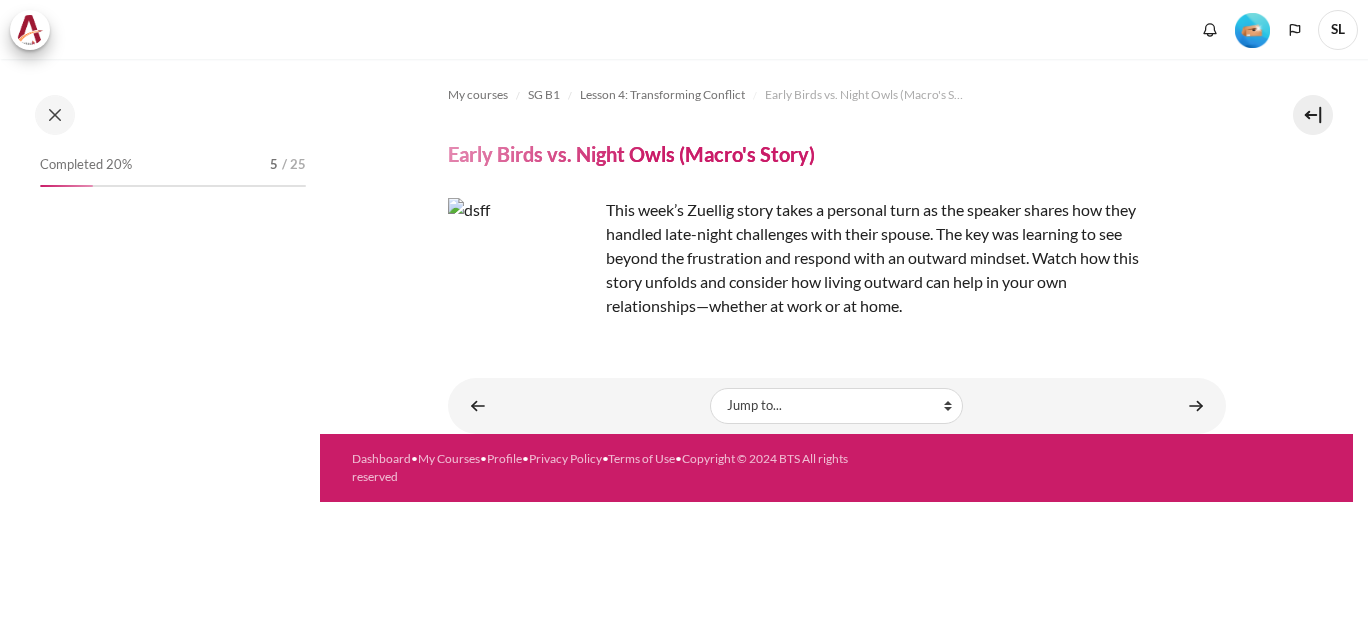 scroll, scrollTop: 0, scrollLeft: 0, axis: both 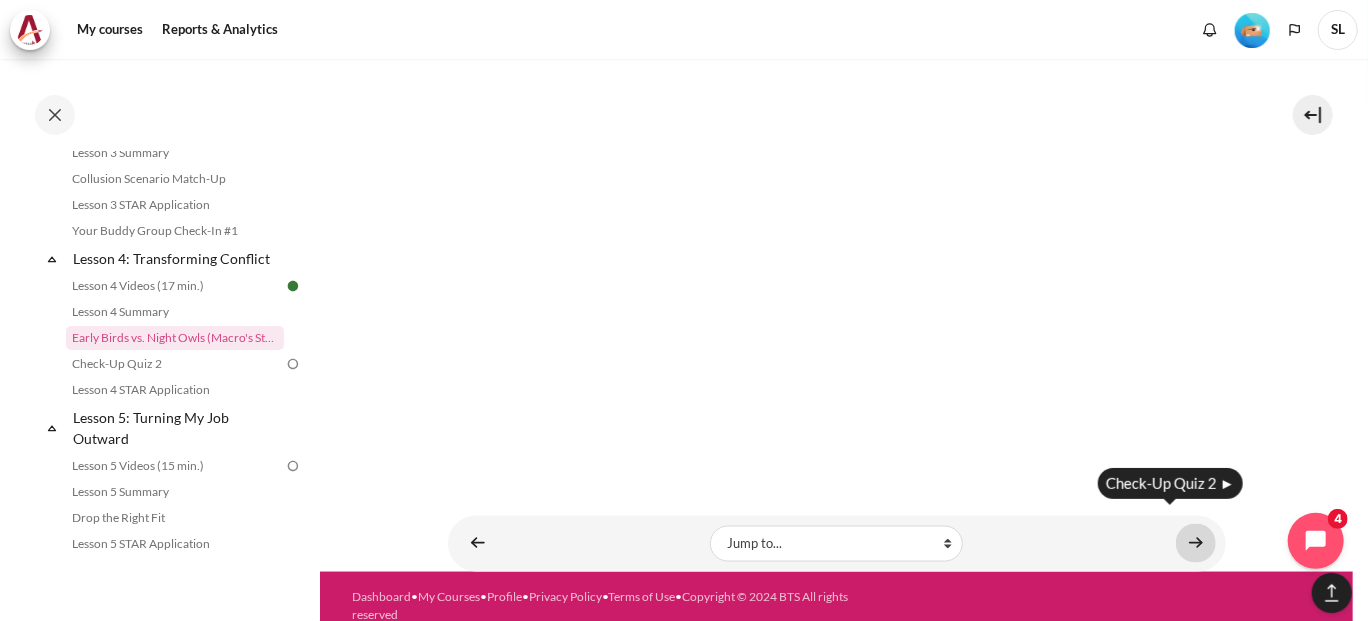 click at bounding box center [1196, 543] 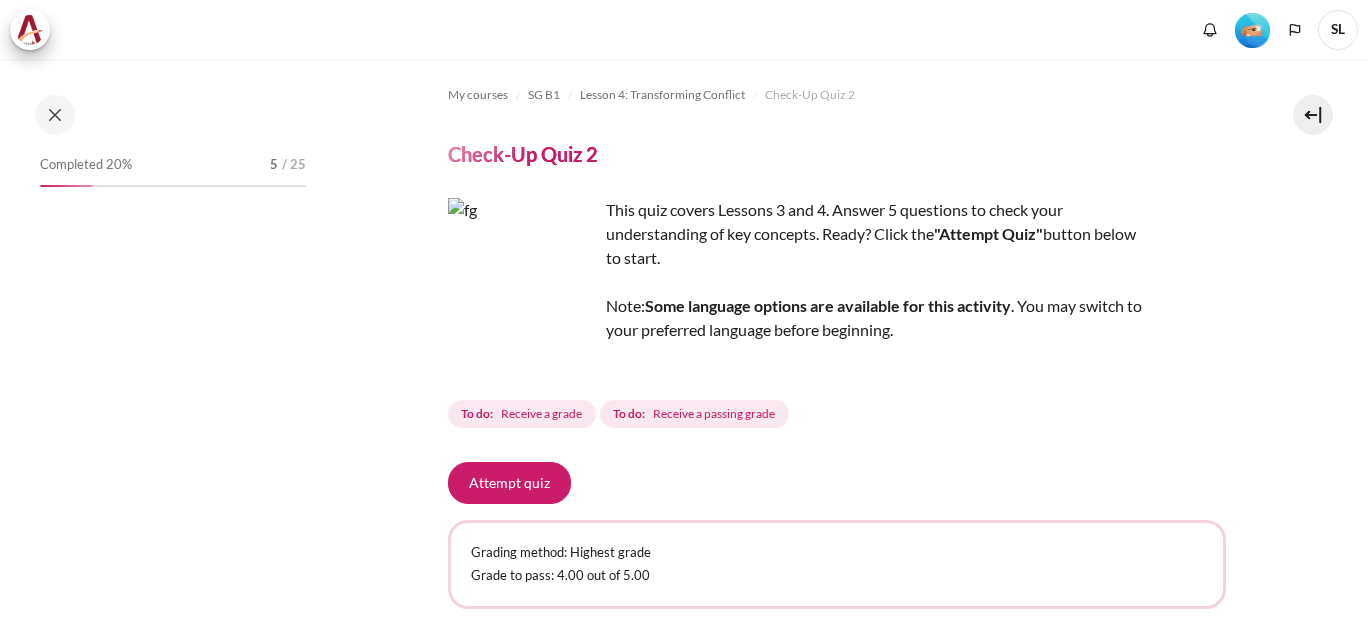 scroll, scrollTop: 0, scrollLeft: 0, axis: both 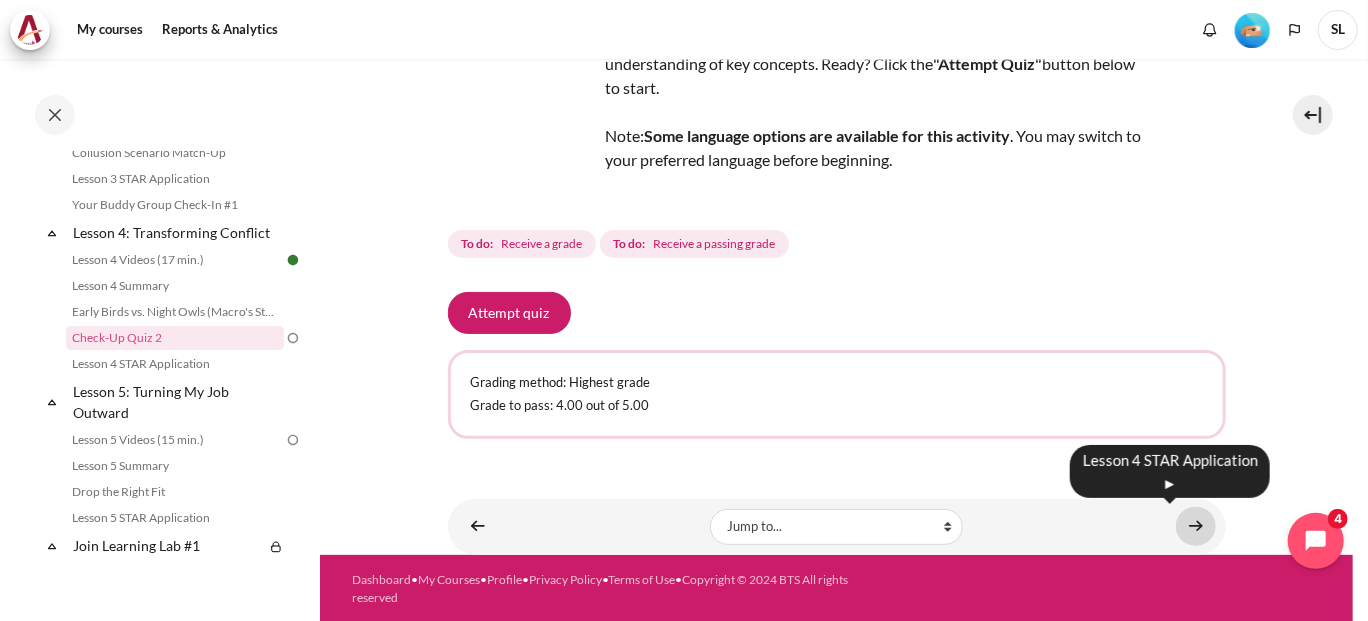 click at bounding box center (1196, 526) 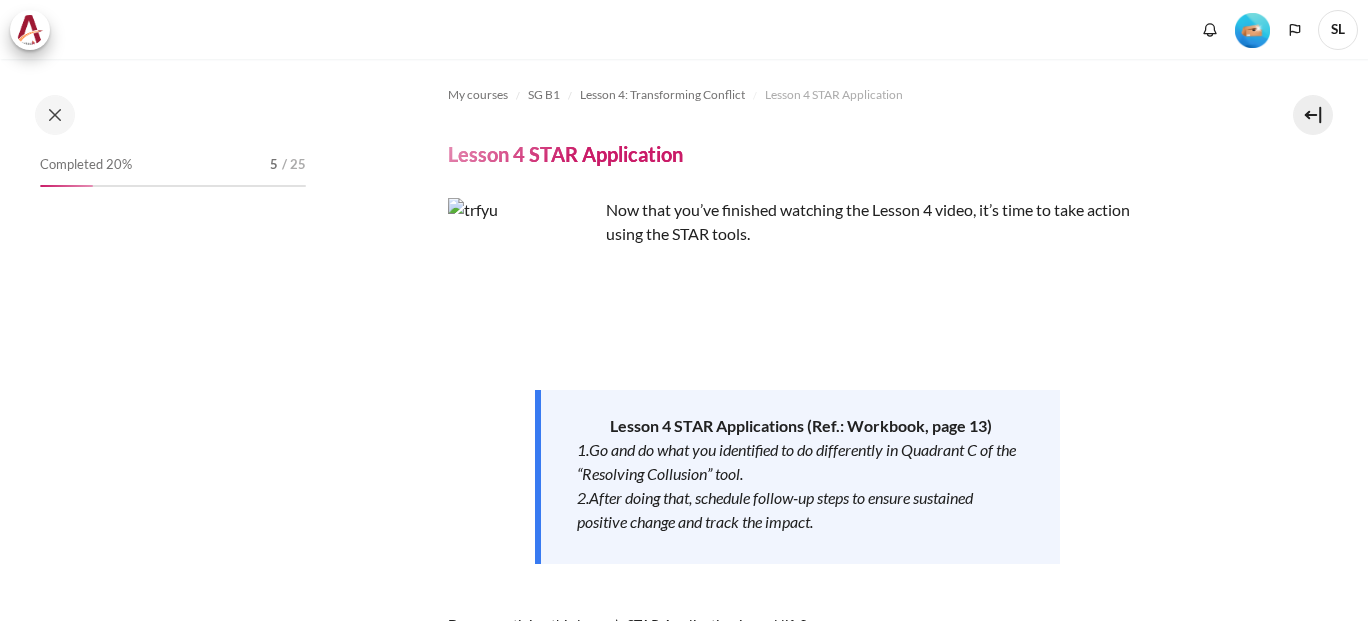 scroll, scrollTop: 0, scrollLeft: 0, axis: both 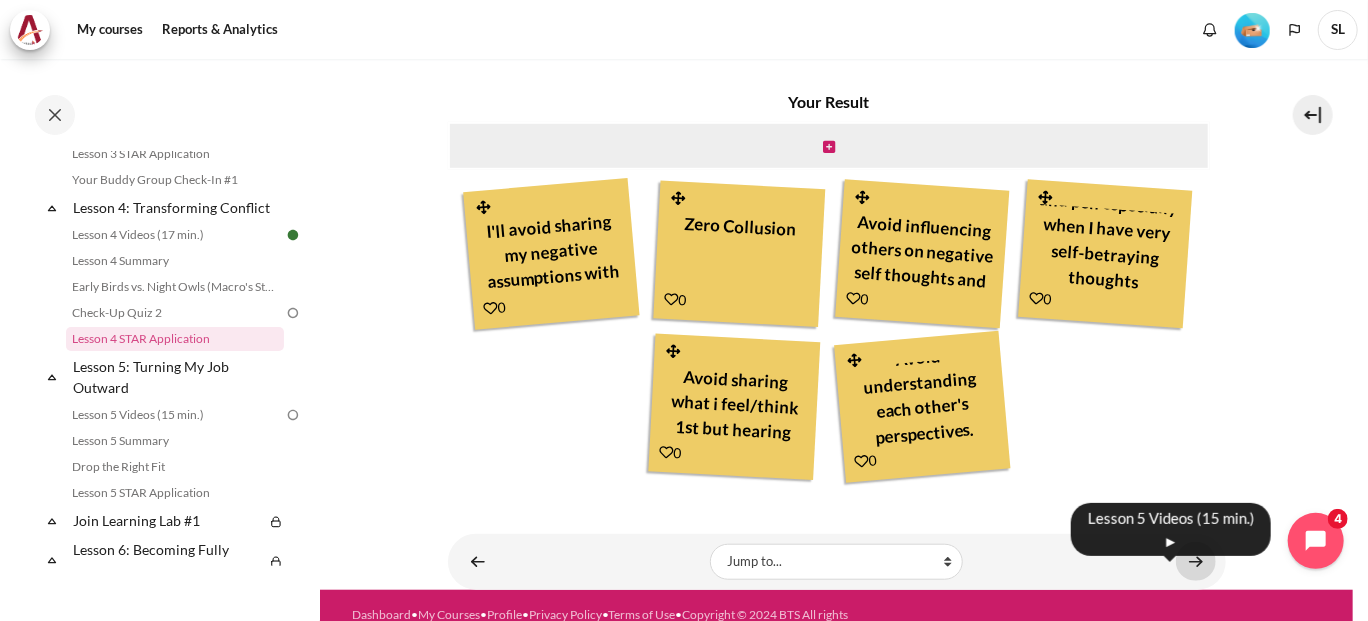 click at bounding box center [1196, 561] 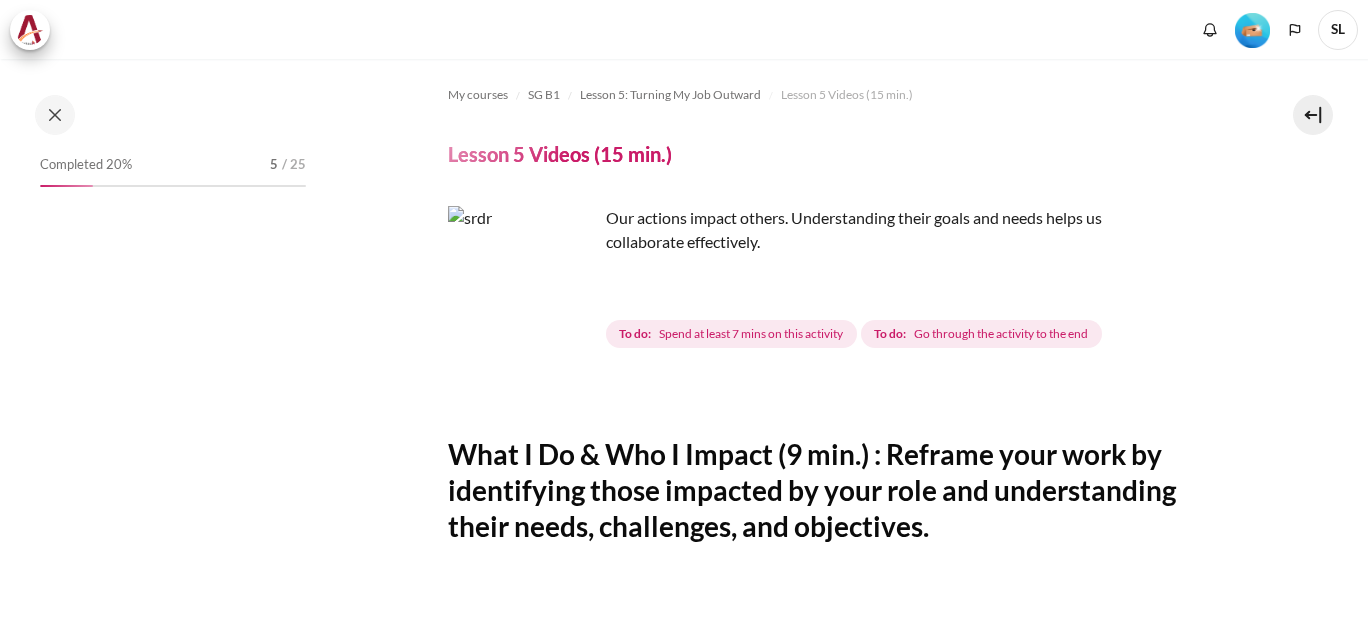scroll, scrollTop: 0, scrollLeft: 0, axis: both 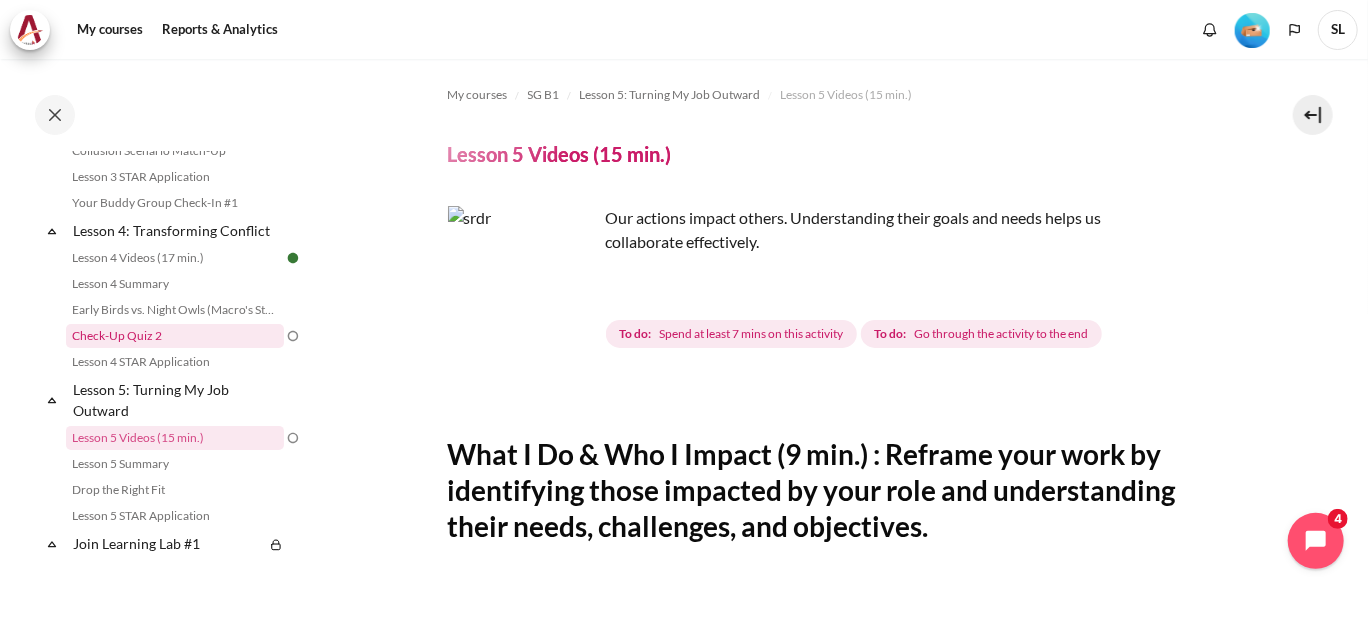 click on "Check-Up Quiz 2" at bounding box center (175, 336) 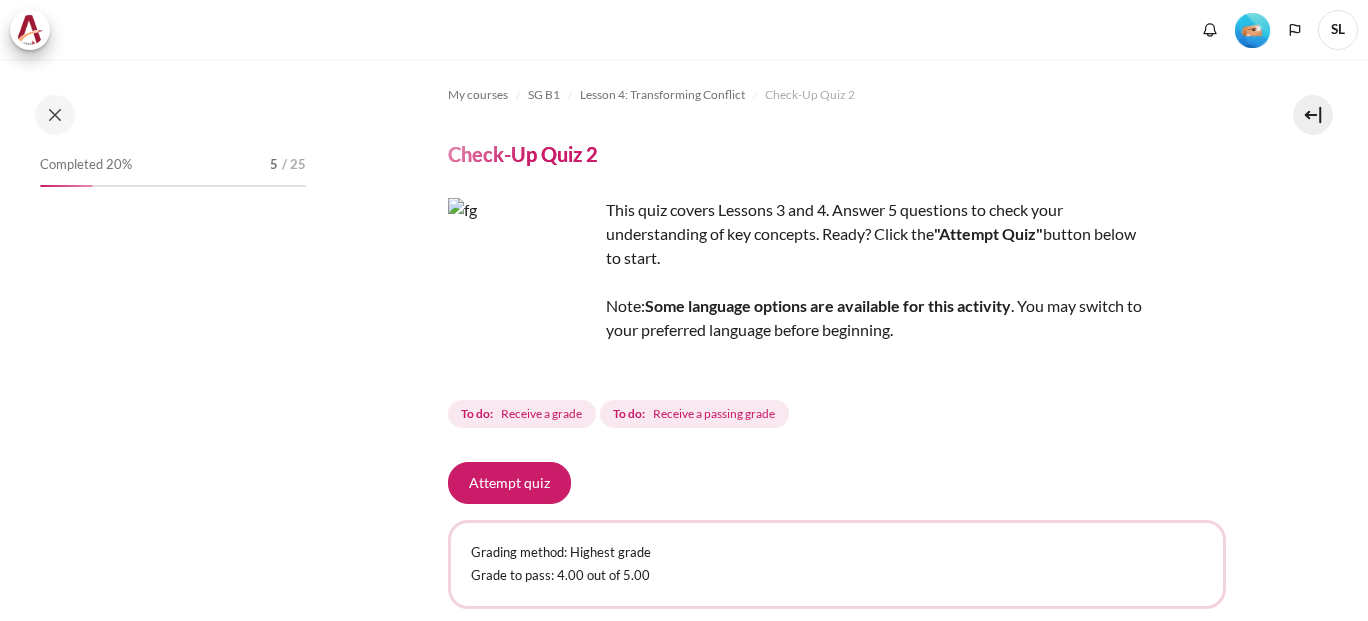 scroll, scrollTop: 0, scrollLeft: 0, axis: both 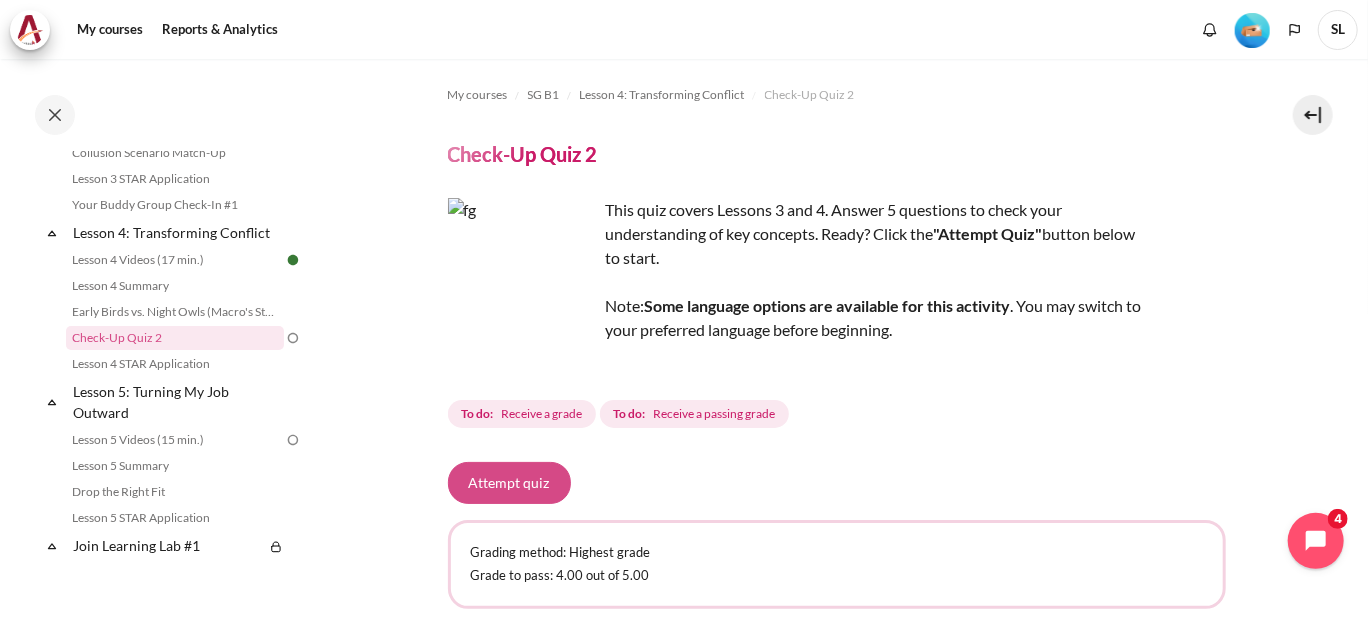 click on "Attempt quiz" at bounding box center [509, 483] 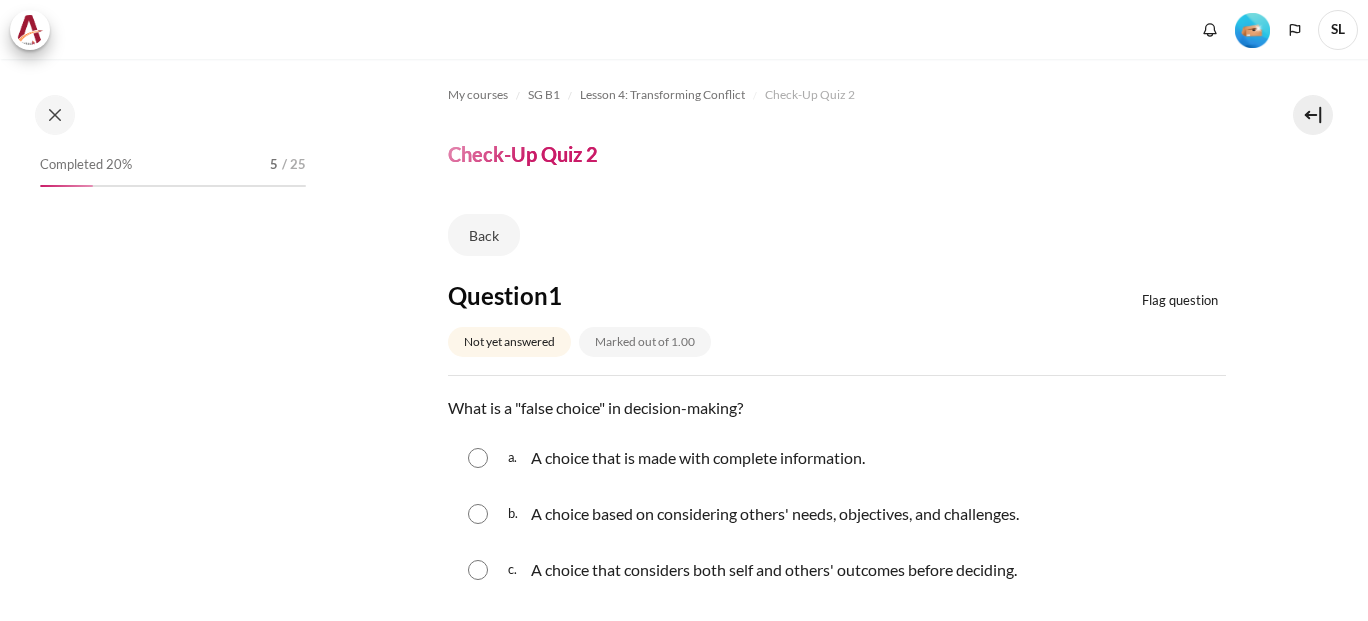 scroll, scrollTop: 0, scrollLeft: 0, axis: both 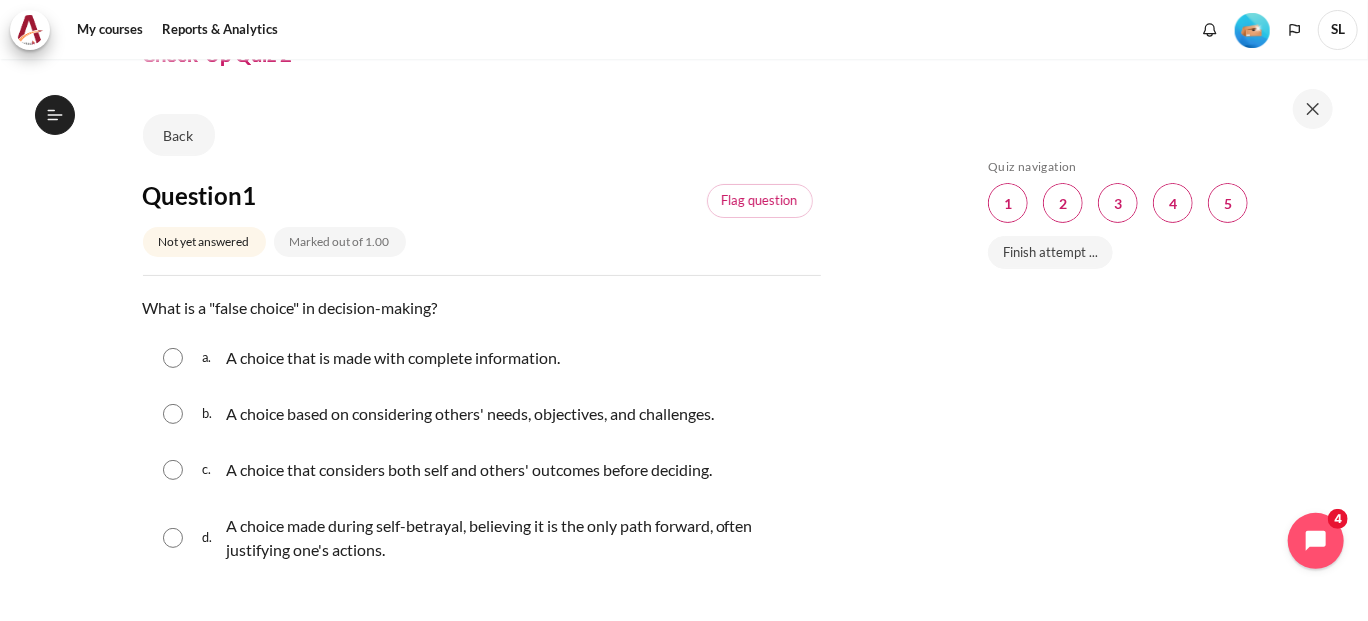 click at bounding box center [173, 538] 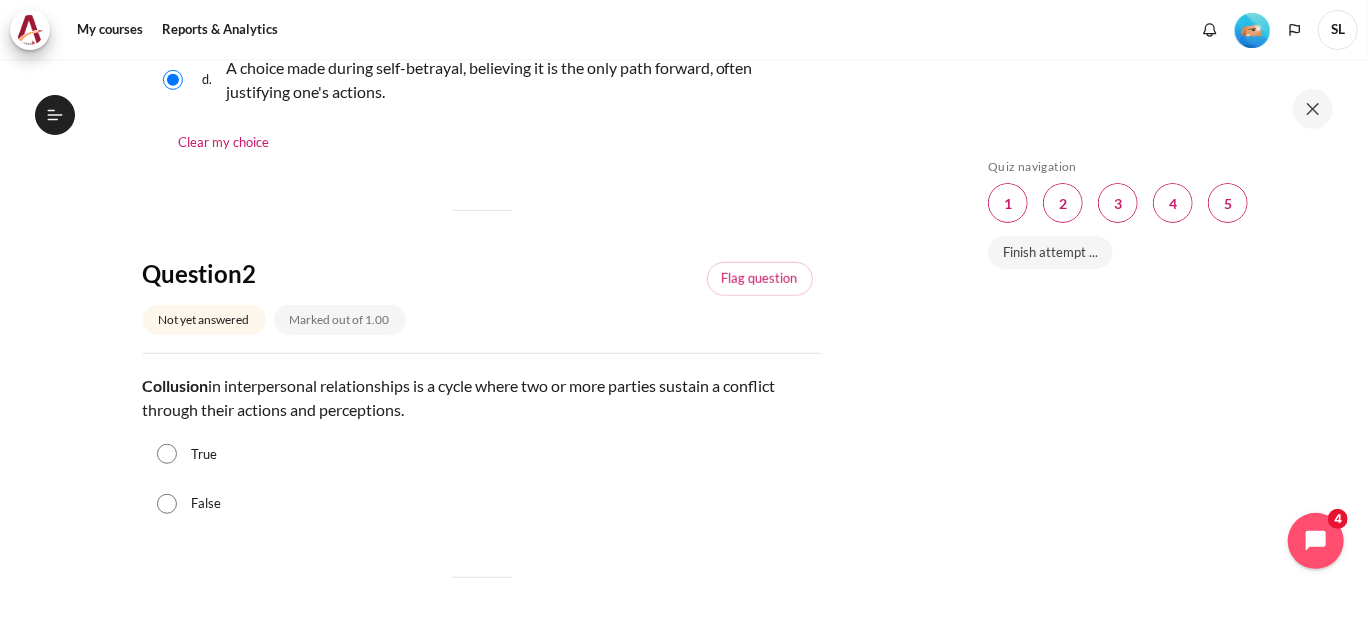 scroll, scrollTop: 600, scrollLeft: 0, axis: vertical 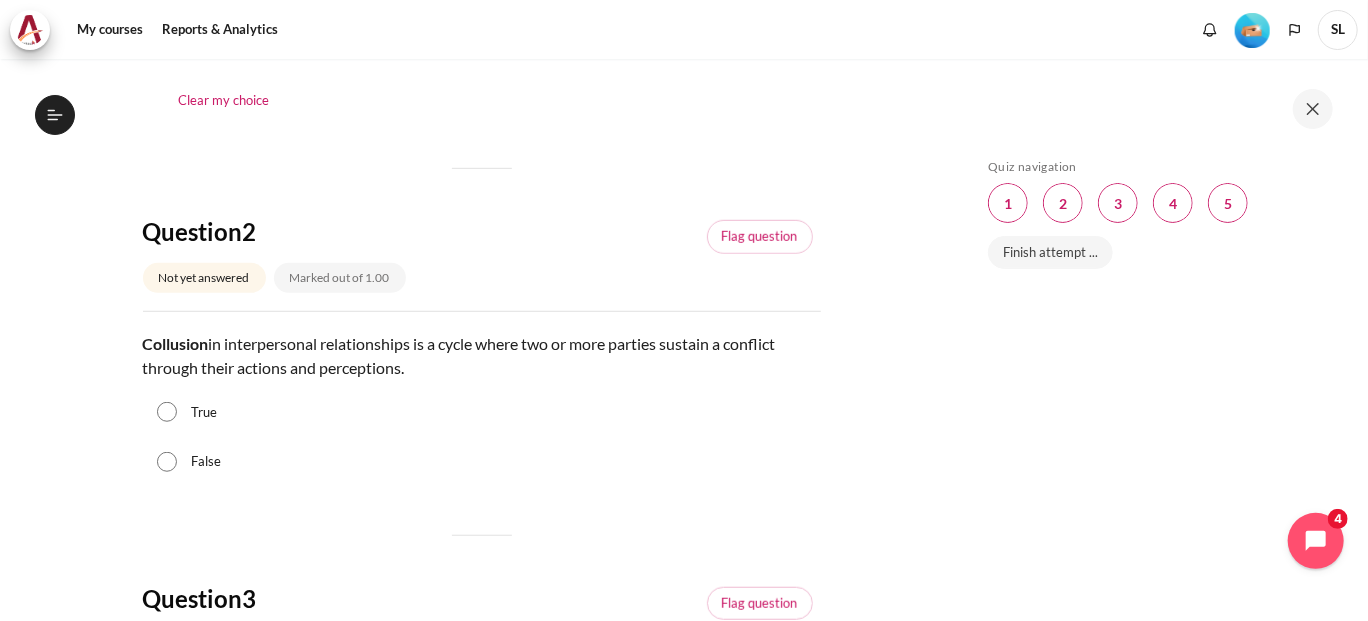 click on "True" at bounding box center [167, 412] 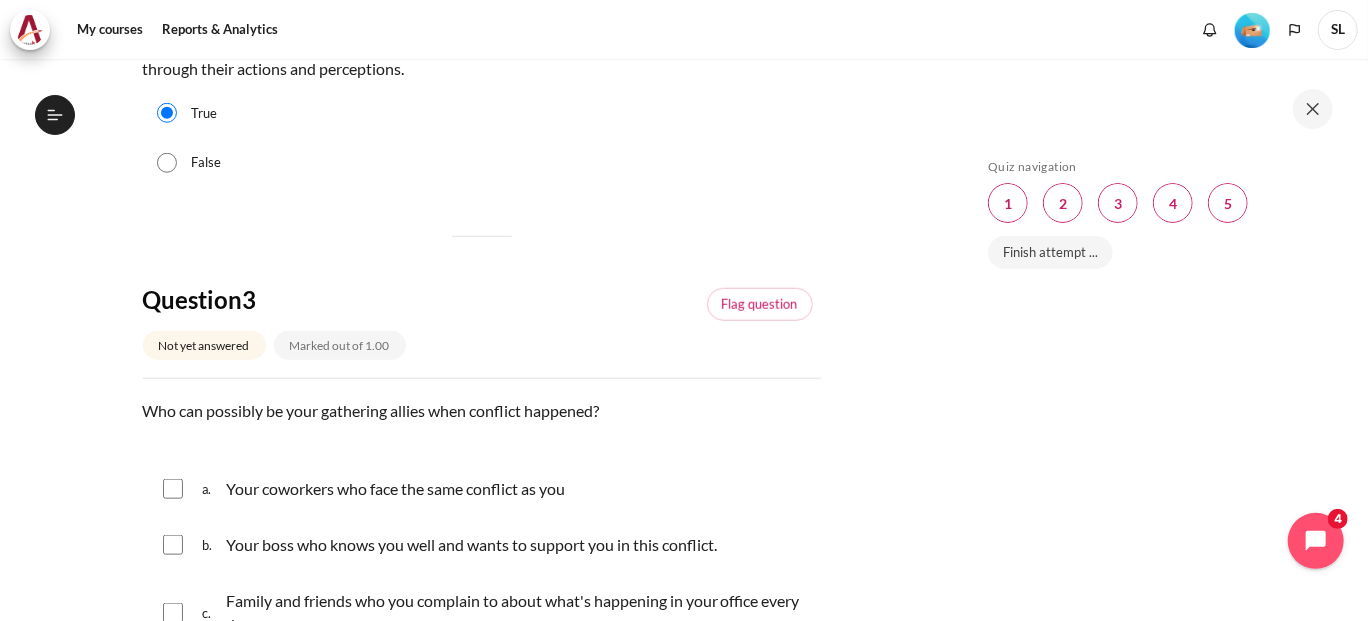 scroll, scrollTop: 1000, scrollLeft: 0, axis: vertical 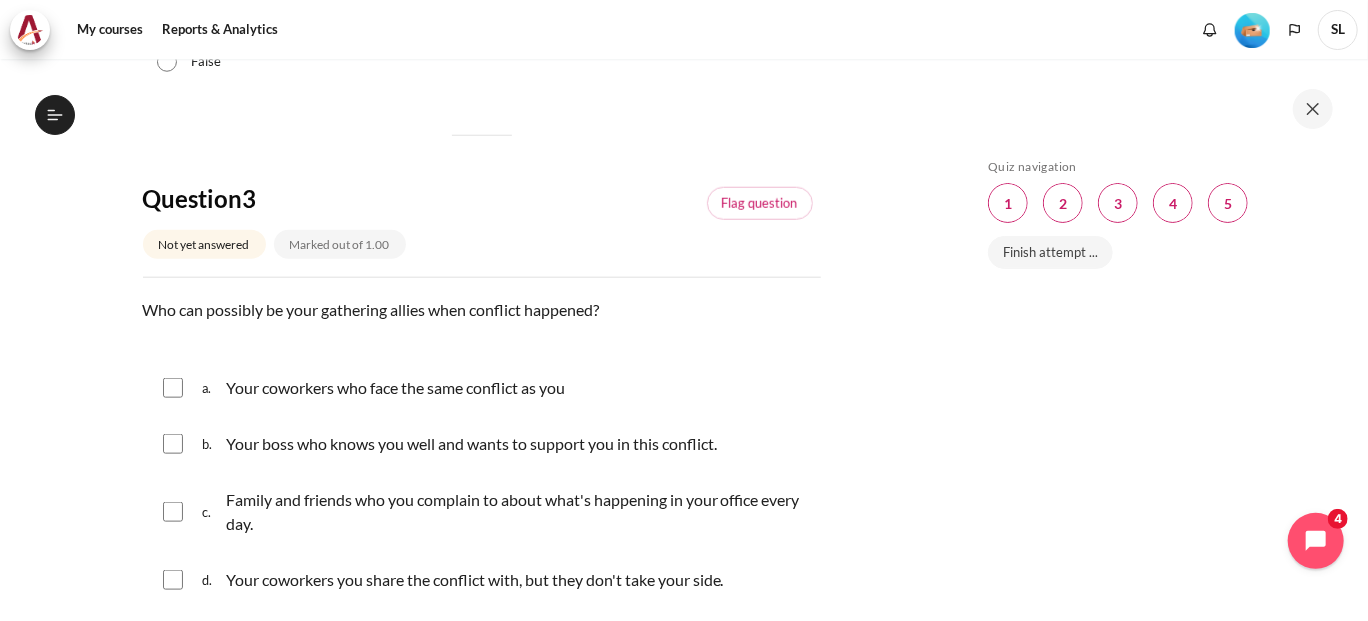 click at bounding box center [173, 388] 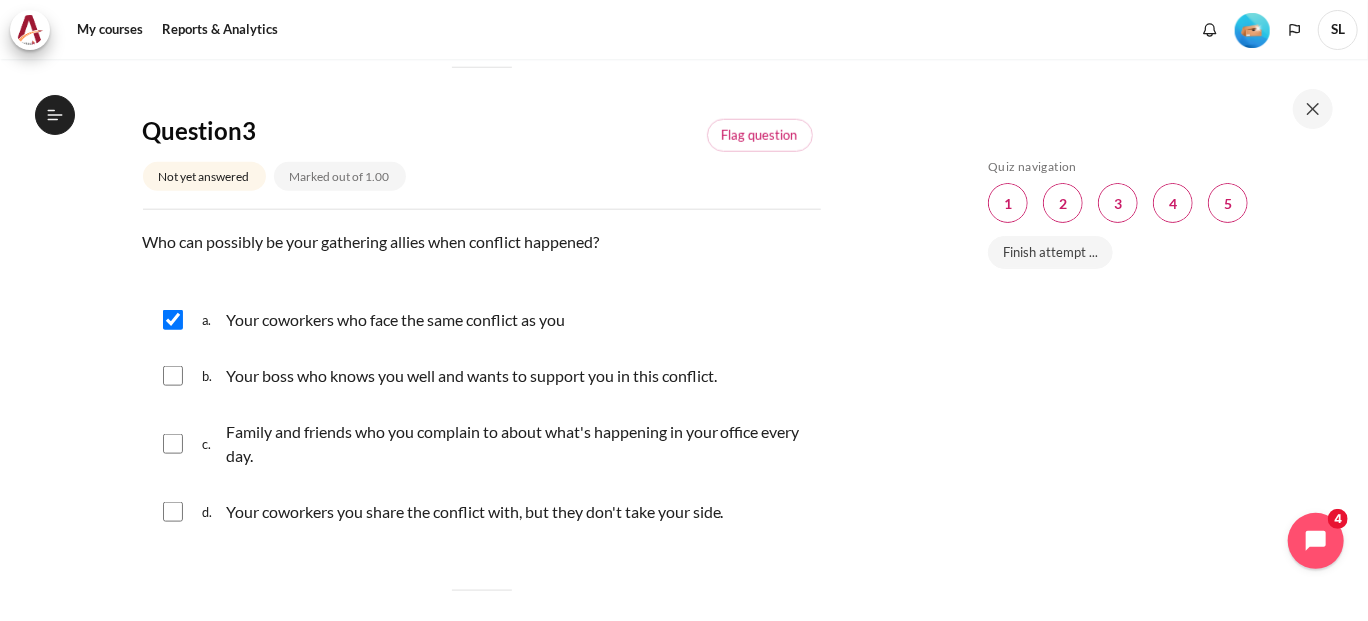 scroll, scrollTop: 1099, scrollLeft: 0, axis: vertical 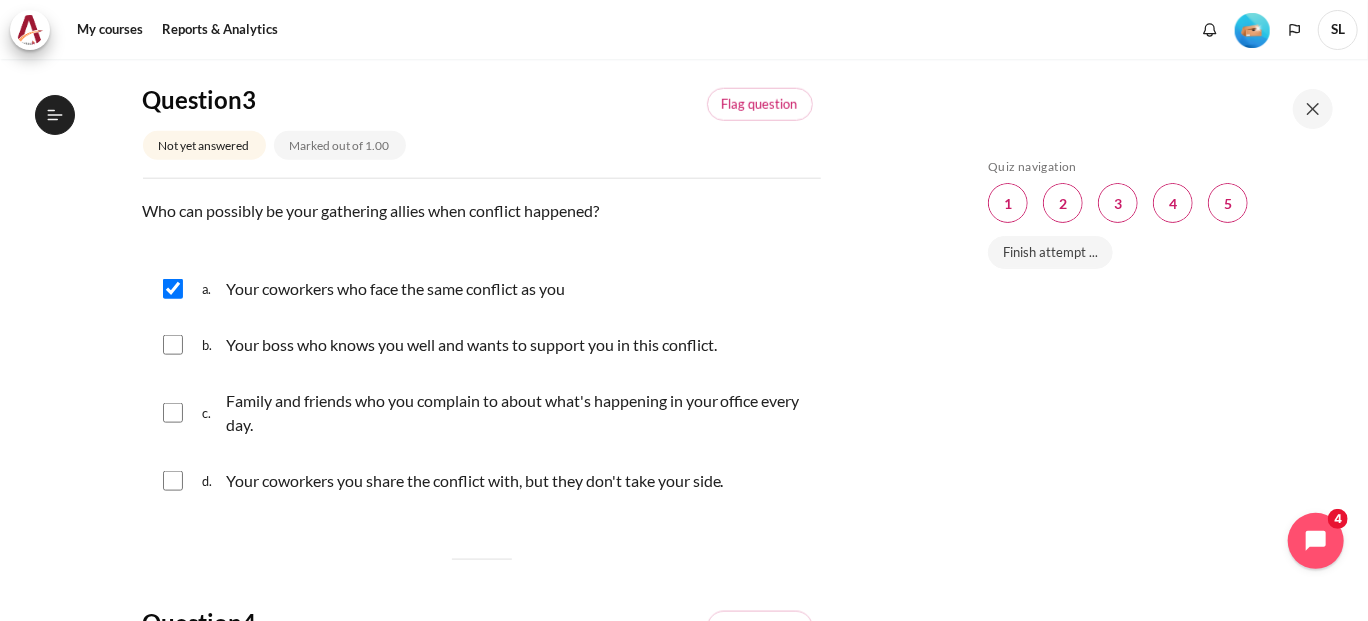 click at bounding box center (173, 345) 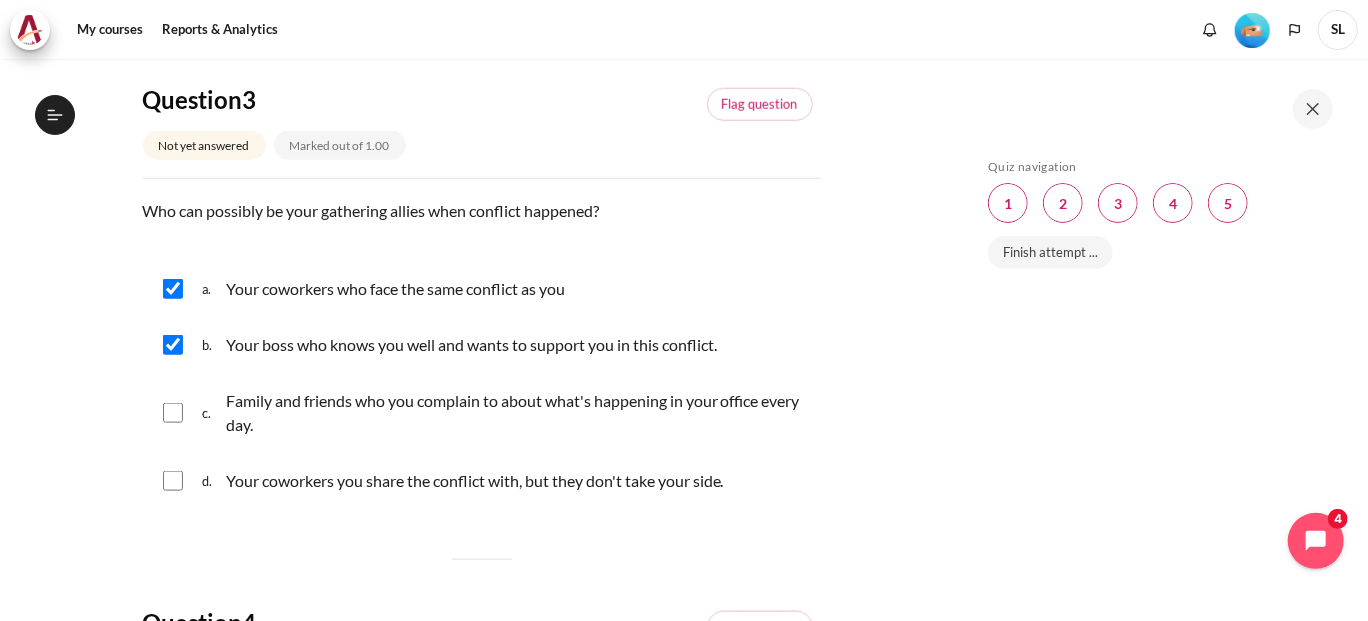 drag, startPoint x: 167, startPoint y: 408, endPoint x: 154, endPoint y: 407, distance: 13.038404 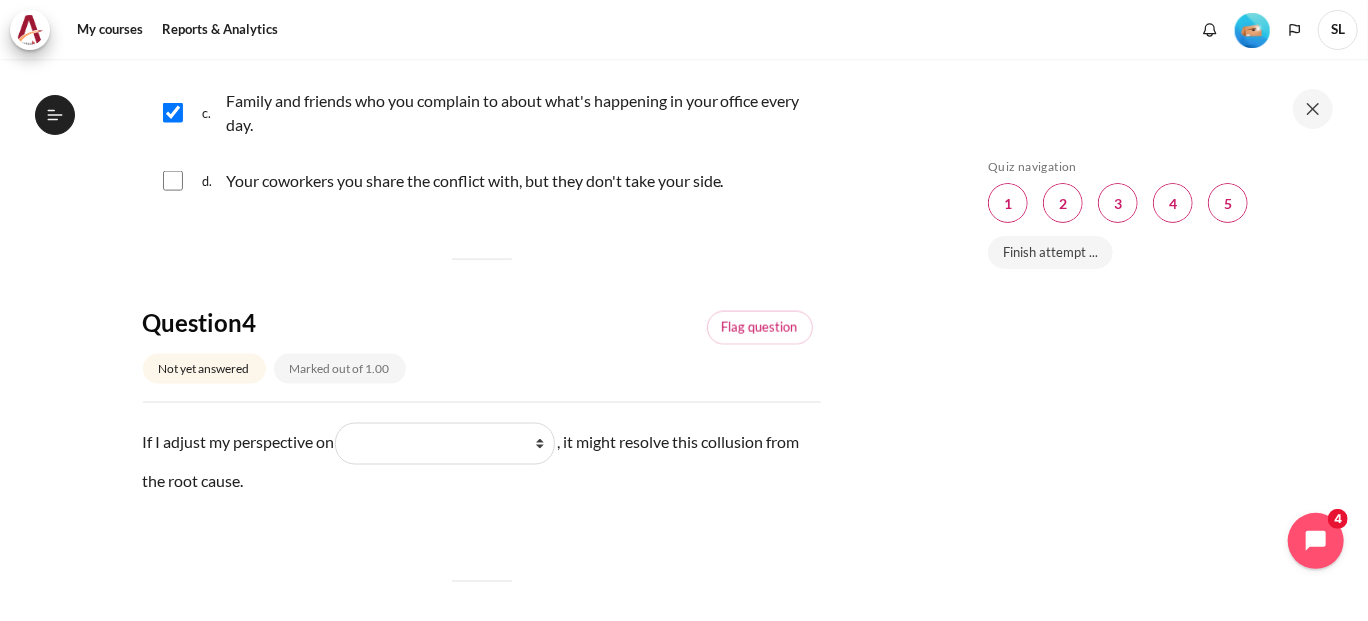 scroll, scrollTop: 1500, scrollLeft: 0, axis: vertical 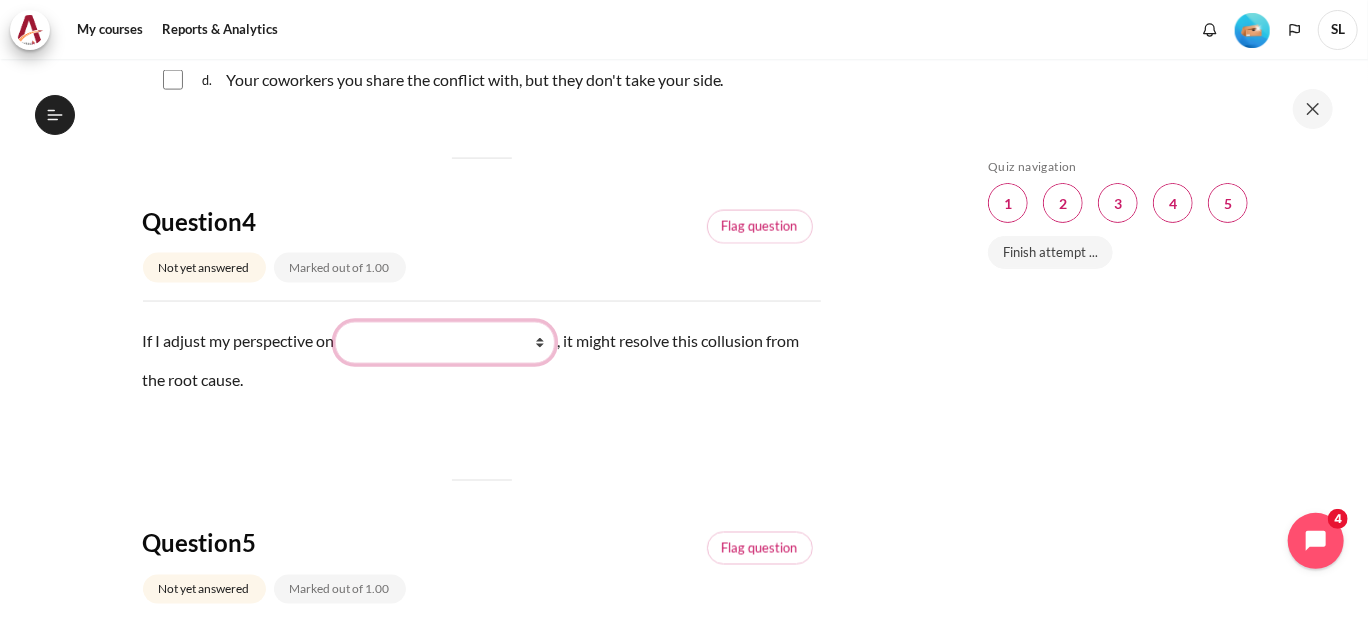 click on "What they do What I see and feel about what they do What I do What they see and feel" at bounding box center [445, 343] 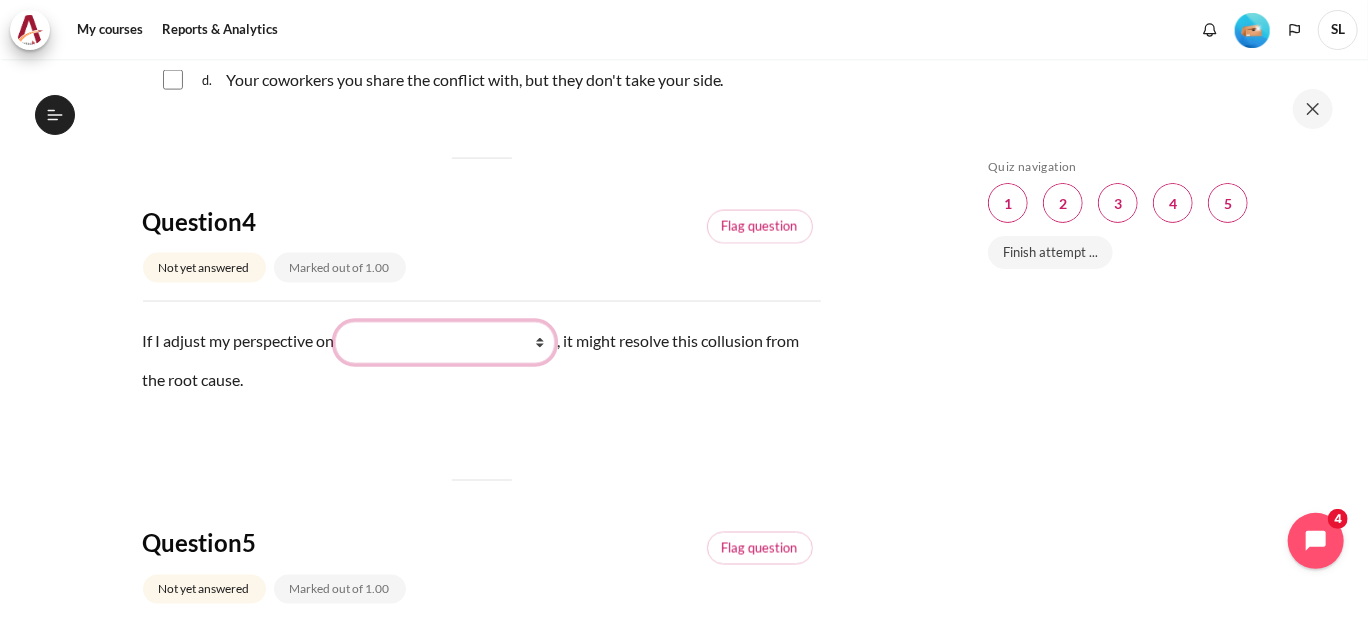 select on "3" 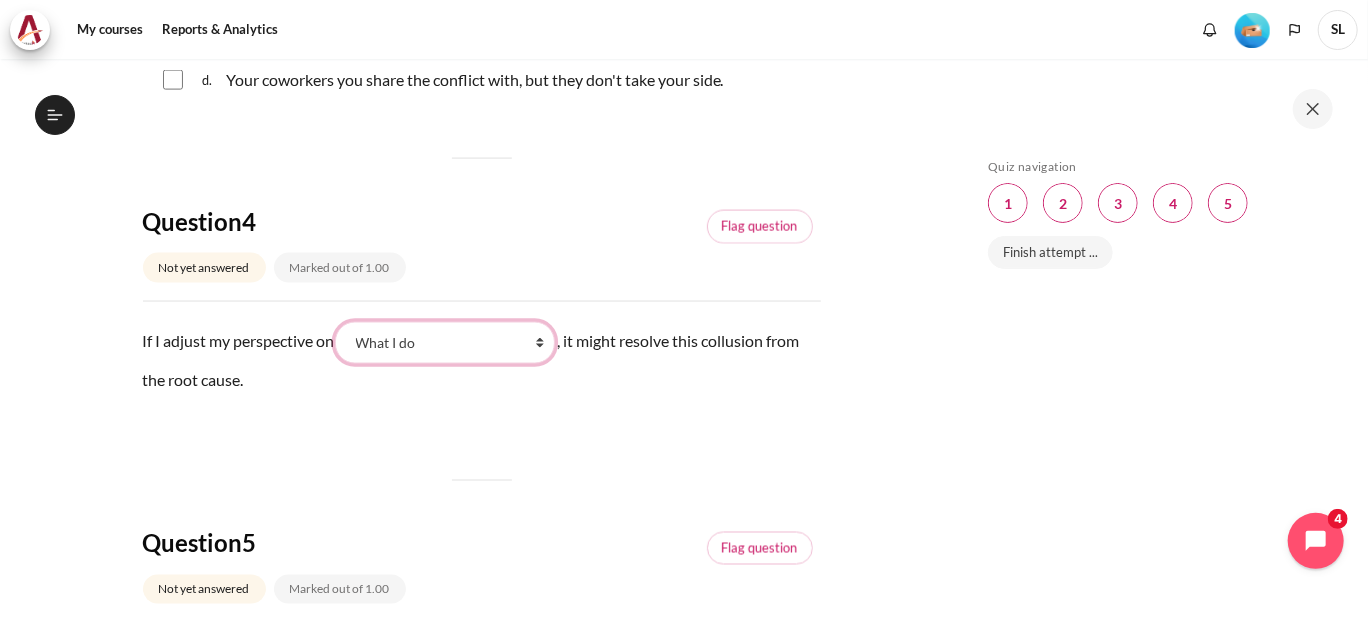 click on "What they do What I see and feel about what they do What I do What they see and feel" at bounding box center [445, 343] 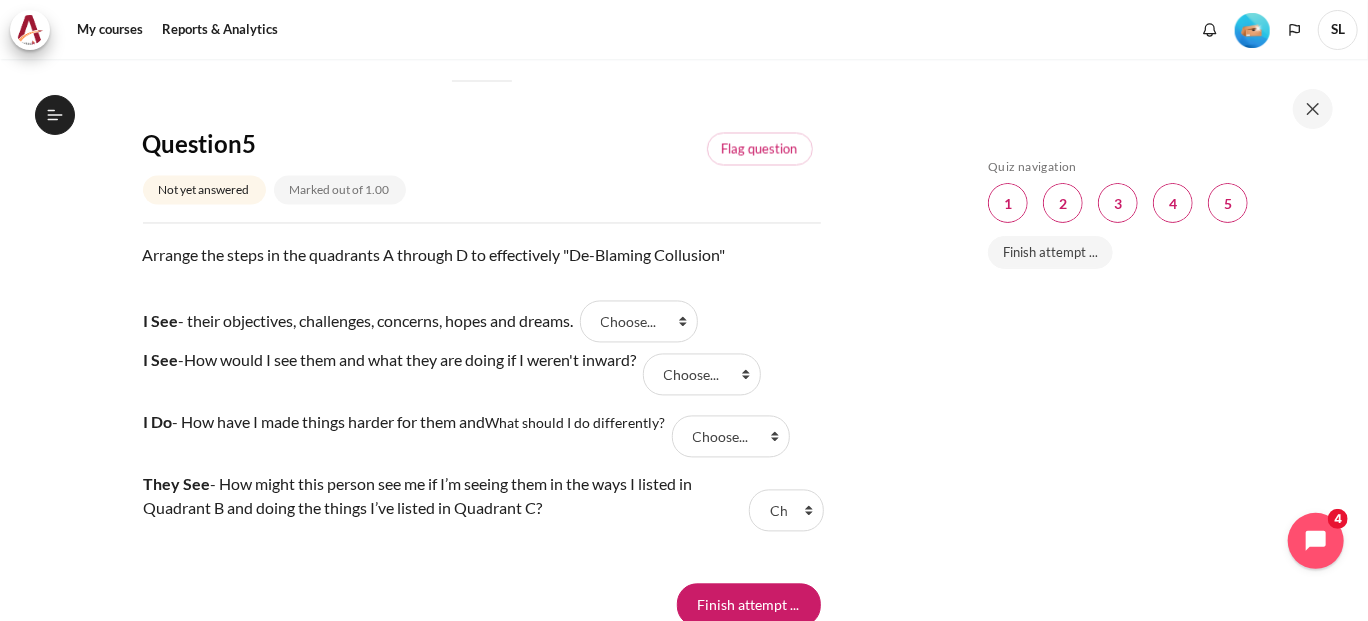 scroll, scrollTop: 2000, scrollLeft: 0, axis: vertical 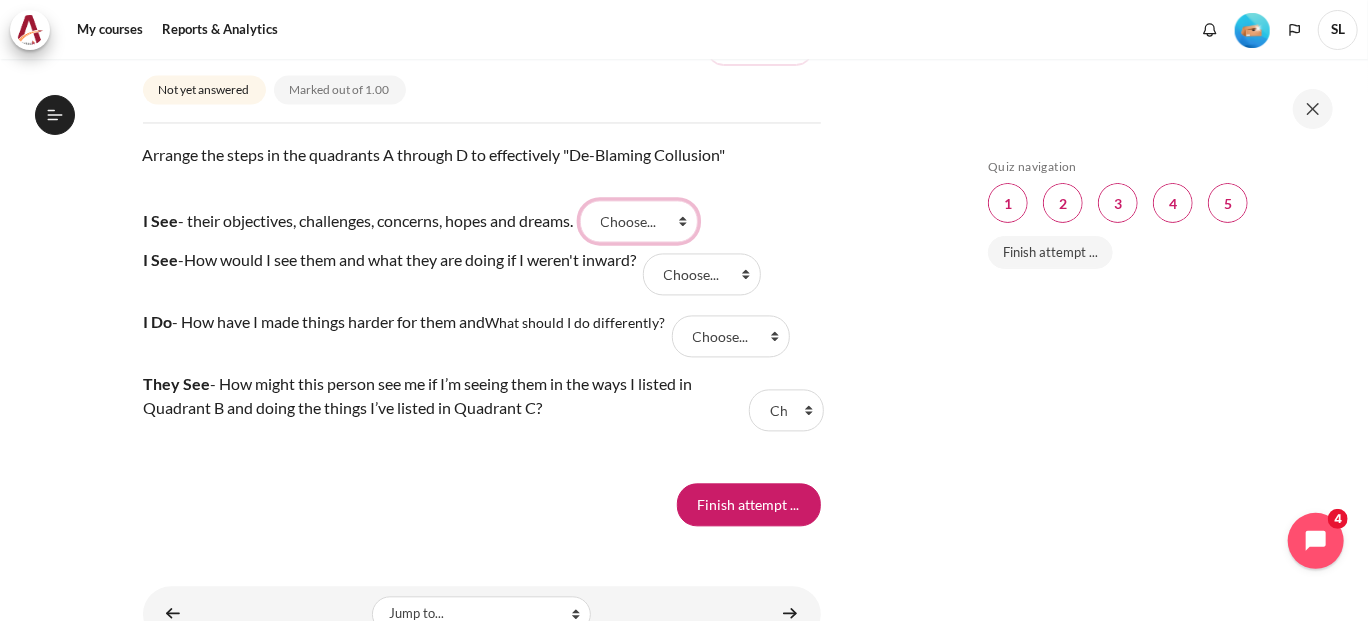 click on "Choose... A B D C" at bounding box center [639, 221] 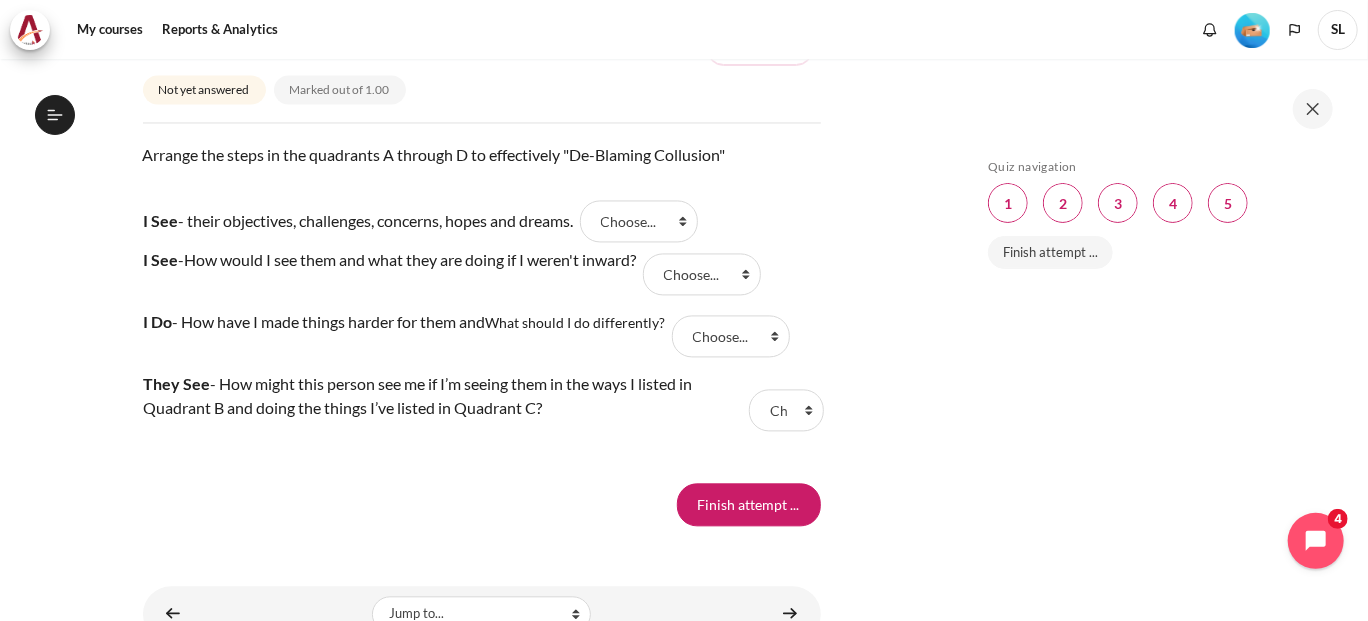 click on "Arrange the steps in the quadrants A through D to effectively "De-Blaming Collusion"" at bounding box center [482, 167] 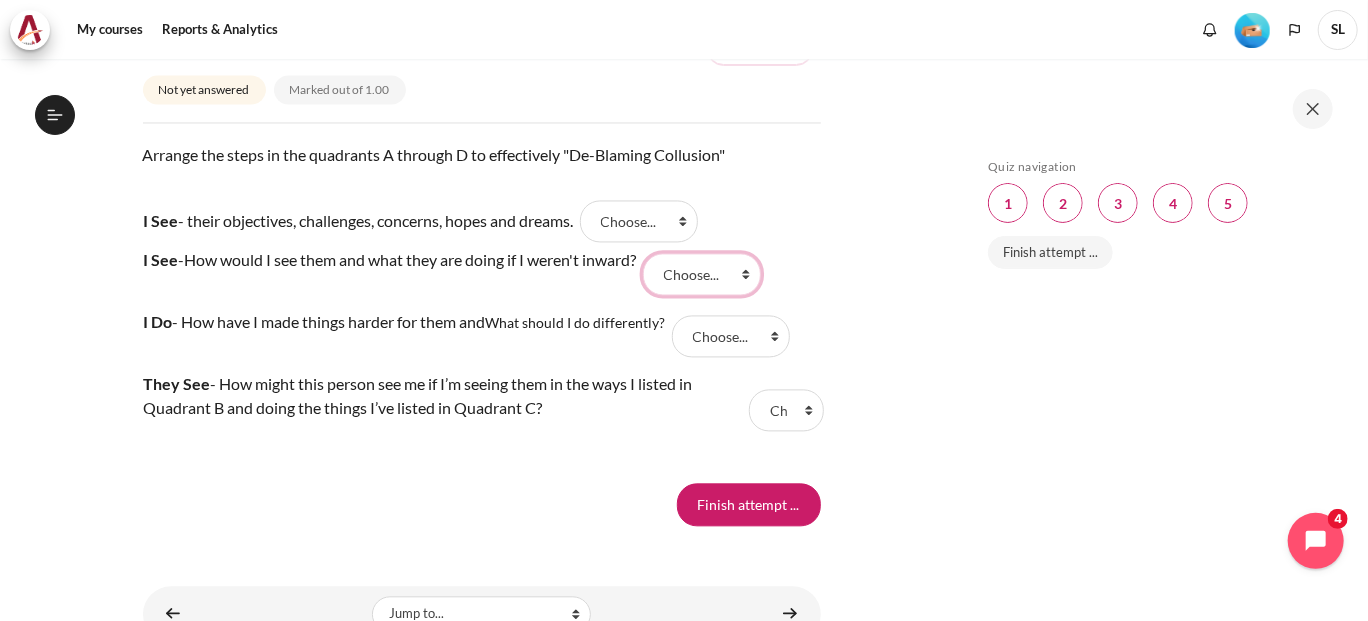 click on "Choose... A B D C" at bounding box center [702, 274] 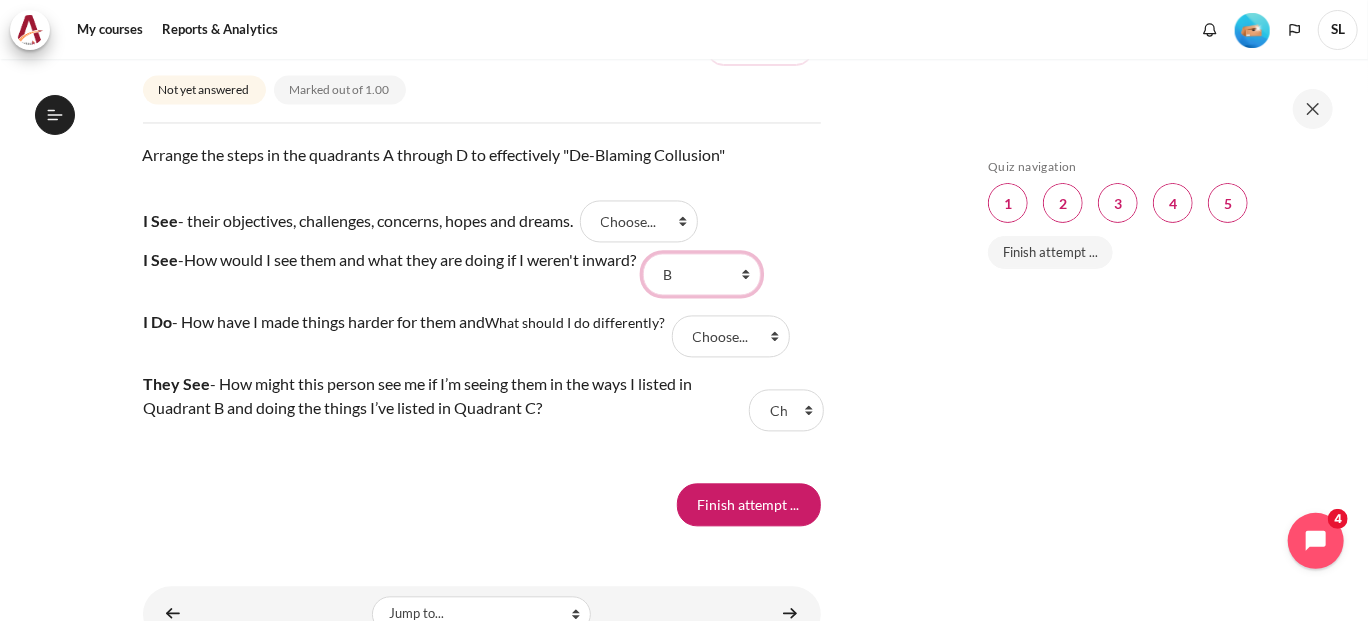 click on "Choose... A B D C" at bounding box center (702, 274) 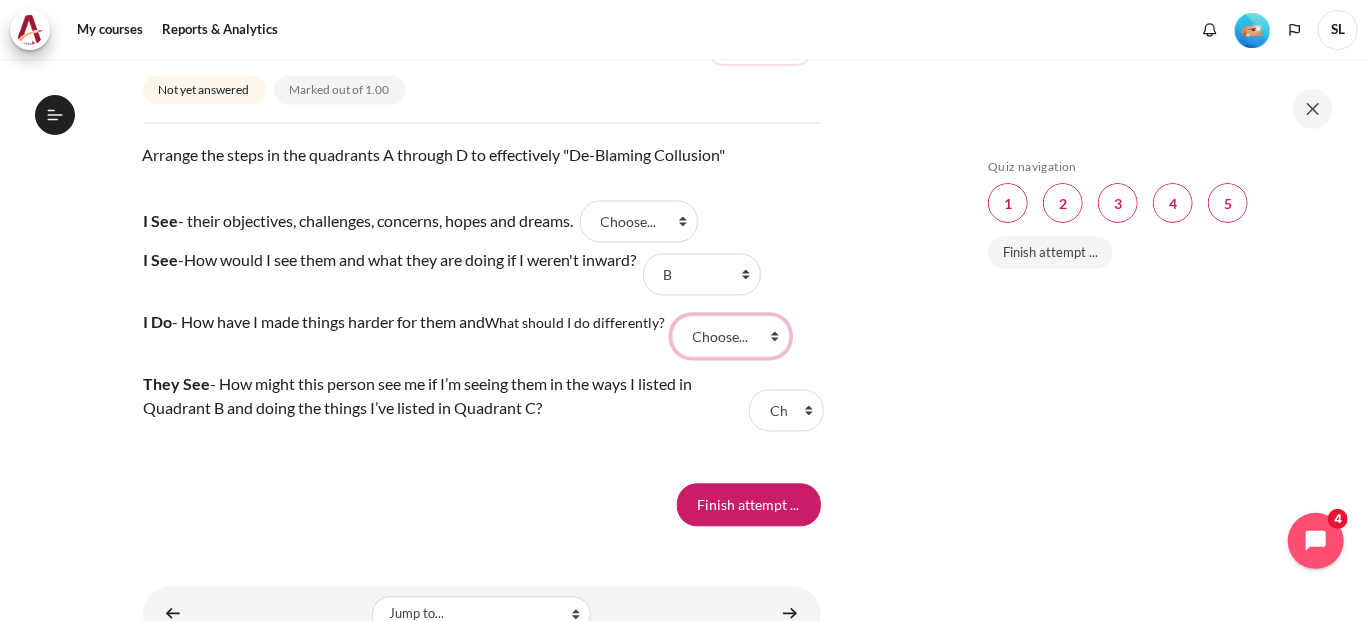 click on "Choose... A B D C" at bounding box center [731, 336] 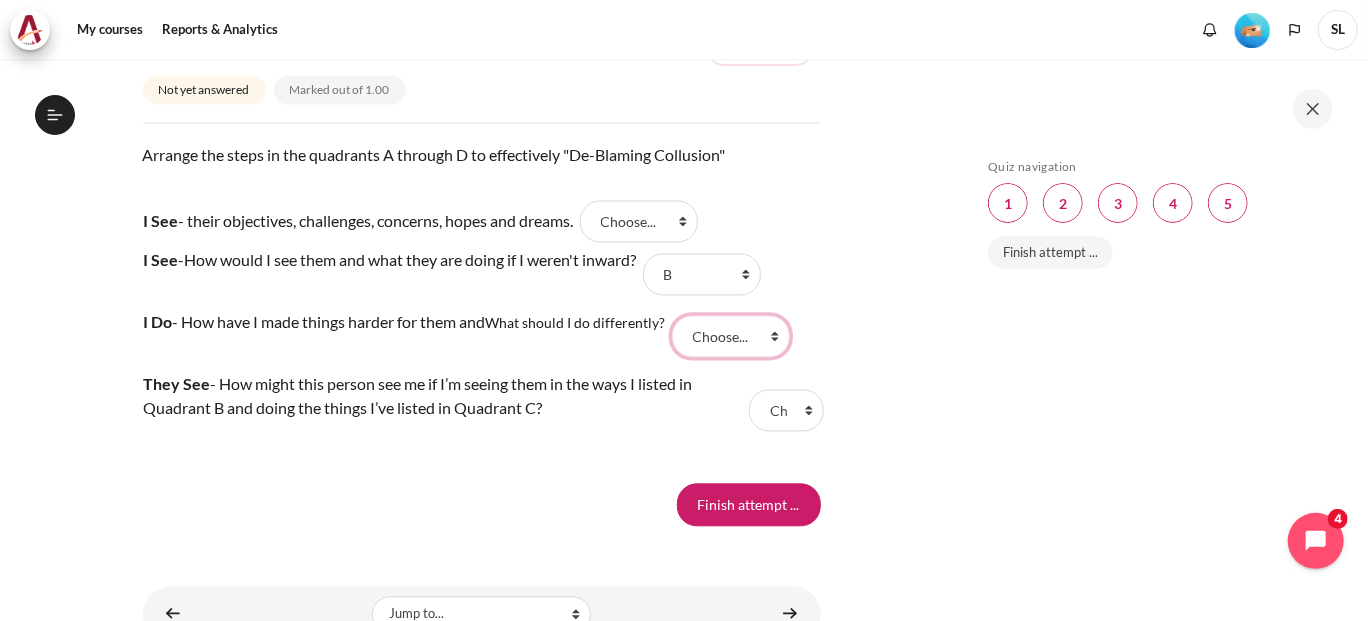 select on "4" 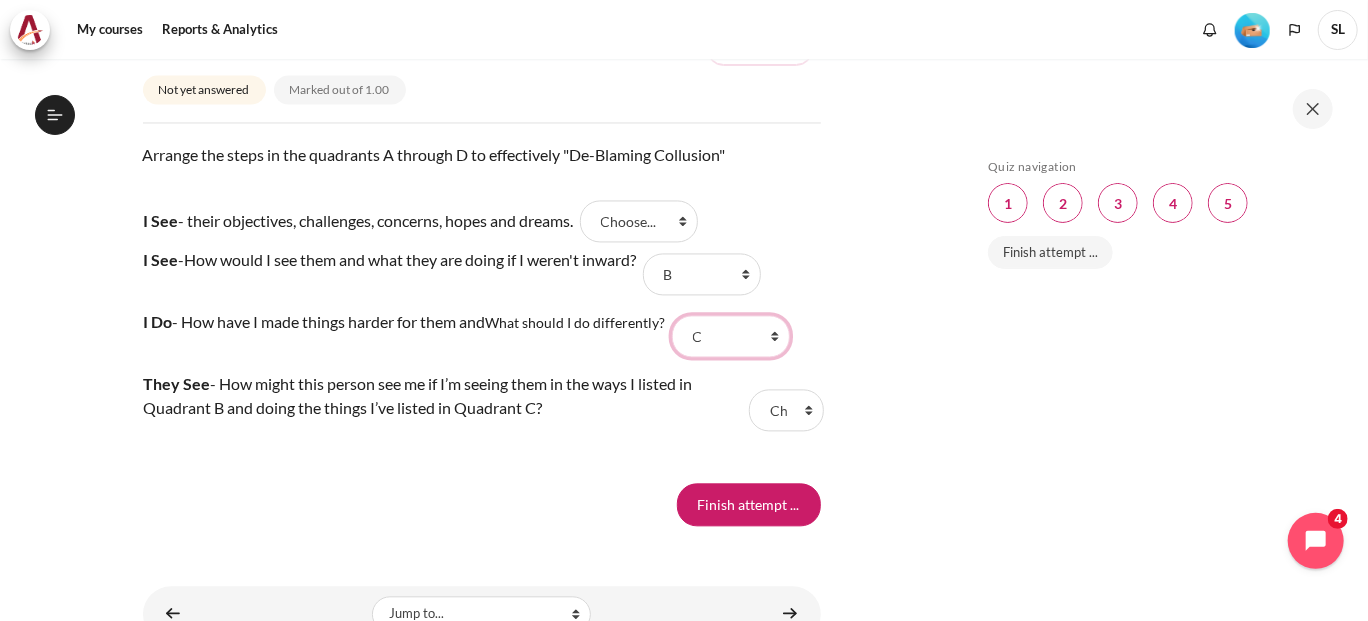 click on "Choose... A B D C" at bounding box center (731, 336) 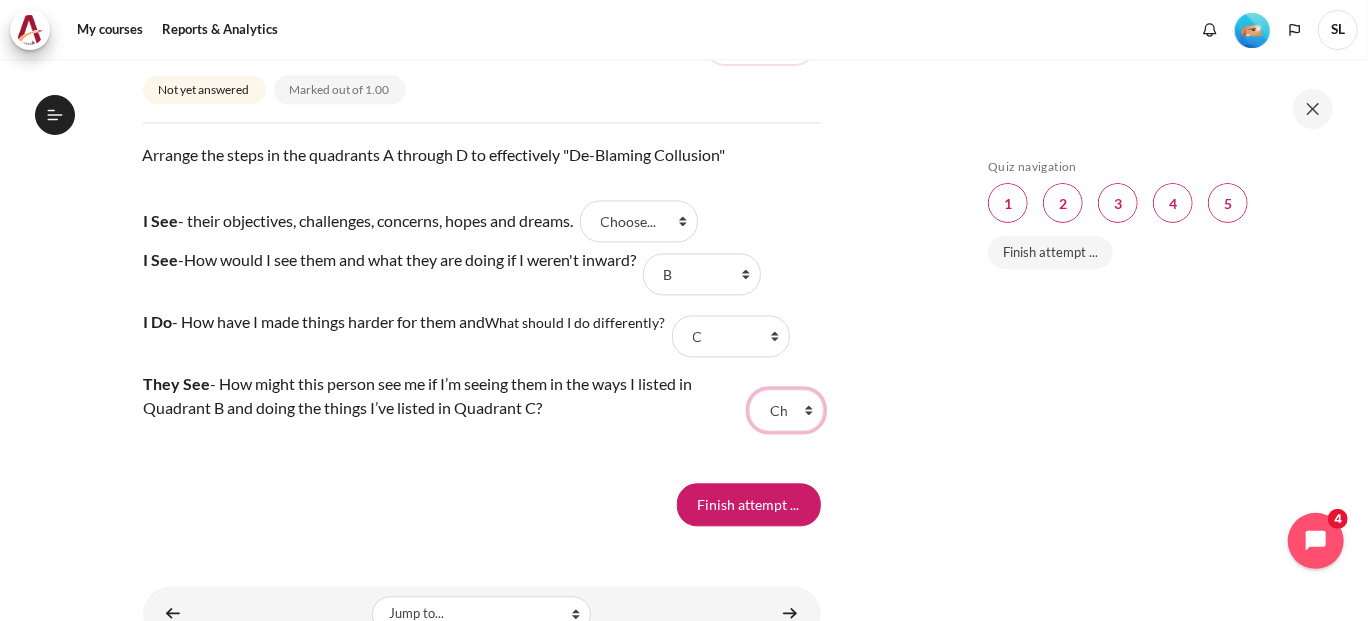 click on "Choose... A B D C" at bounding box center [786, 410] 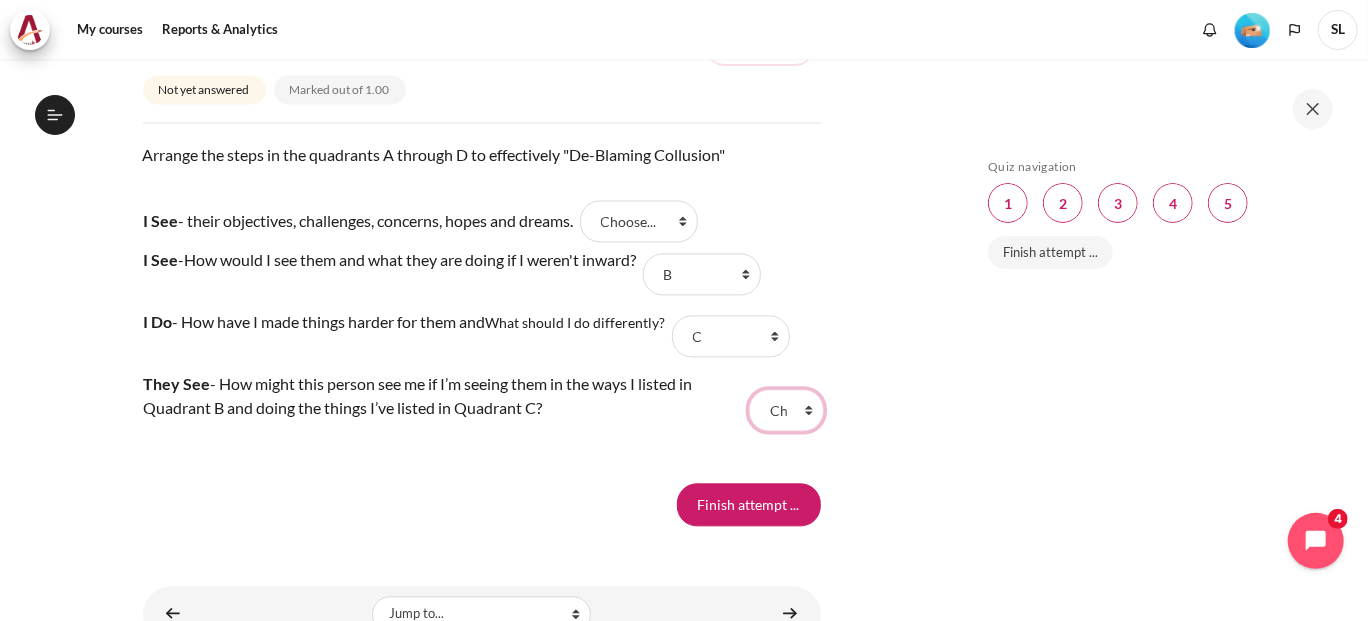 select on "3" 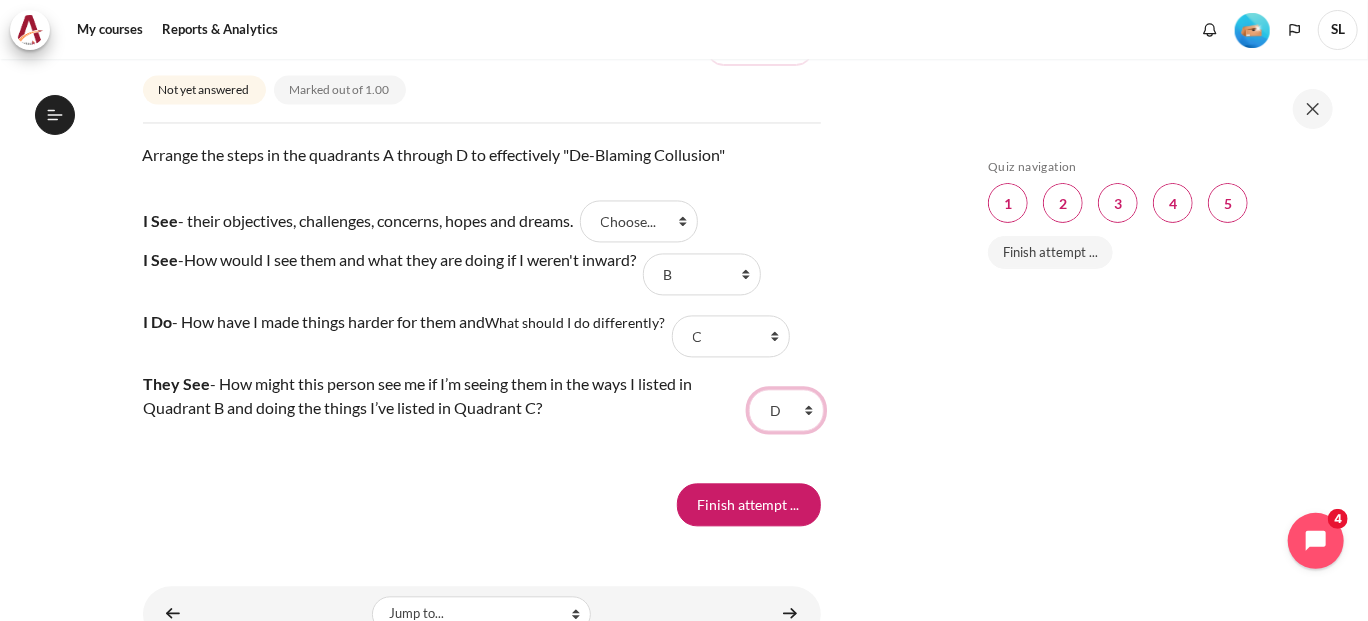 click on "Choose... A B D C" at bounding box center (786, 410) 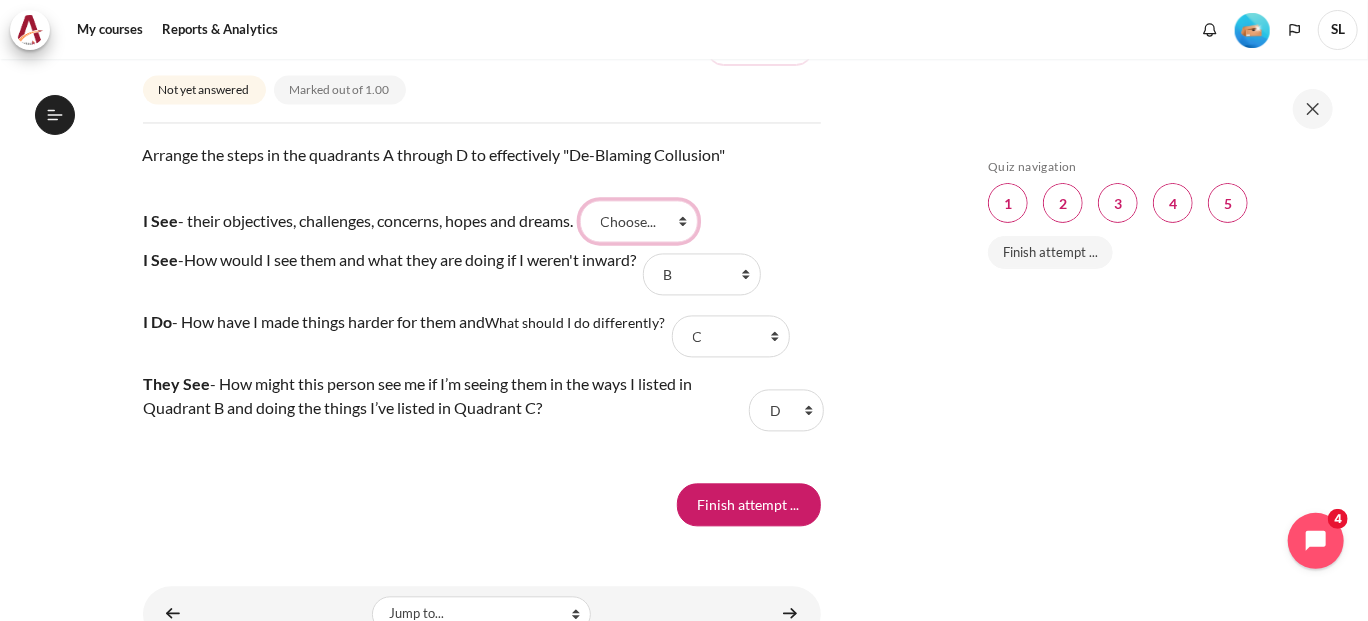 click on "Choose... A B D C" at bounding box center [639, 221] 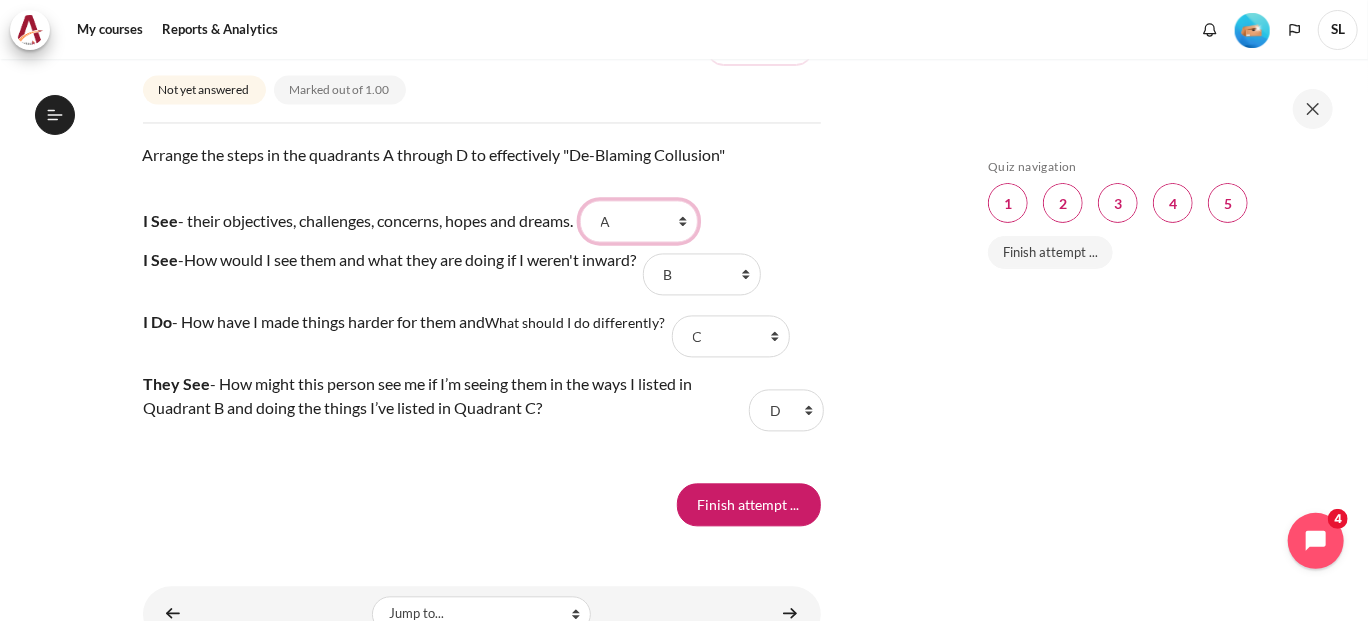 click on "Choose... A B D C" at bounding box center [639, 221] 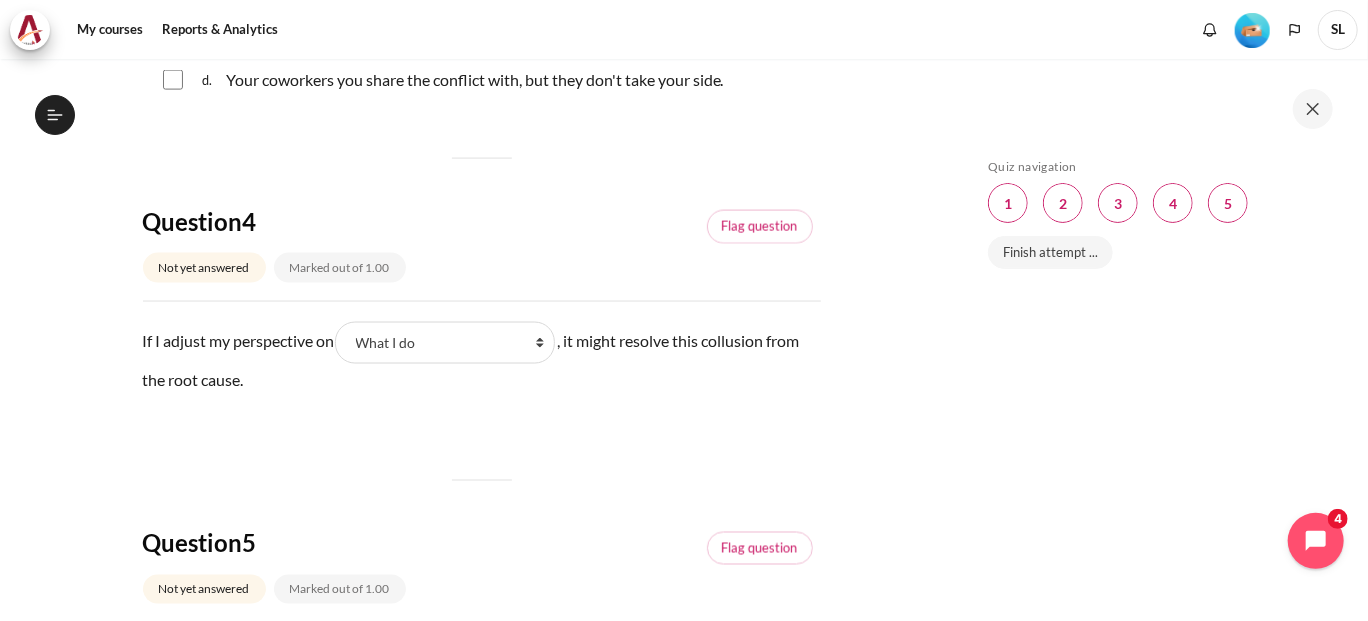 scroll, scrollTop: 2000, scrollLeft: 0, axis: vertical 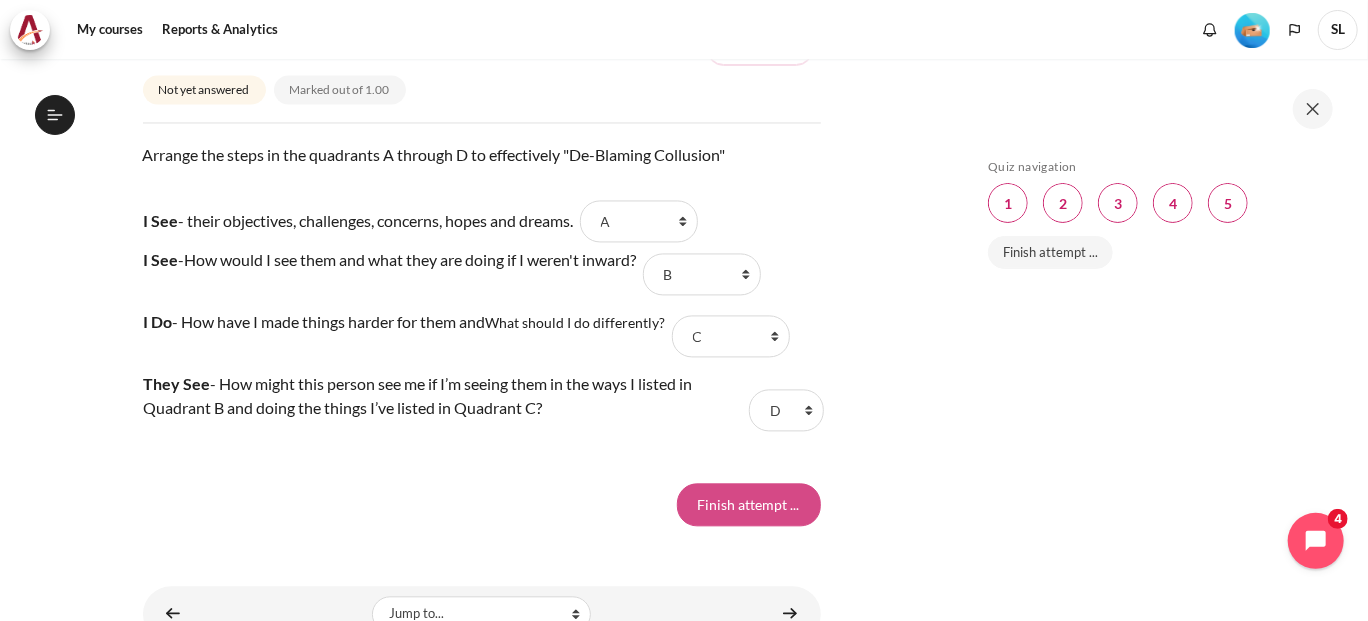 click on "Finish attempt ..." at bounding box center [749, 504] 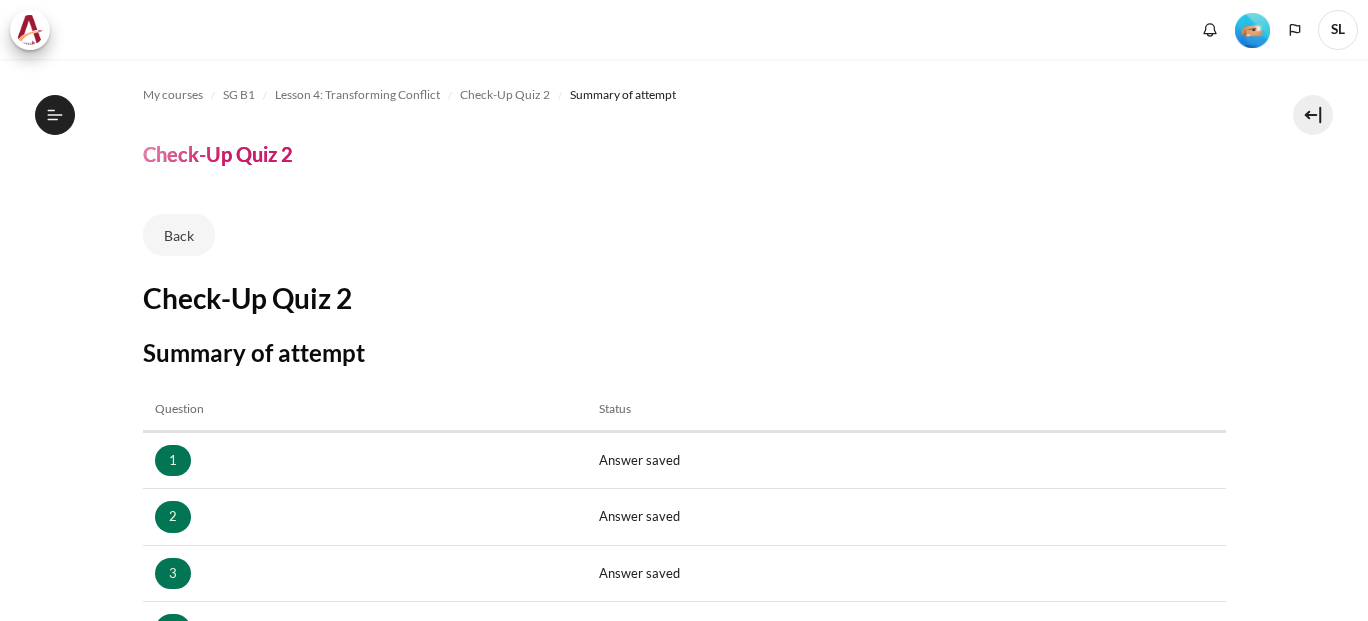 scroll, scrollTop: 0, scrollLeft: 0, axis: both 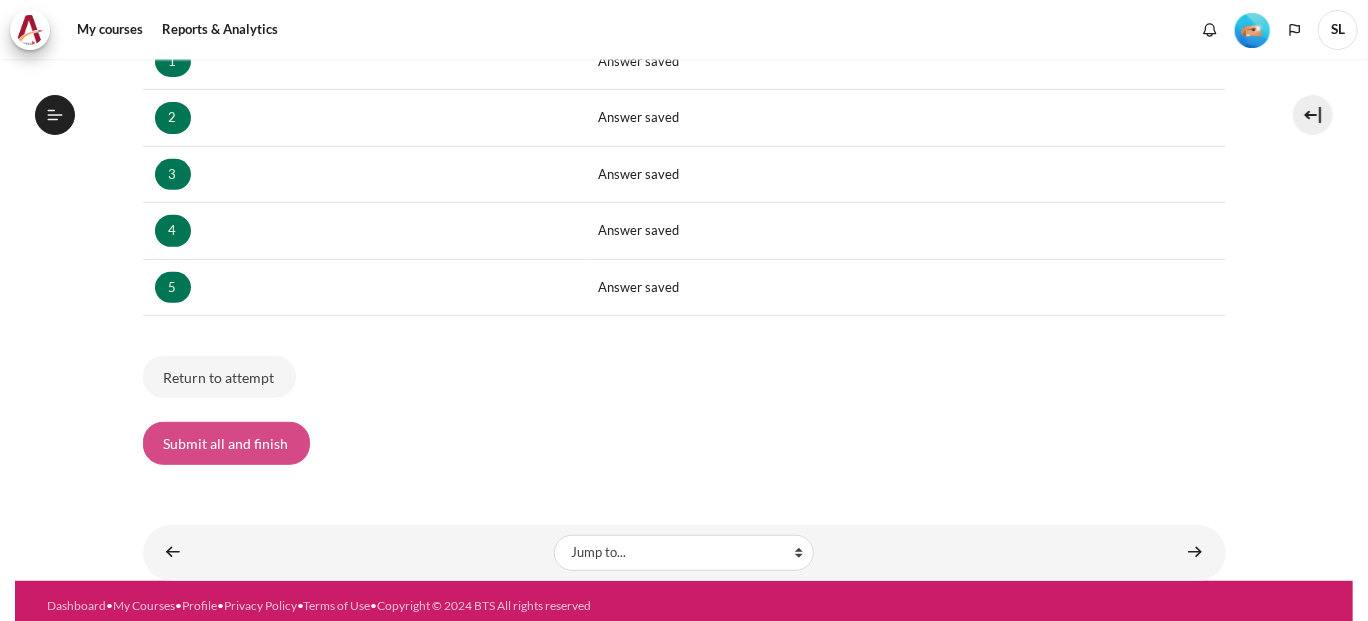 click on "Submit all and finish" at bounding box center [226, 443] 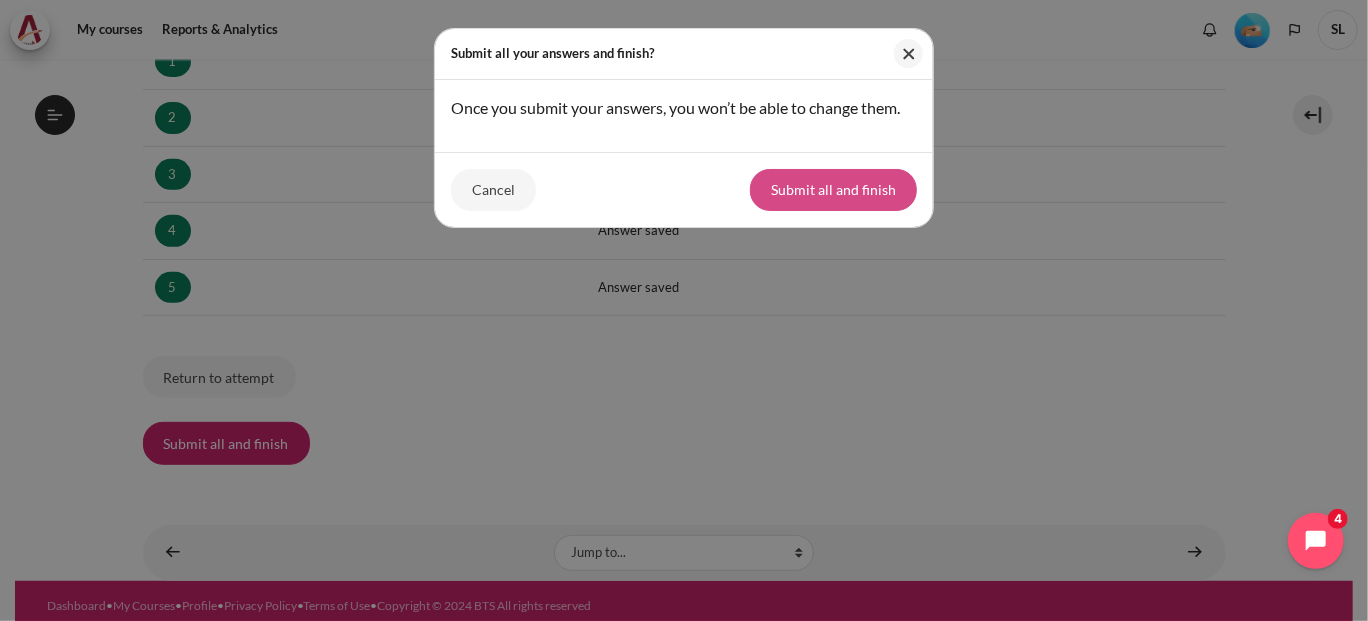 click on "Submit all and finish" at bounding box center [833, 190] 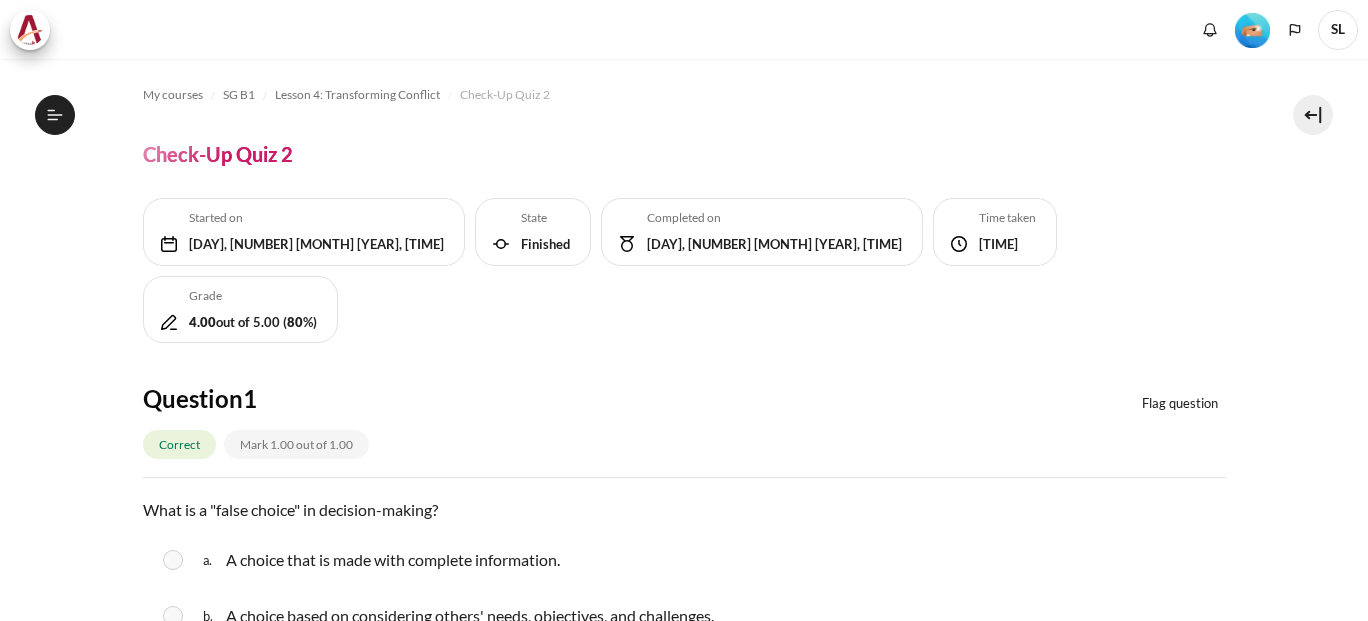 scroll, scrollTop: 0, scrollLeft: 0, axis: both 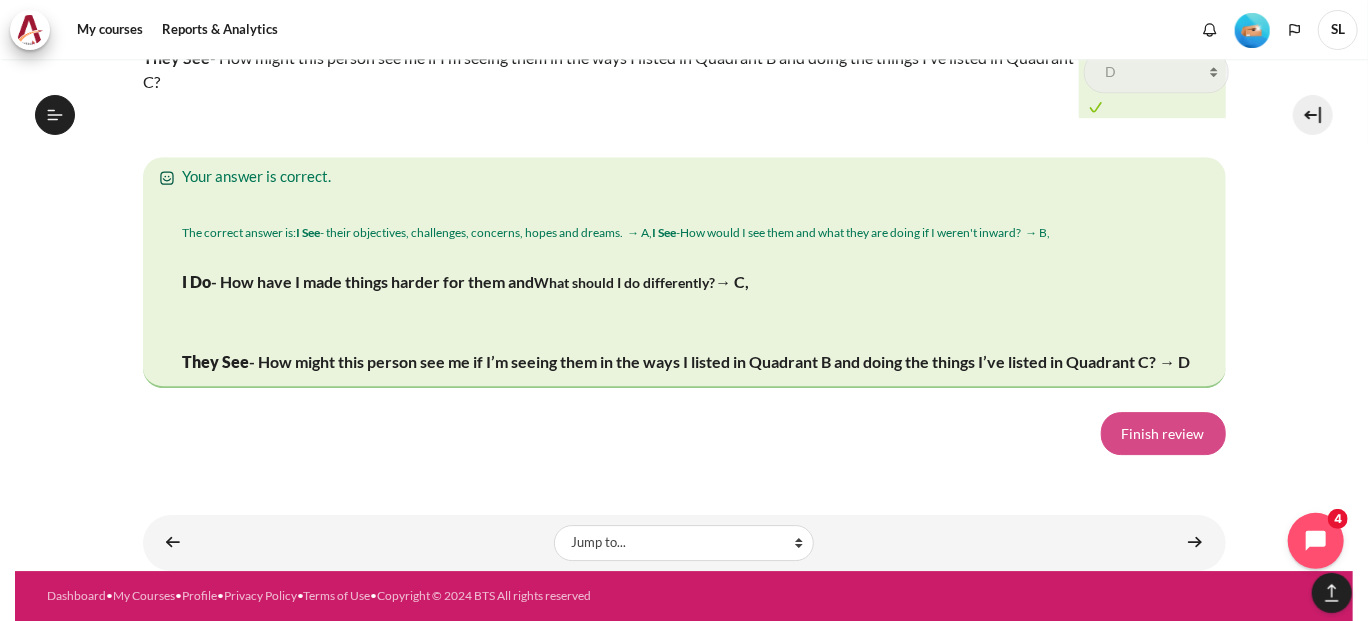 click on "Finish review" at bounding box center [1163, 433] 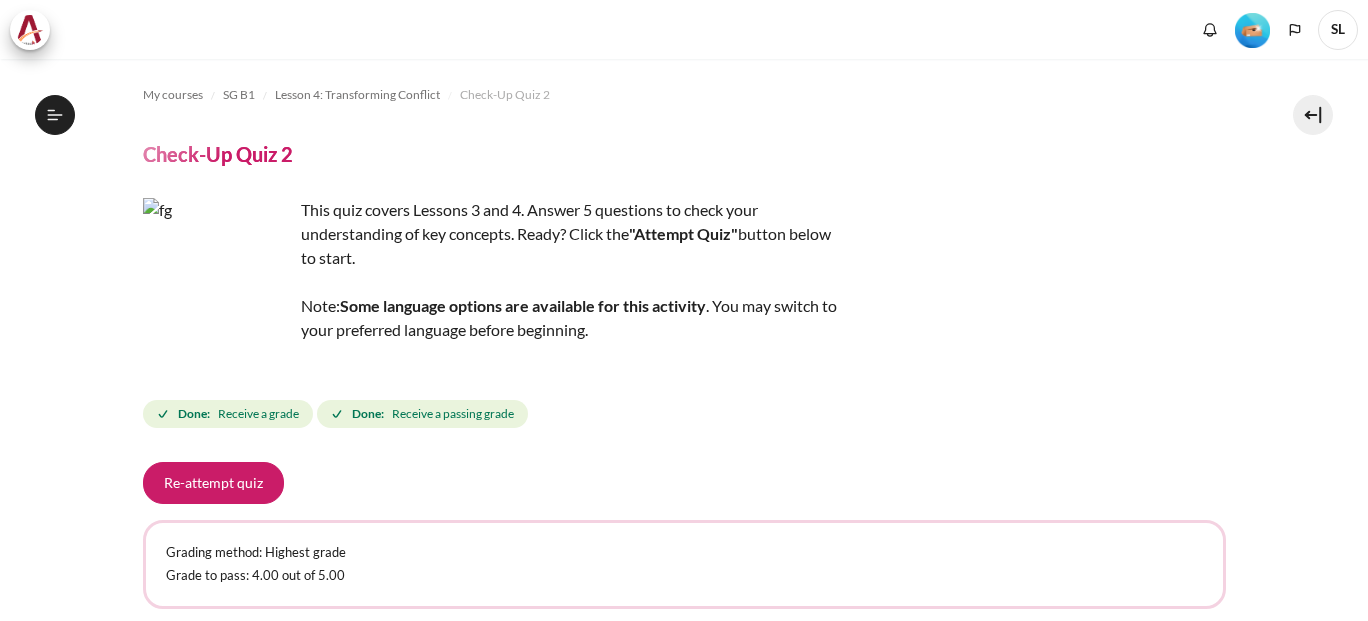 scroll, scrollTop: 0, scrollLeft: 0, axis: both 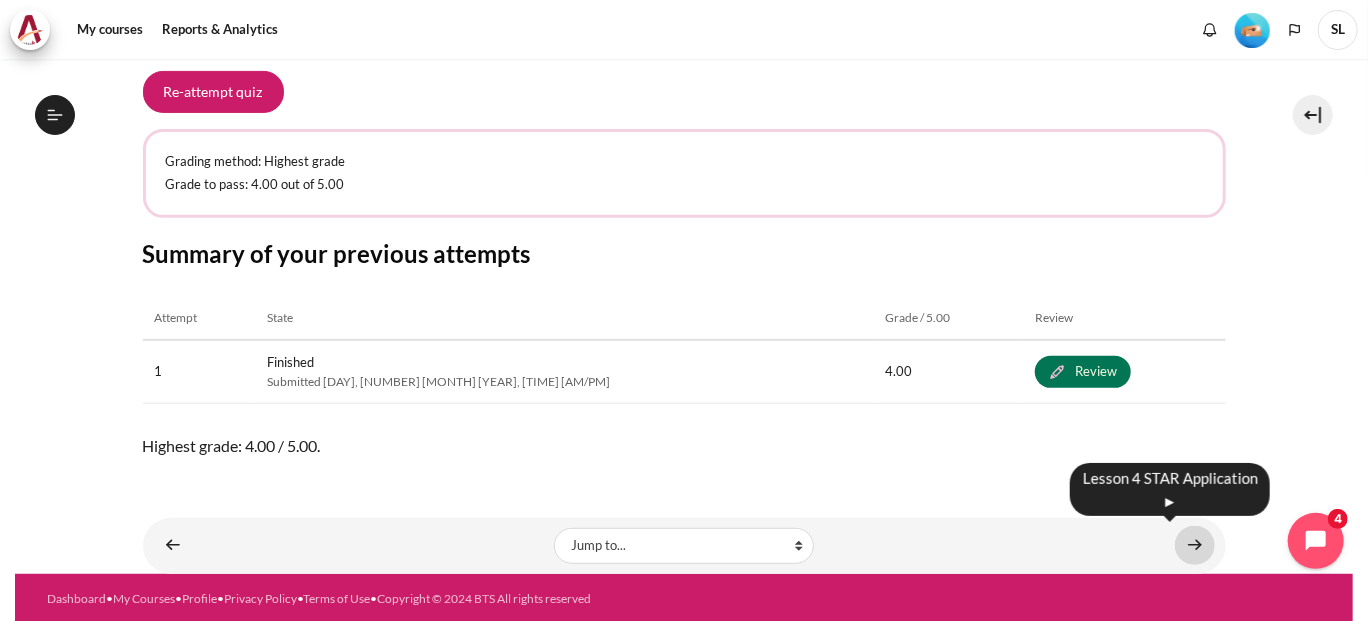 click at bounding box center [1195, 545] 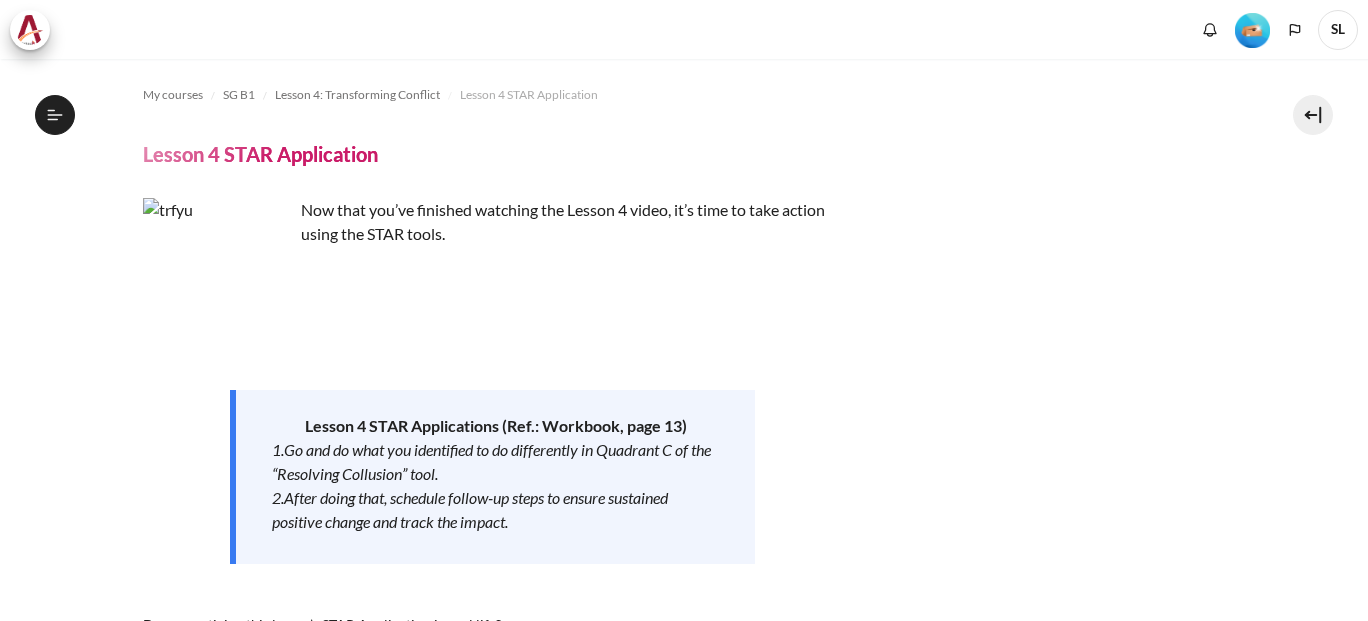 scroll, scrollTop: 0, scrollLeft: 0, axis: both 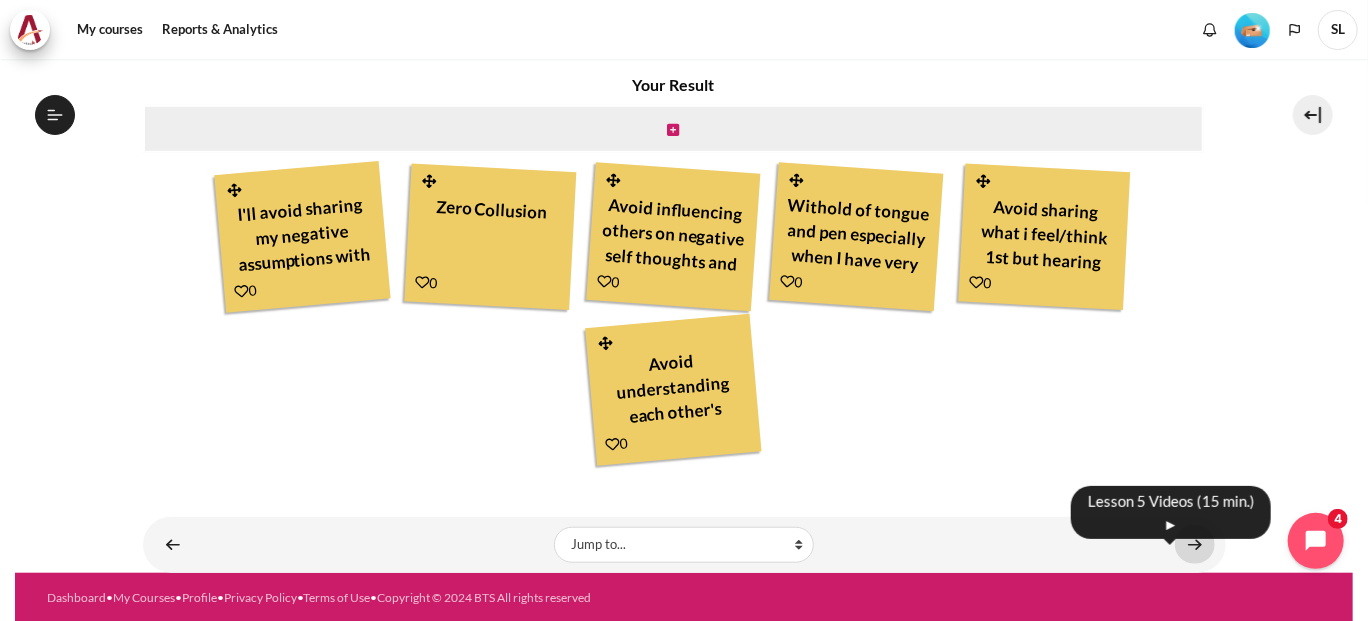 click at bounding box center [1195, 544] 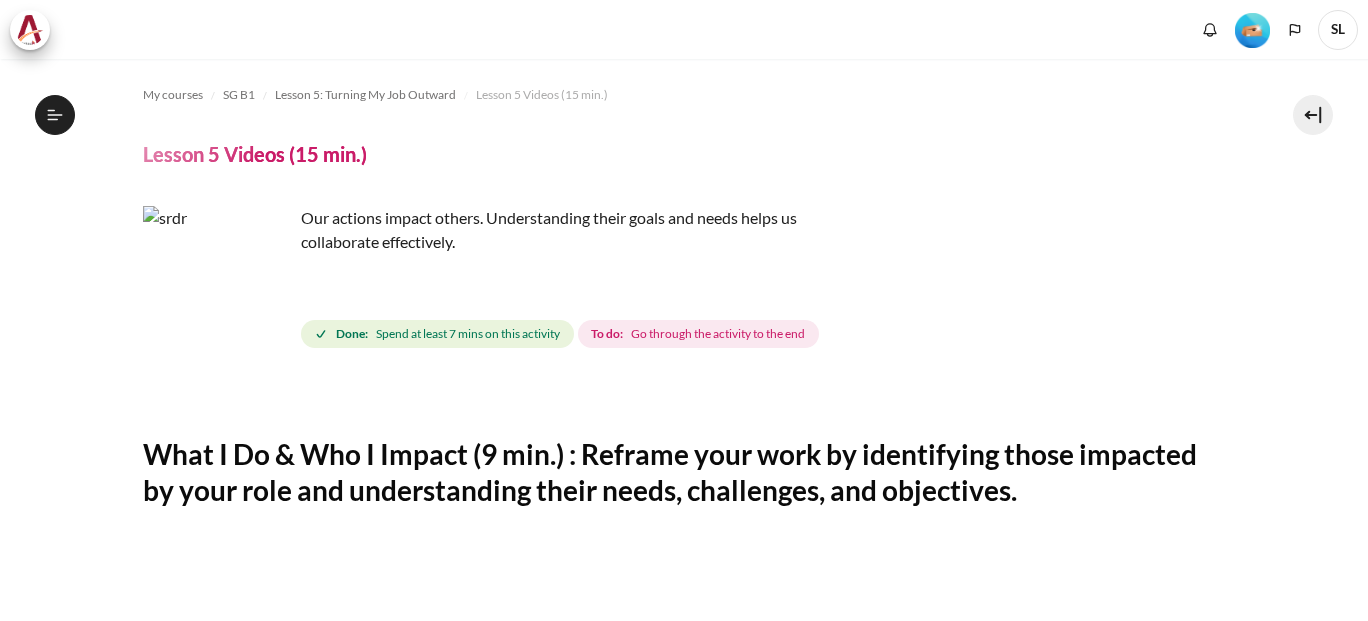 scroll, scrollTop: 0, scrollLeft: 0, axis: both 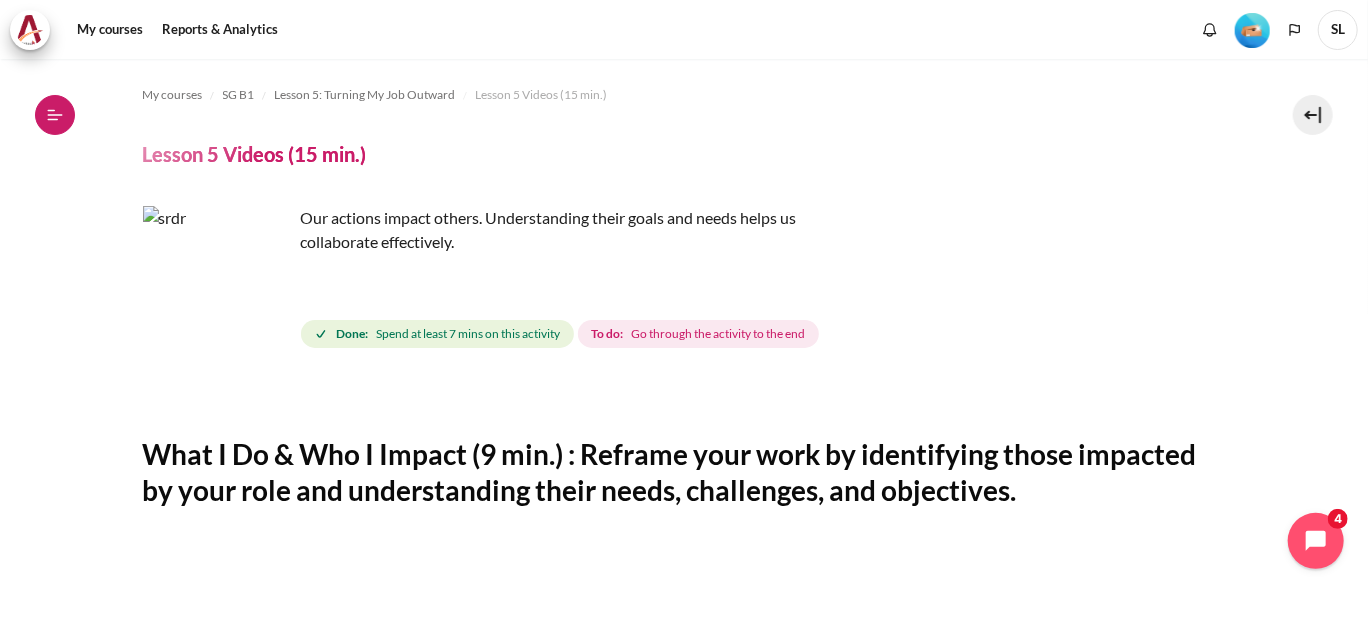 click on "Open course index" at bounding box center [55, 115] 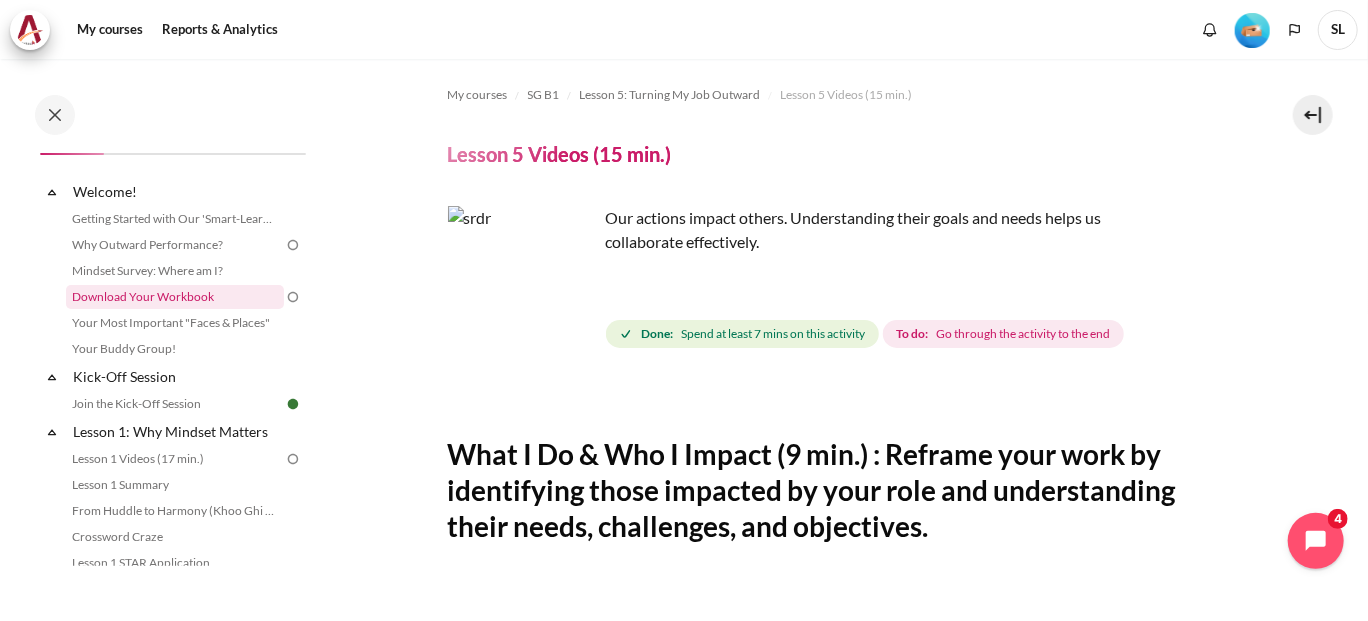 scroll, scrollTop: 0, scrollLeft: 0, axis: both 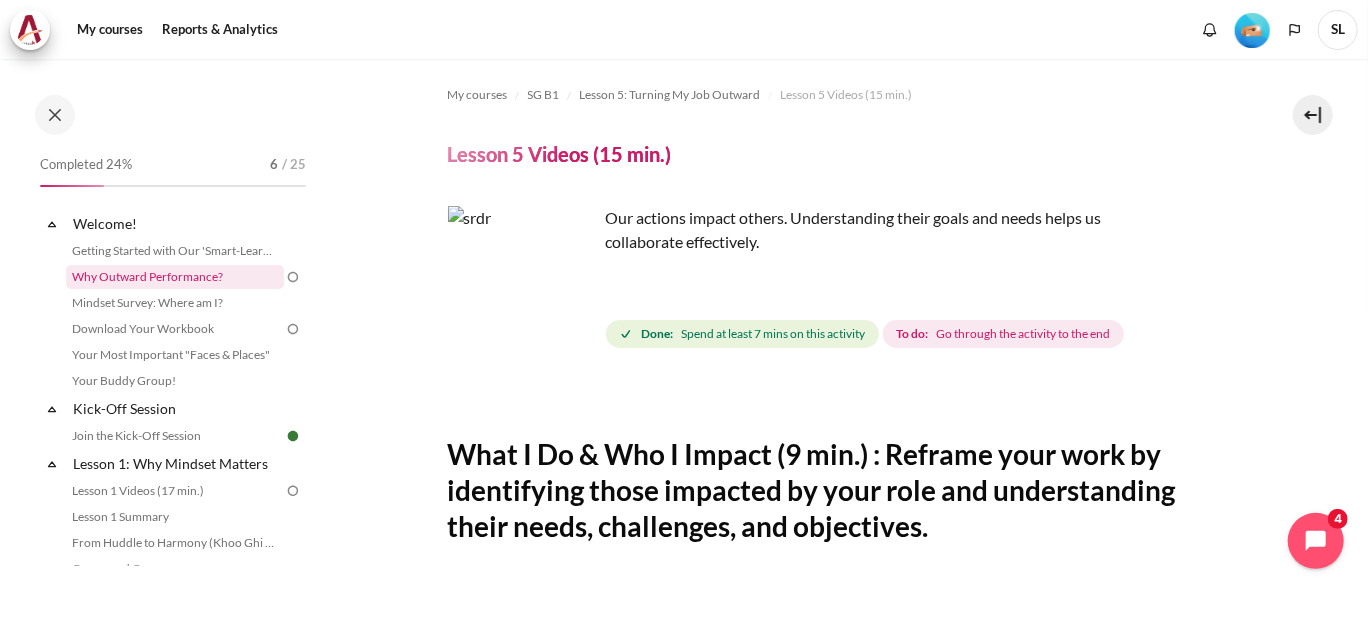 click on "Why Outward Performance?" at bounding box center (175, 277) 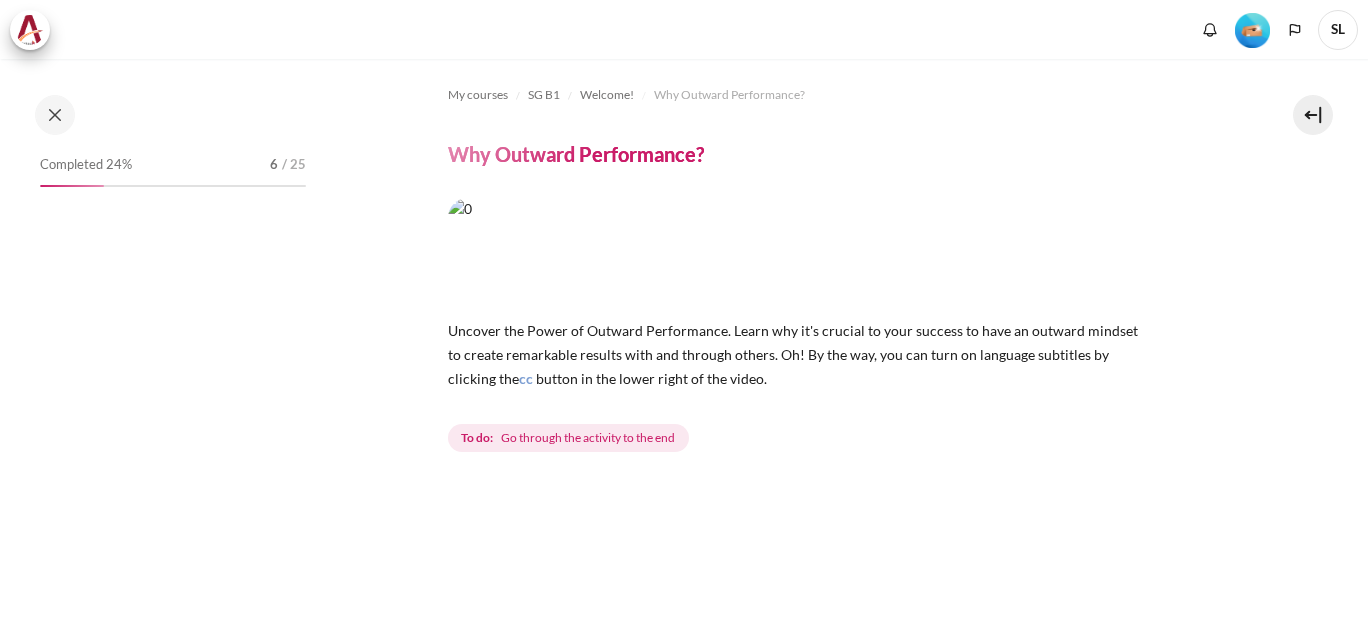 scroll, scrollTop: 0, scrollLeft: 0, axis: both 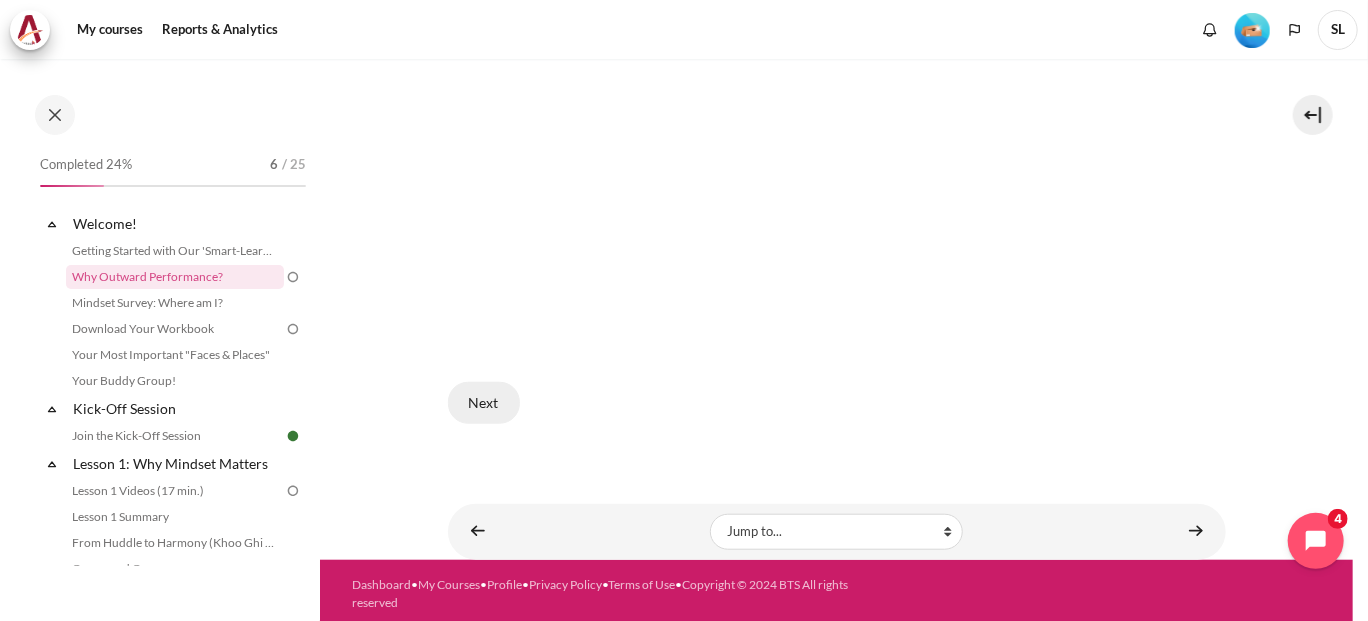 click on "Next" at bounding box center (484, 403) 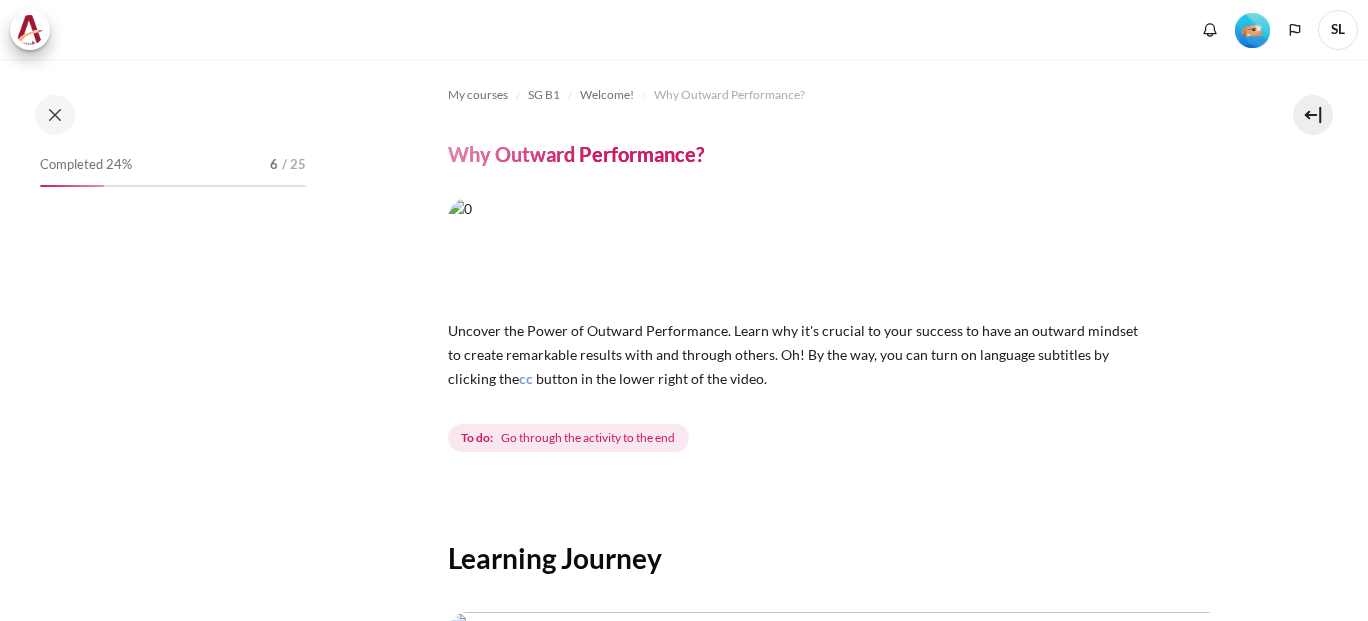 scroll, scrollTop: 0, scrollLeft: 0, axis: both 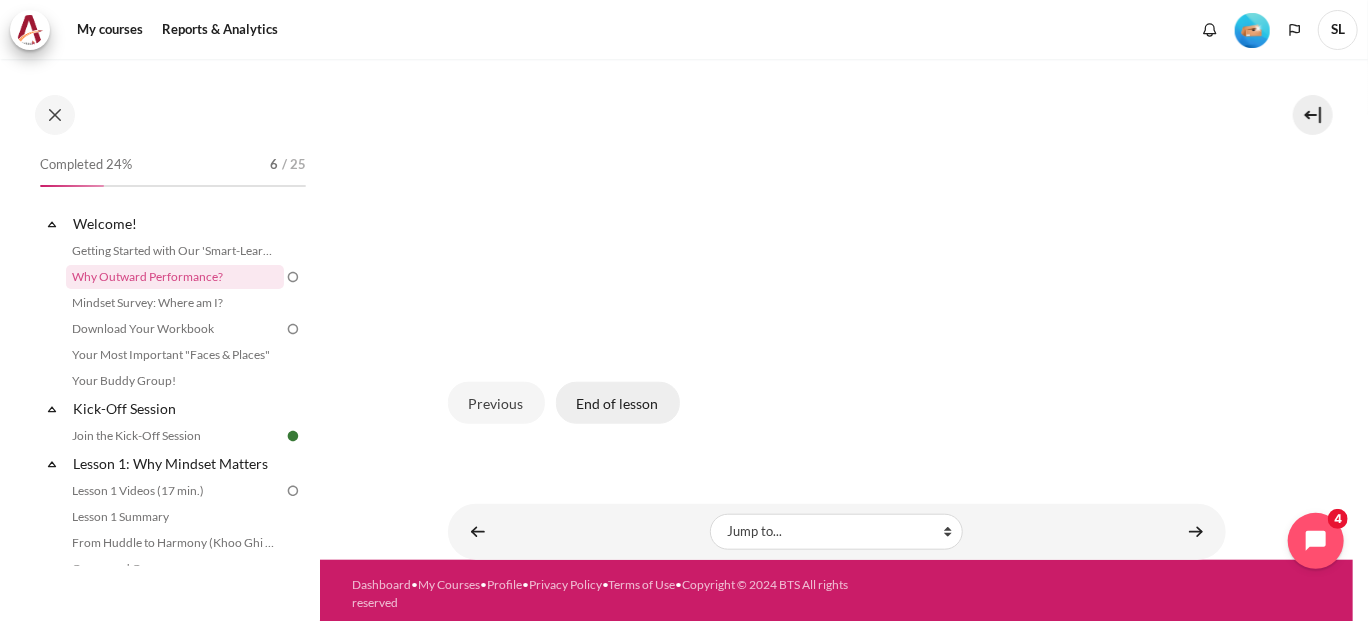 click on "End of lesson" at bounding box center [618, 403] 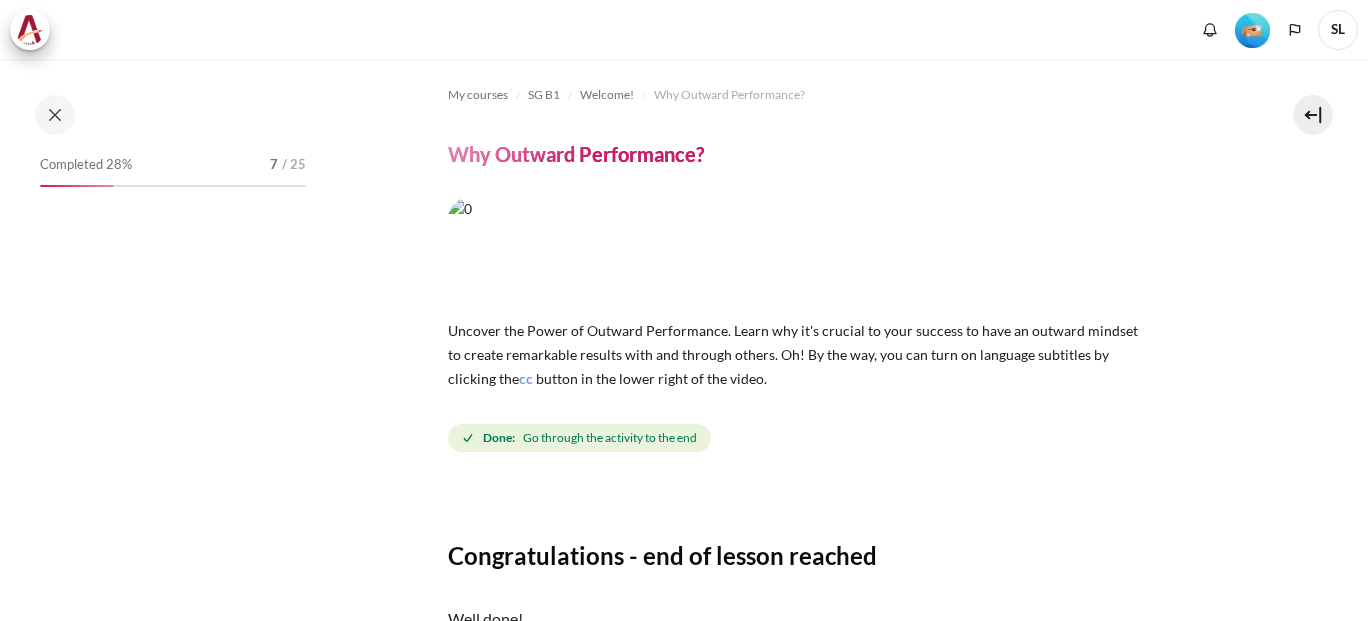 scroll, scrollTop: 0, scrollLeft: 0, axis: both 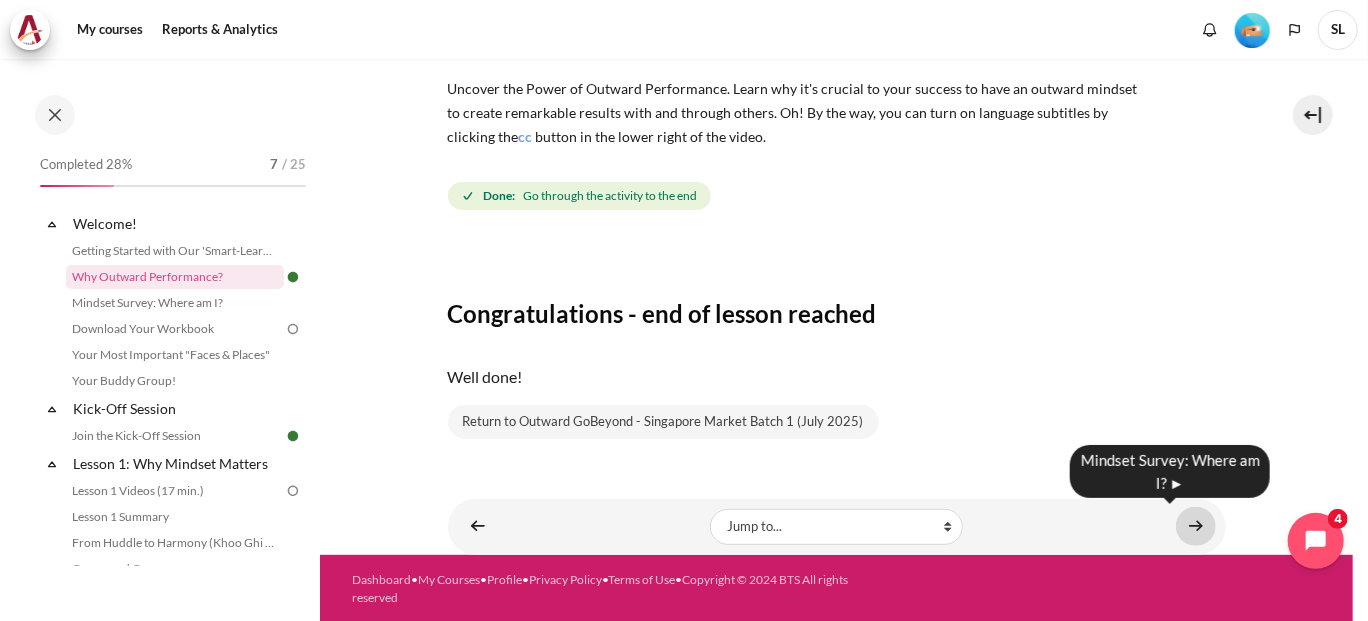 click at bounding box center [1196, 526] 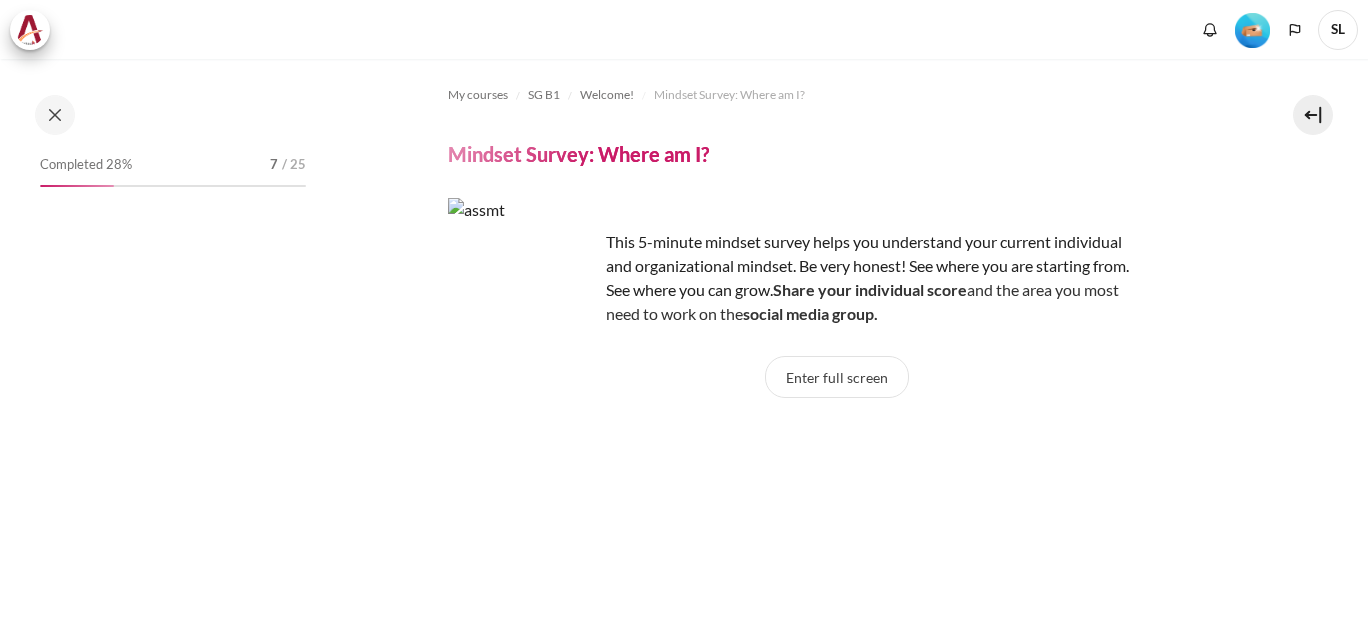 scroll, scrollTop: 0, scrollLeft: 0, axis: both 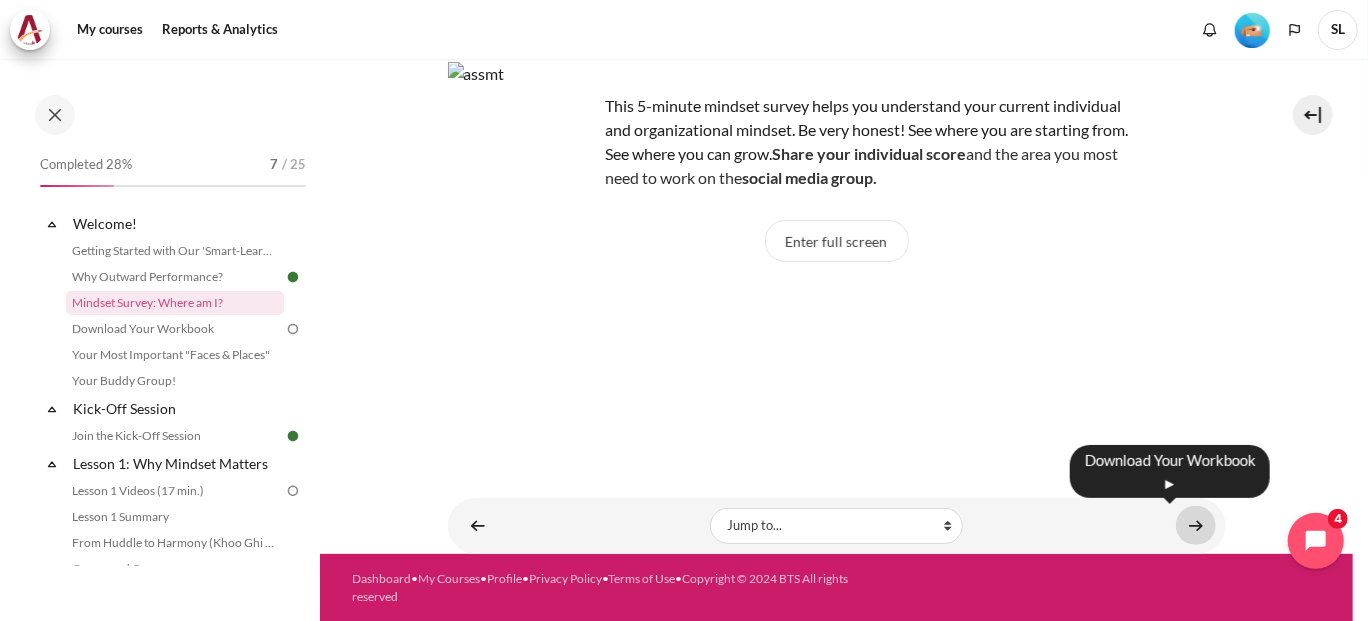 click at bounding box center (1196, 525) 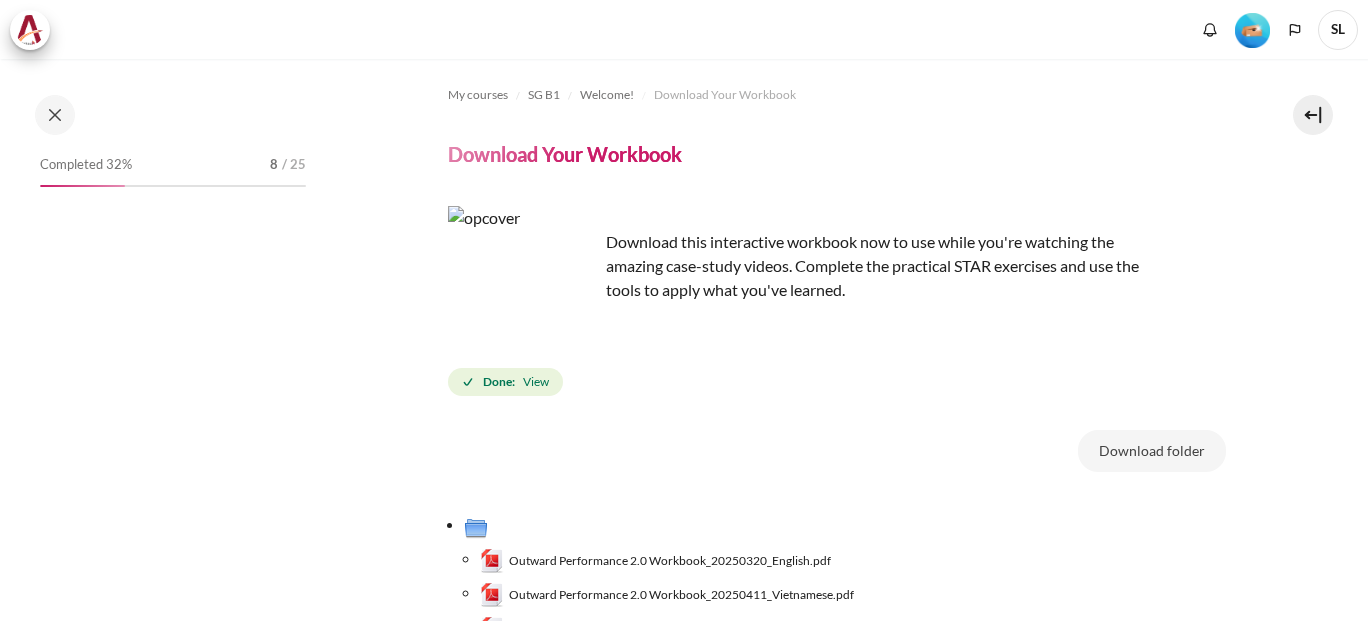 scroll, scrollTop: 0, scrollLeft: 0, axis: both 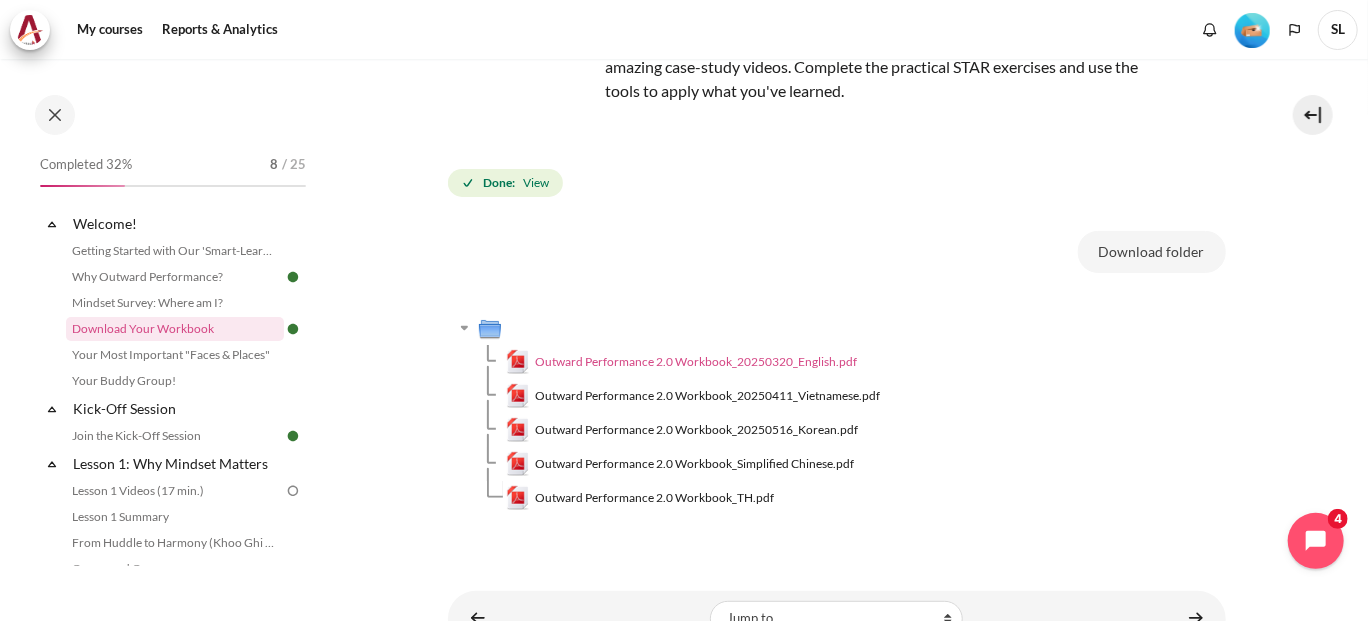 click on "Outward Performance 2.0 Workbook_20250320_English.pdf" at bounding box center [696, 362] 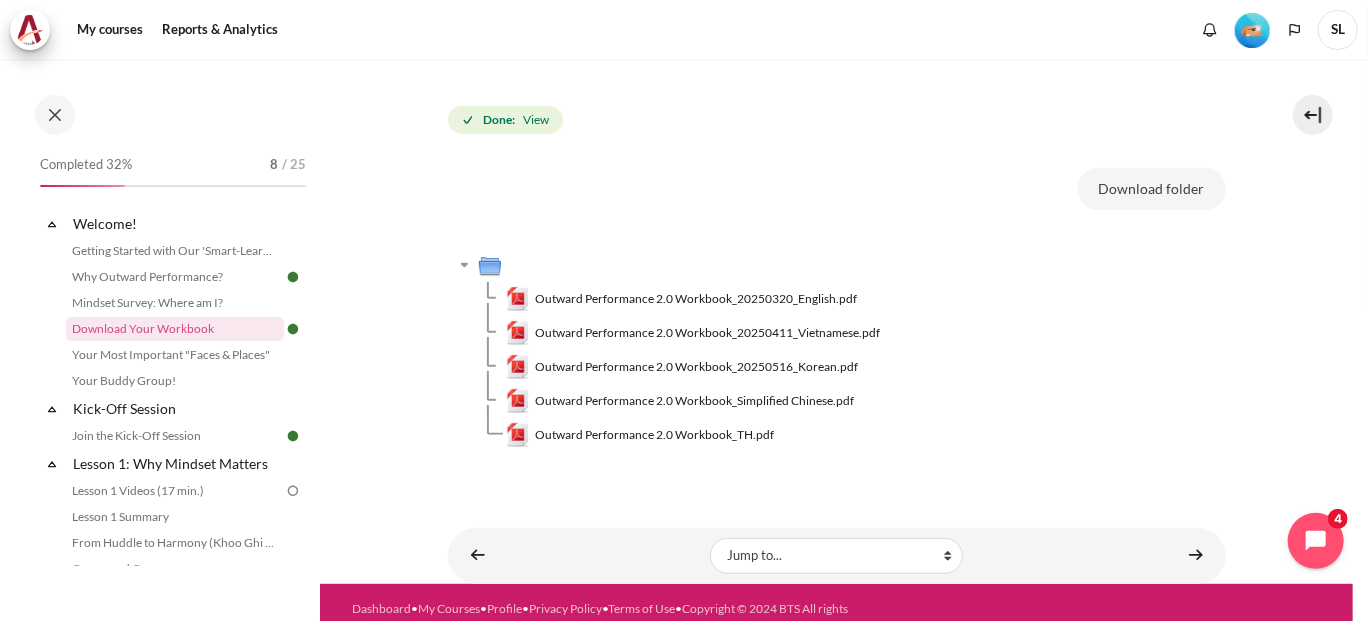 scroll, scrollTop: 291, scrollLeft: 0, axis: vertical 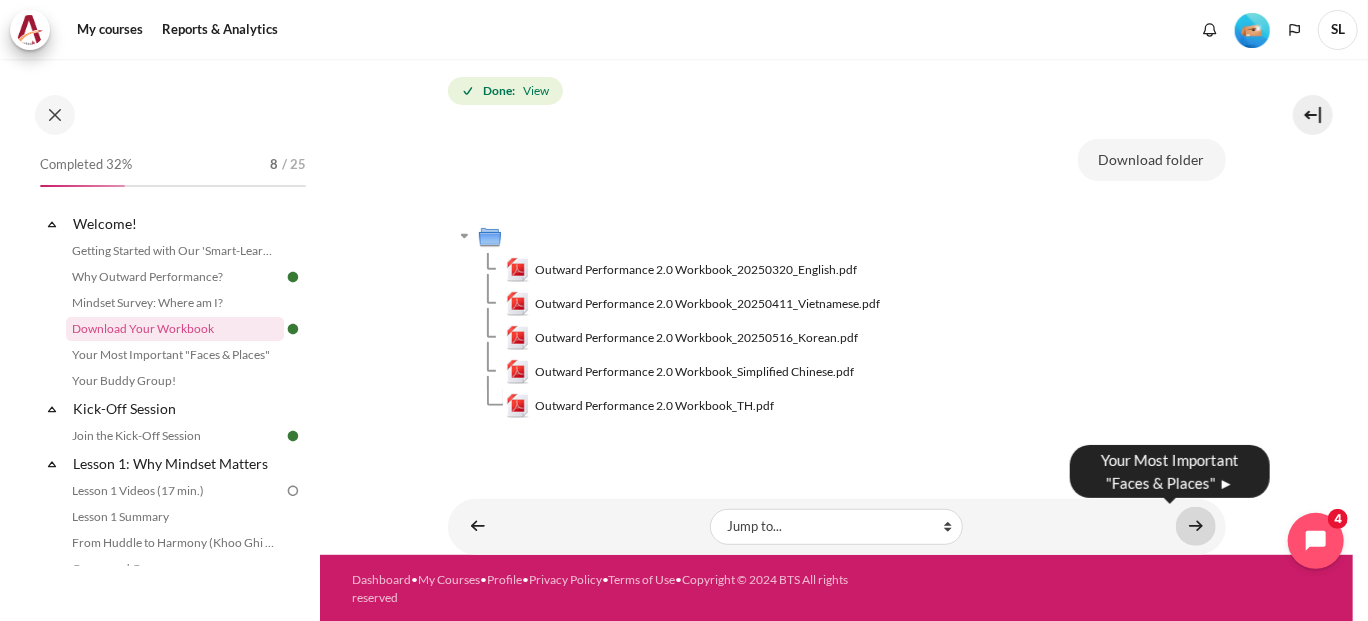 drag, startPoint x: 1194, startPoint y: 529, endPoint x: 1165, endPoint y: 529, distance: 29 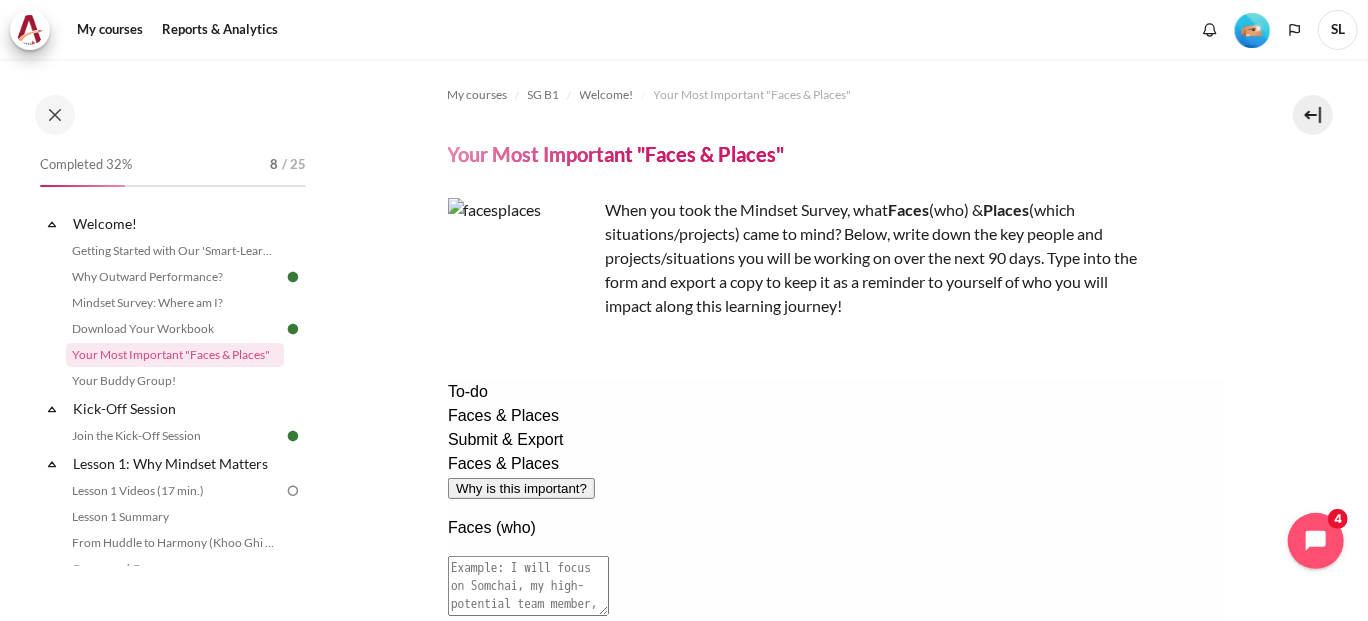 scroll, scrollTop: 0, scrollLeft: 0, axis: both 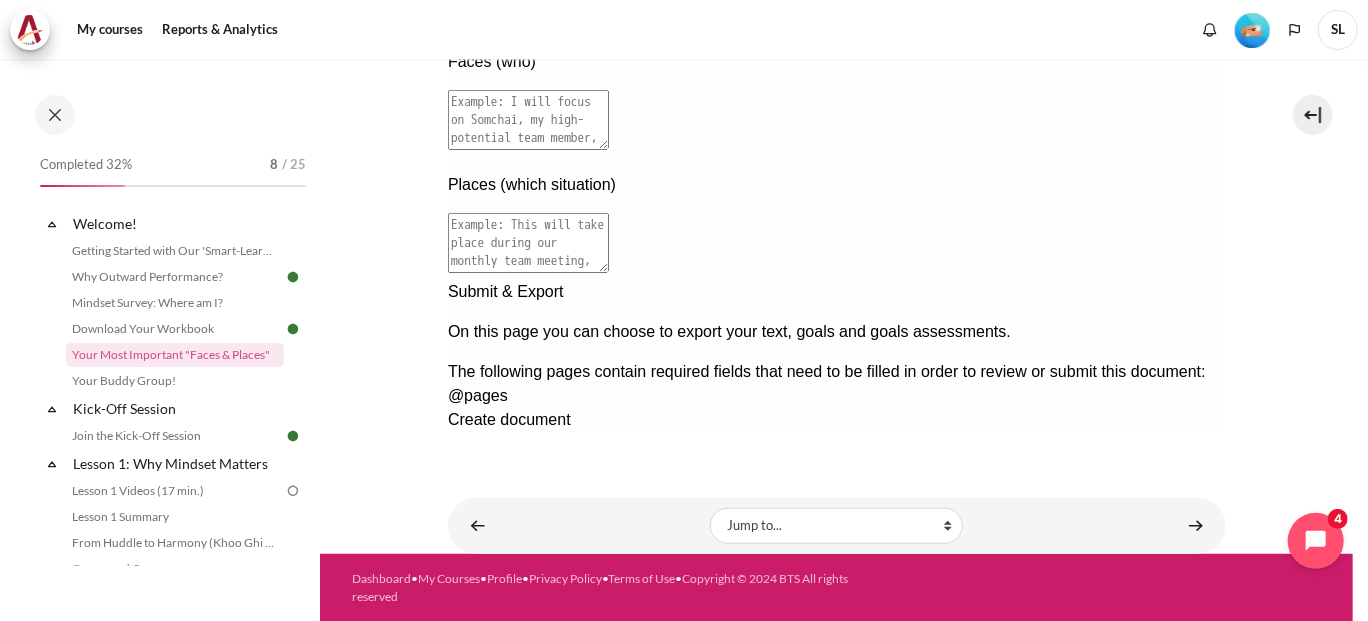 click at bounding box center (836, 281) 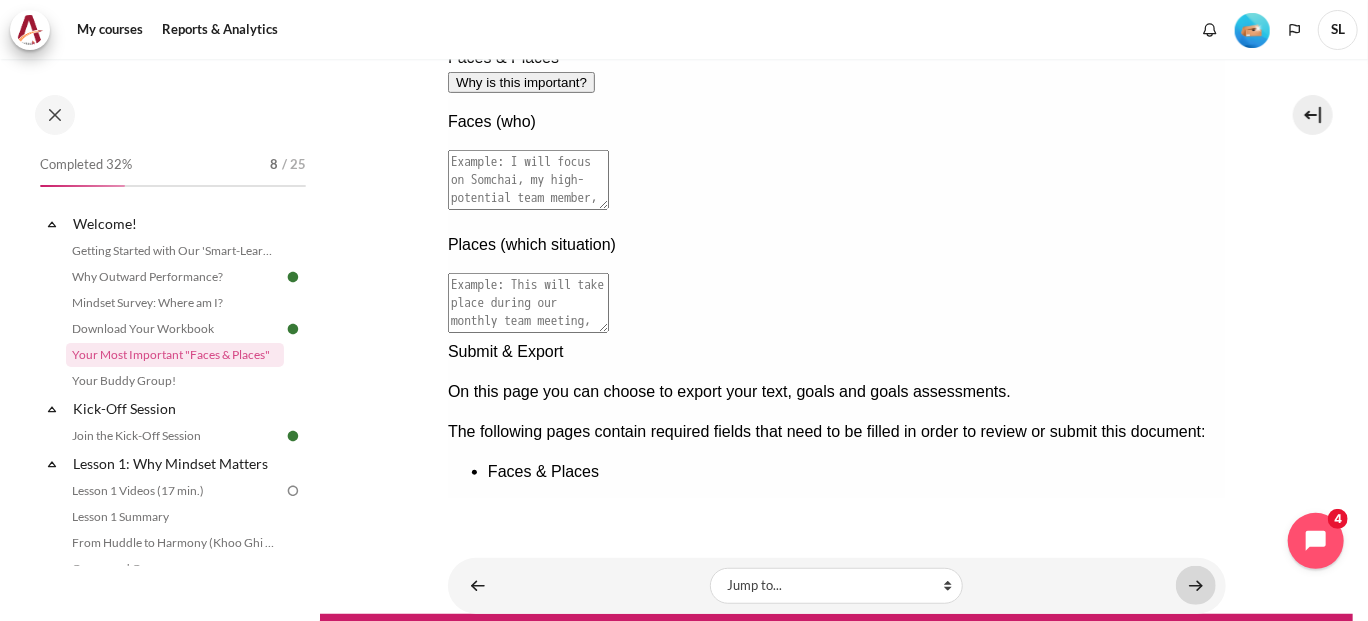 scroll, scrollTop: 466, scrollLeft: 0, axis: vertical 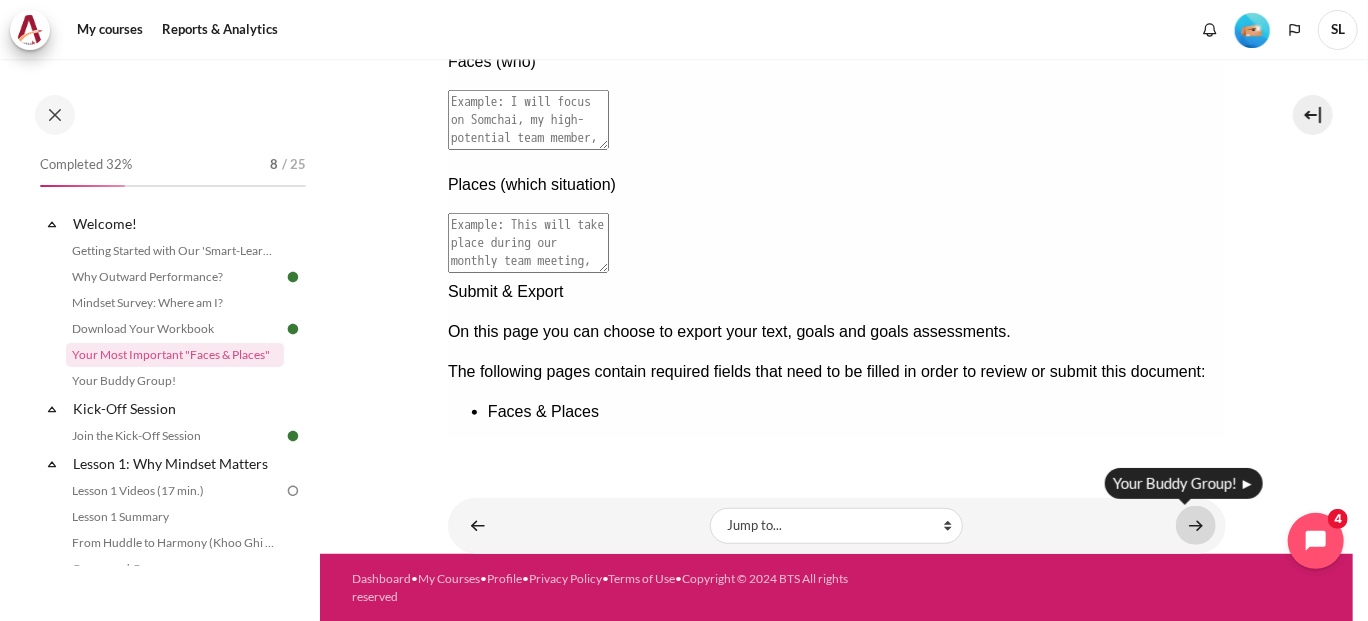 click at bounding box center [1196, 525] 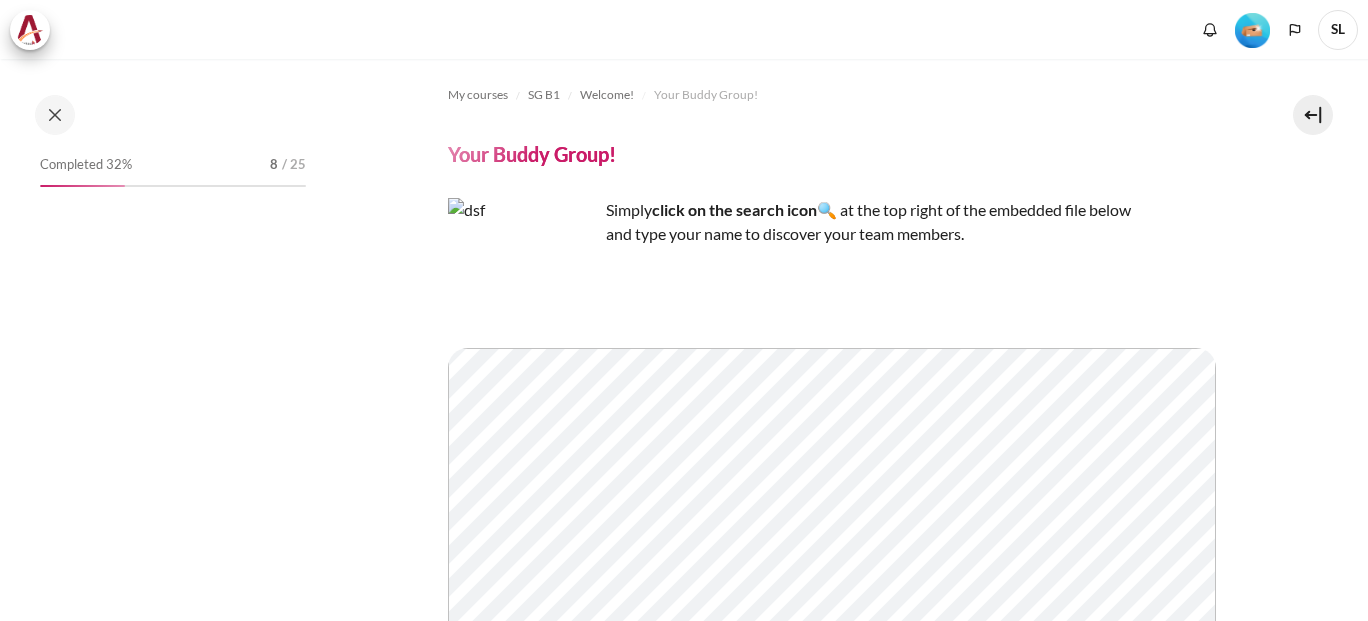 scroll, scrollTop: 0, scrollLeft: 0, axis: both 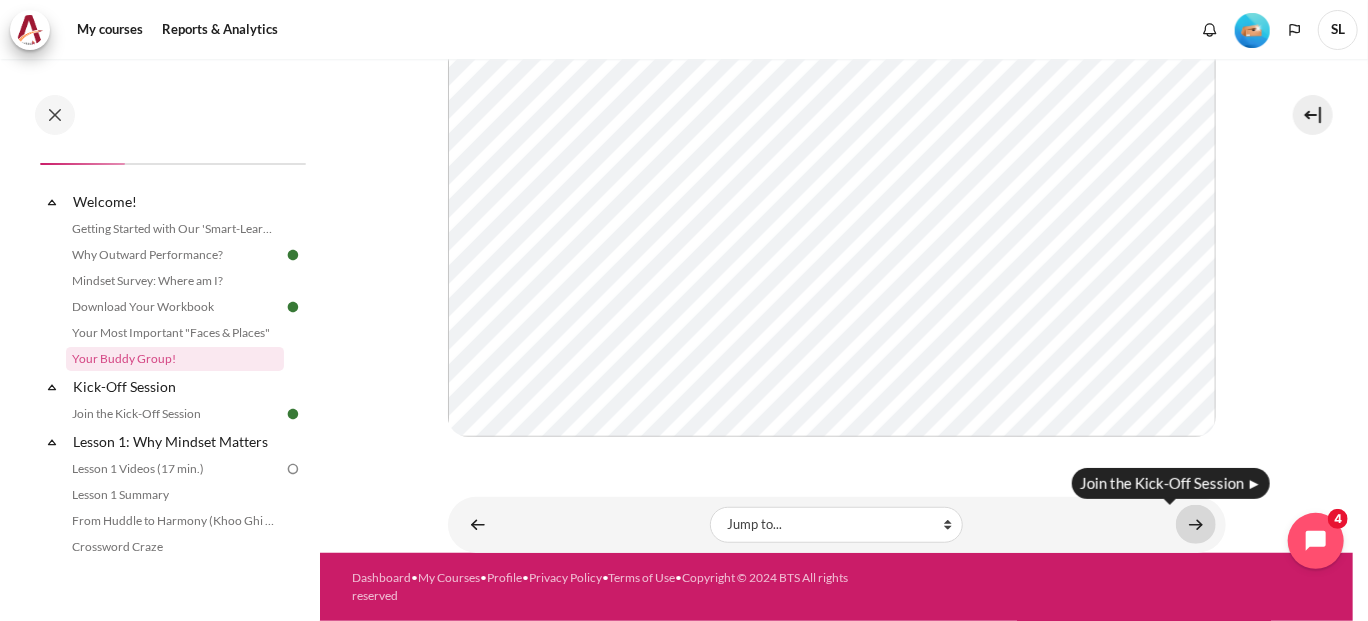 click at bounding box center (1196, 524) 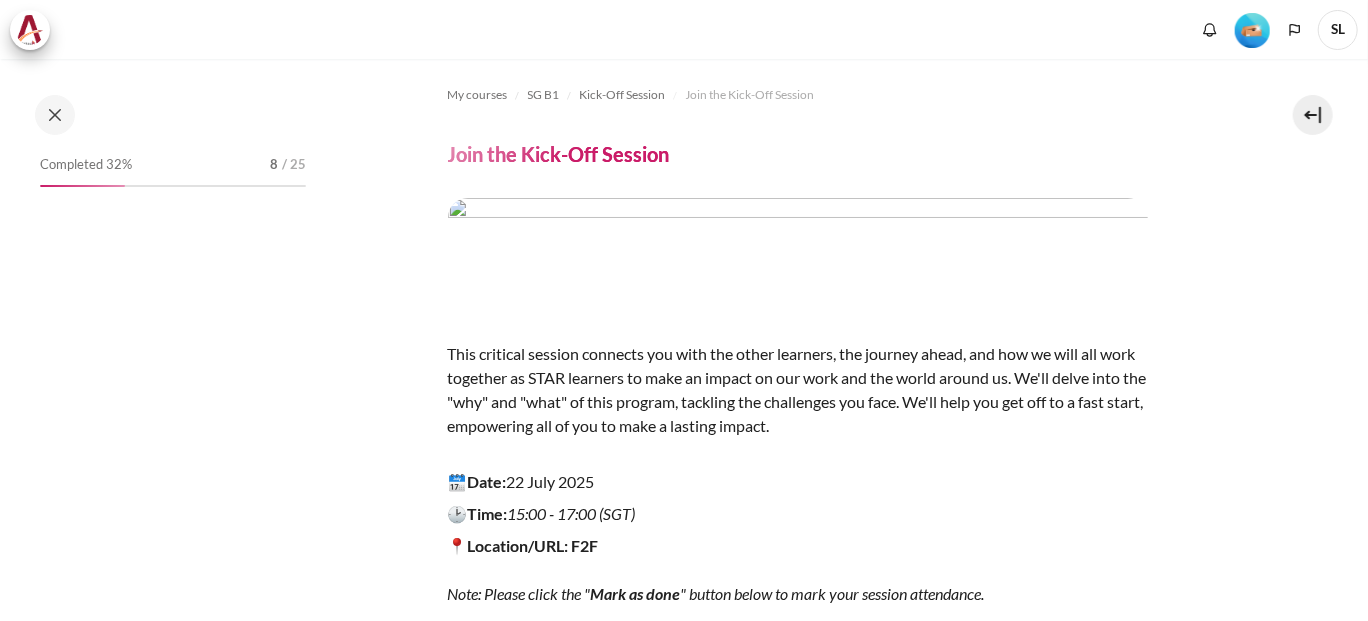 scroll, scrollTop: 0, scrollLeft: 0, axis: both 